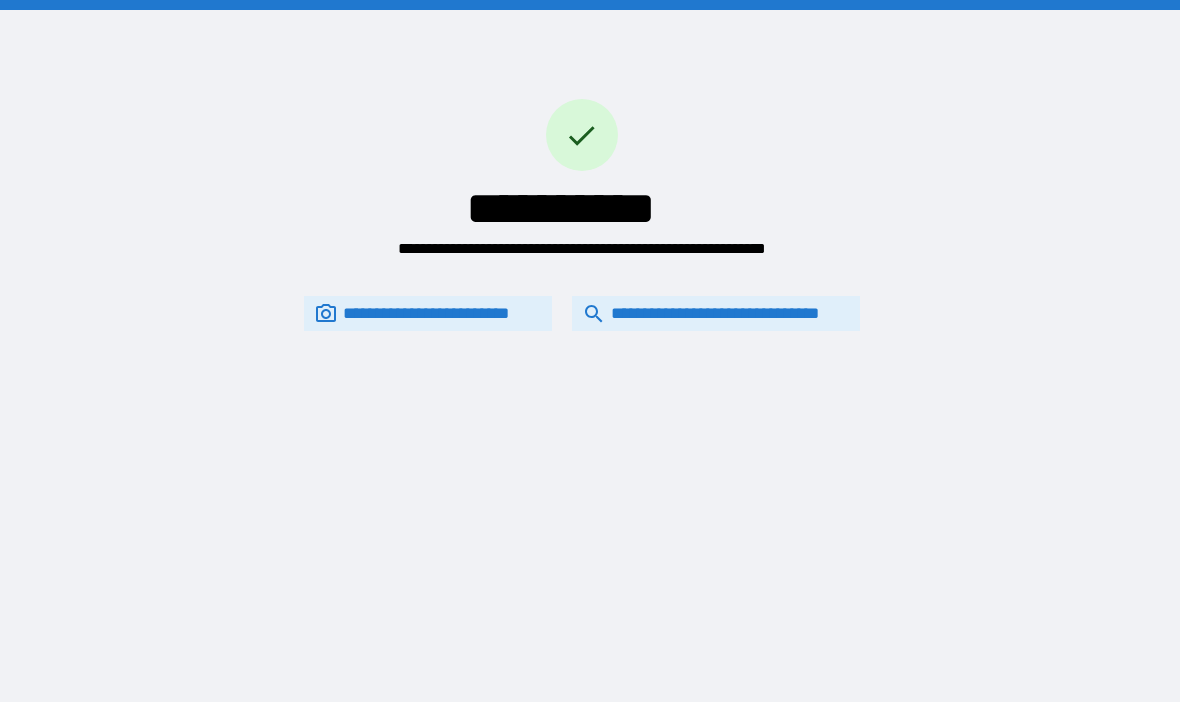 scroll, scrollTop: 0, scrollLeft: 0, axis: both 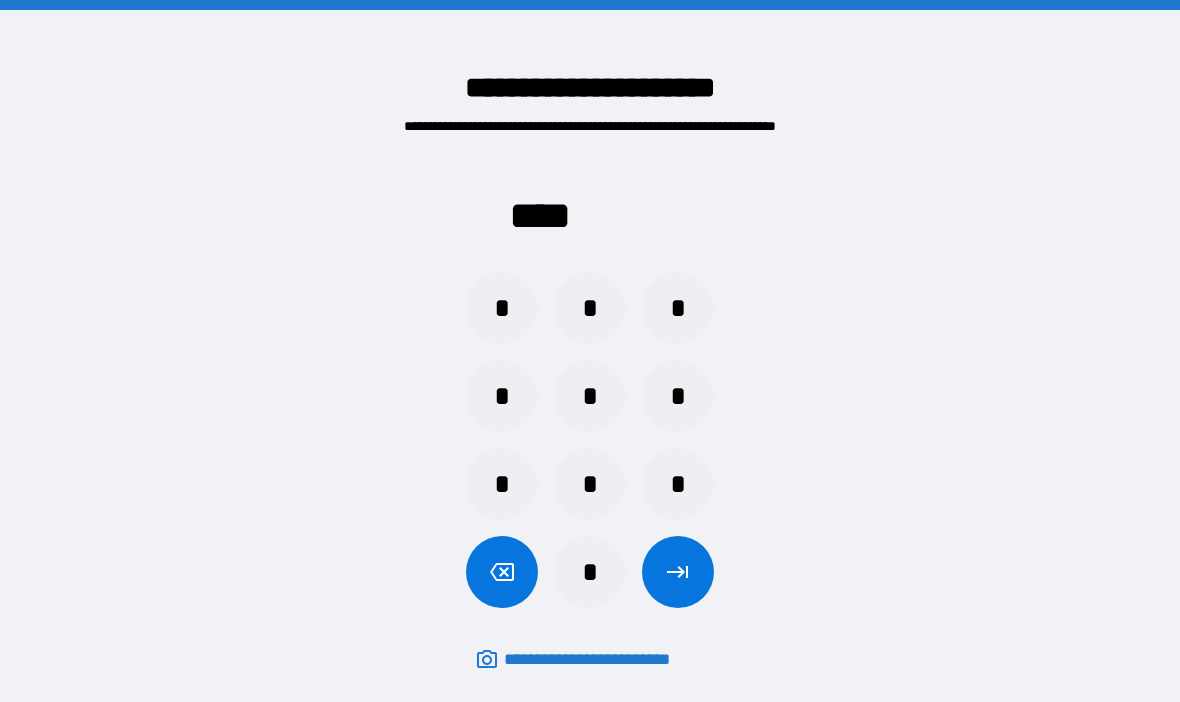click on "*" at bounding box center [678, 484] 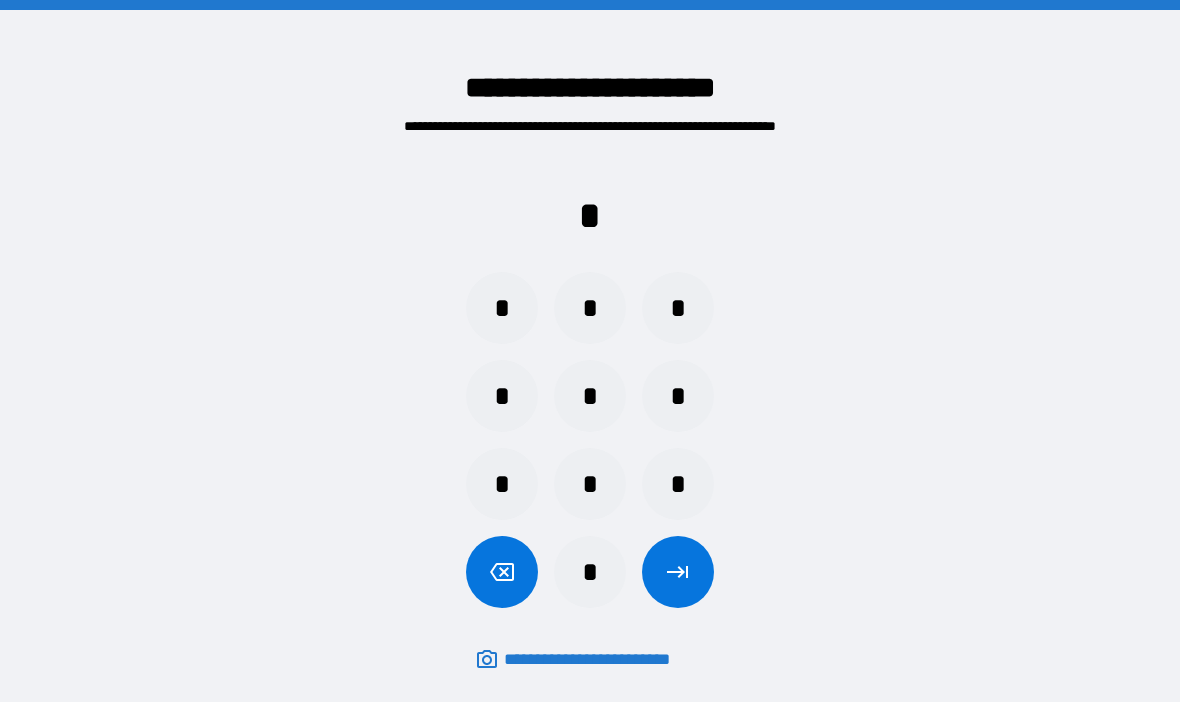 click on "*" at bounding box center (502, 396) 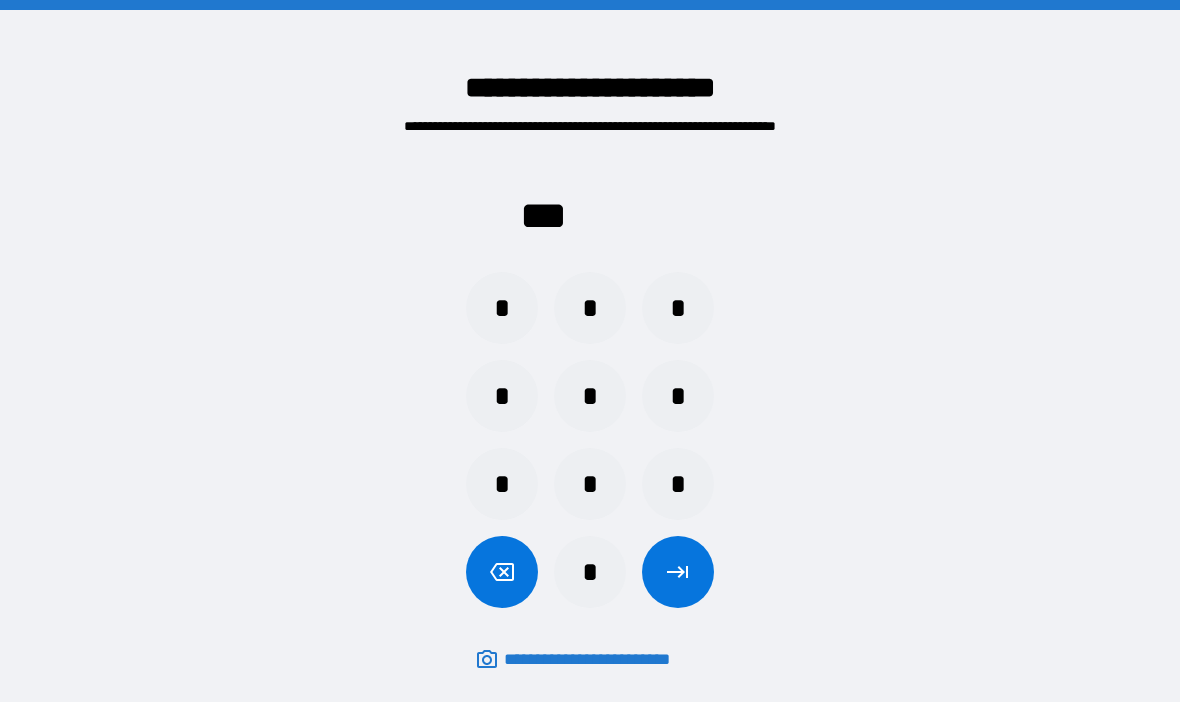 click on "*" at bounding box center [502, 308] 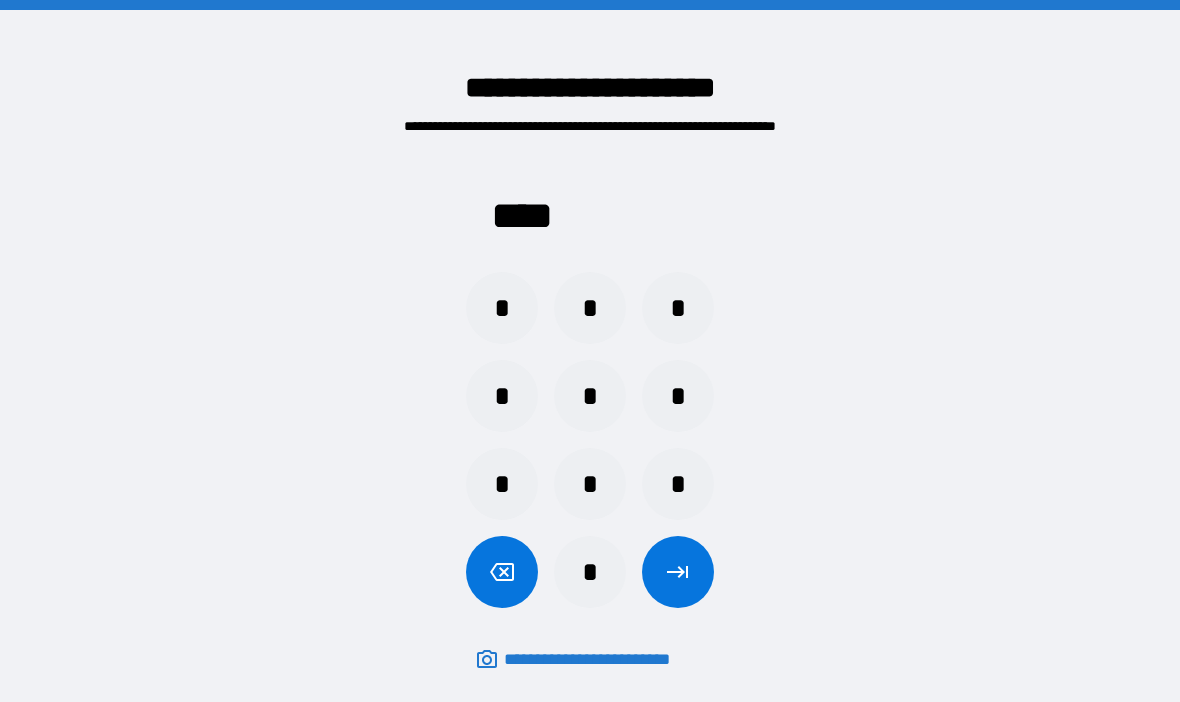 click at bounding box center [678, 572] 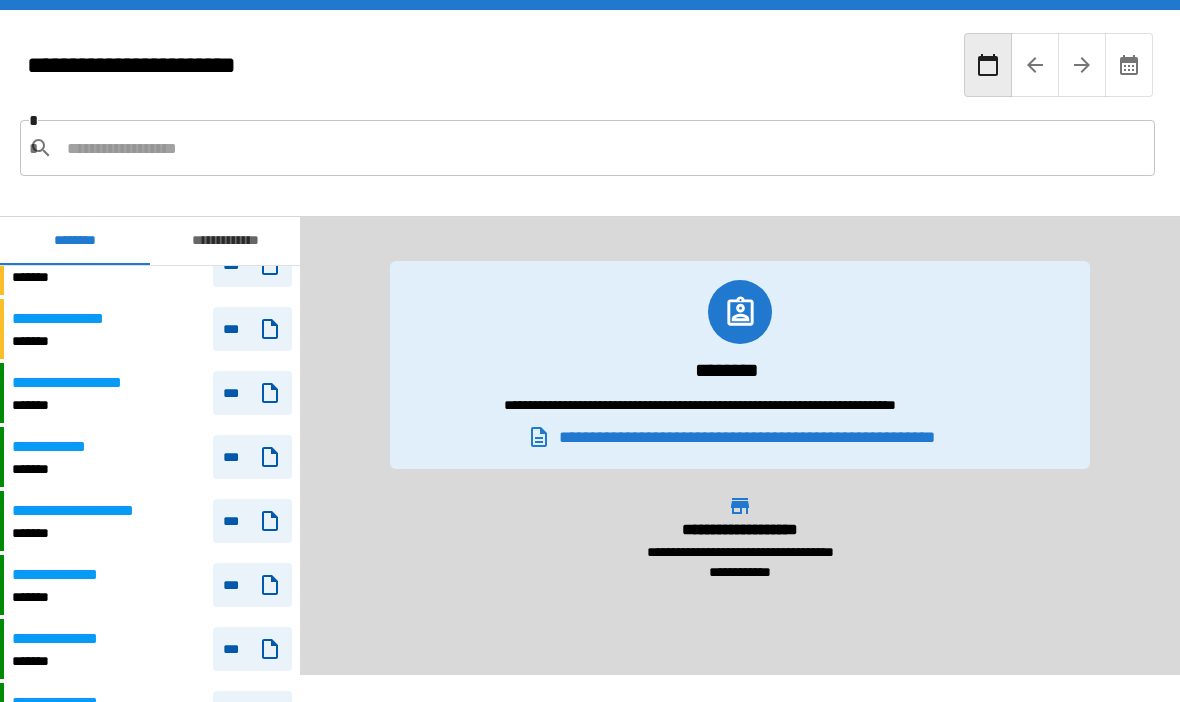 scroll, scrollTop: 871, scrollLeft: 0, axis: vertical 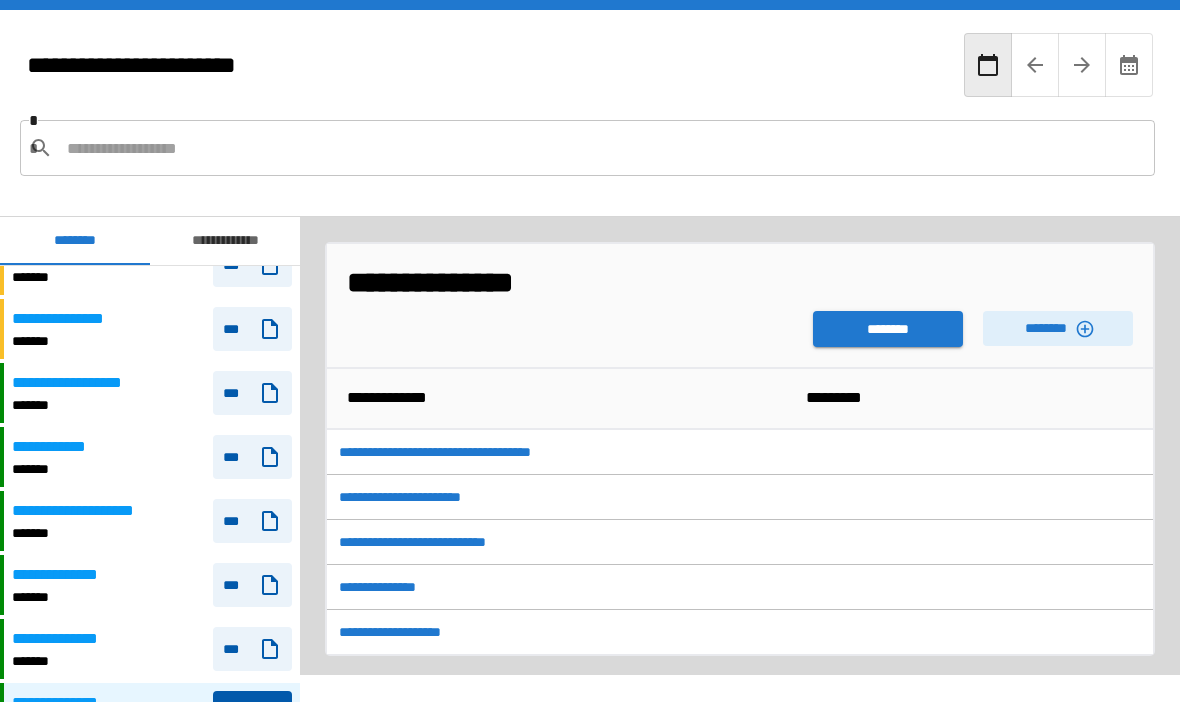 click on "********" at bounding box center [888, 329] 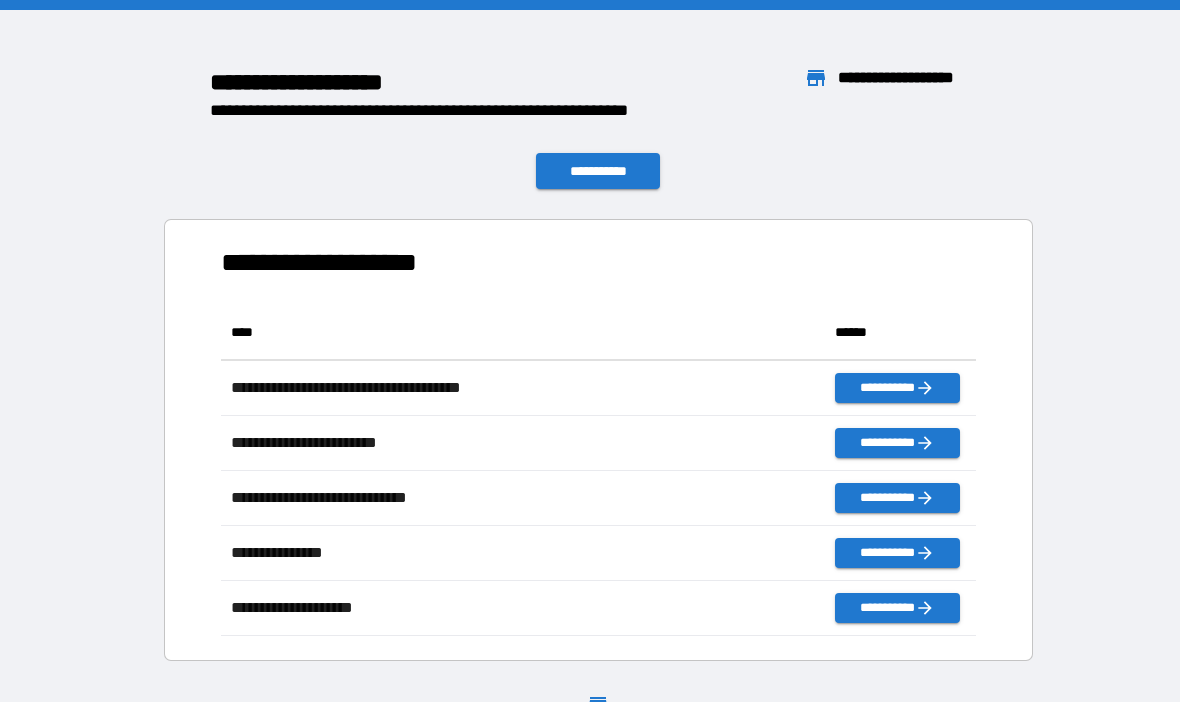 scroll, scrollTop: 1, scrollLeft: 1, axis: both 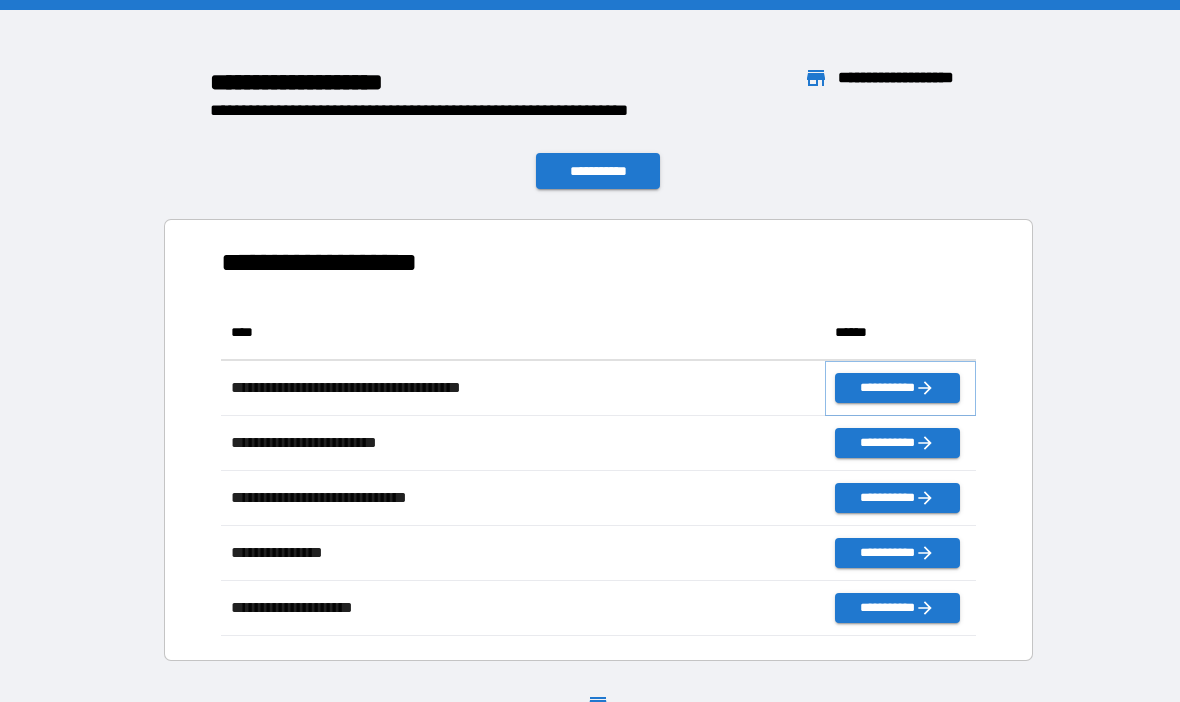 click on "**********" at bounding box center [897, 388] 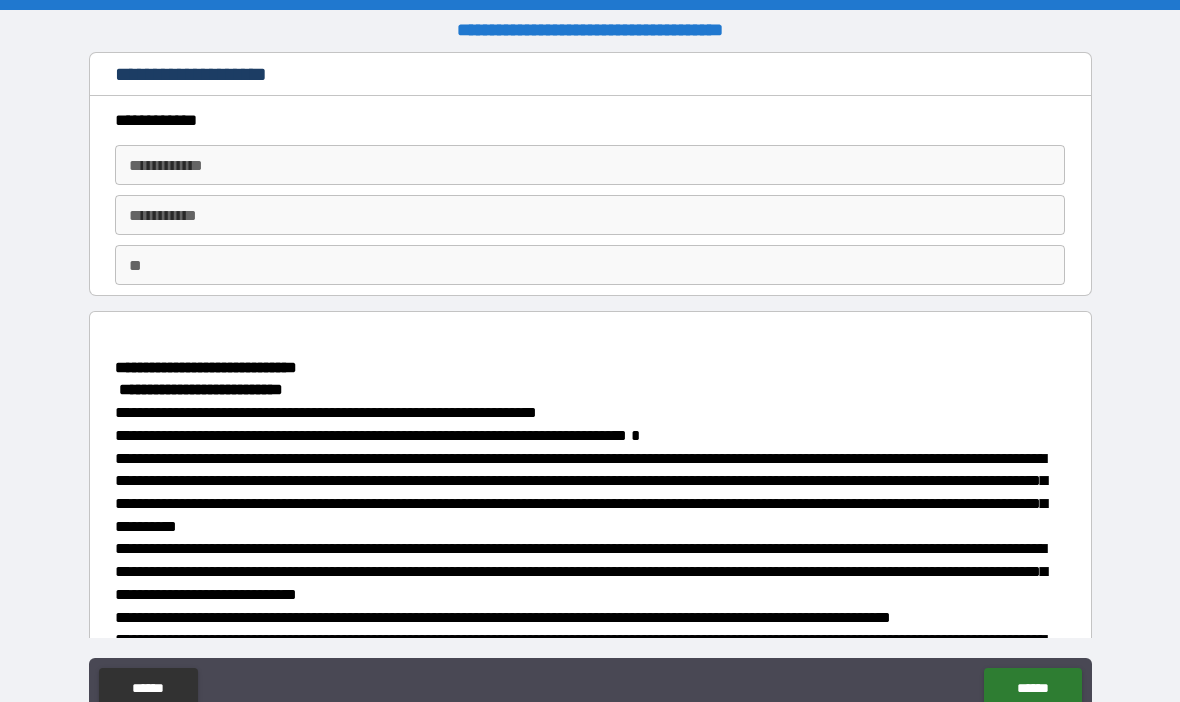 click on "**********" at bounding box center (590, 165) 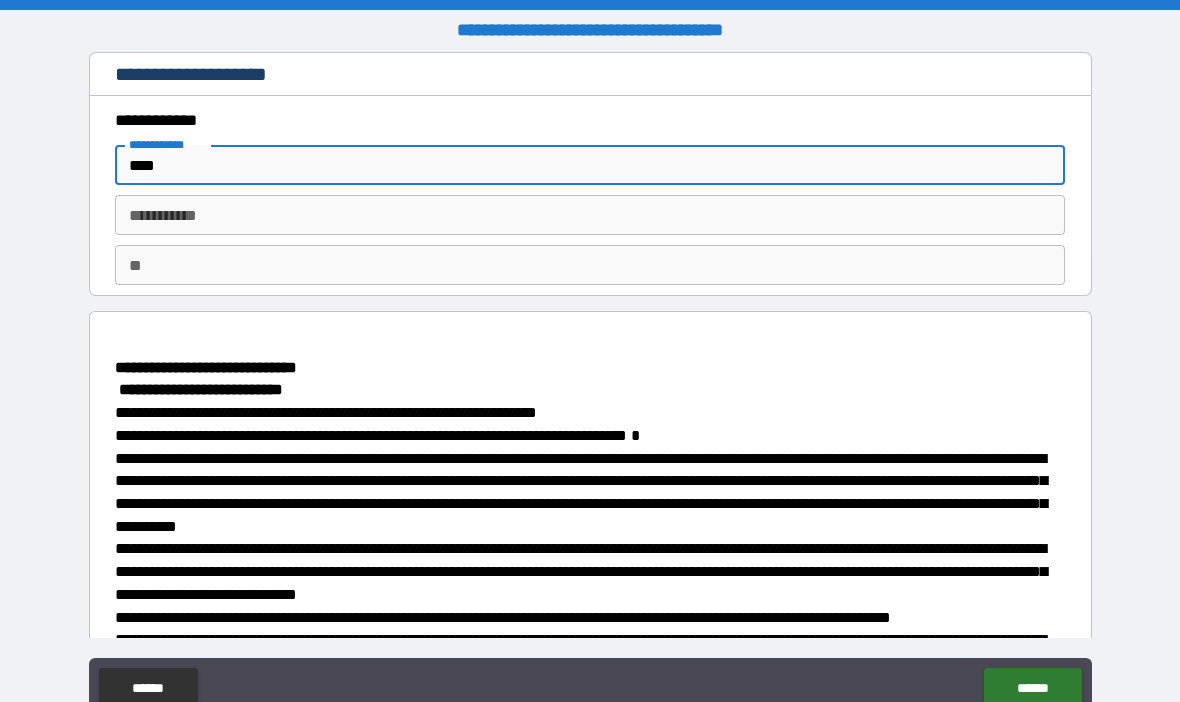 type on "****" 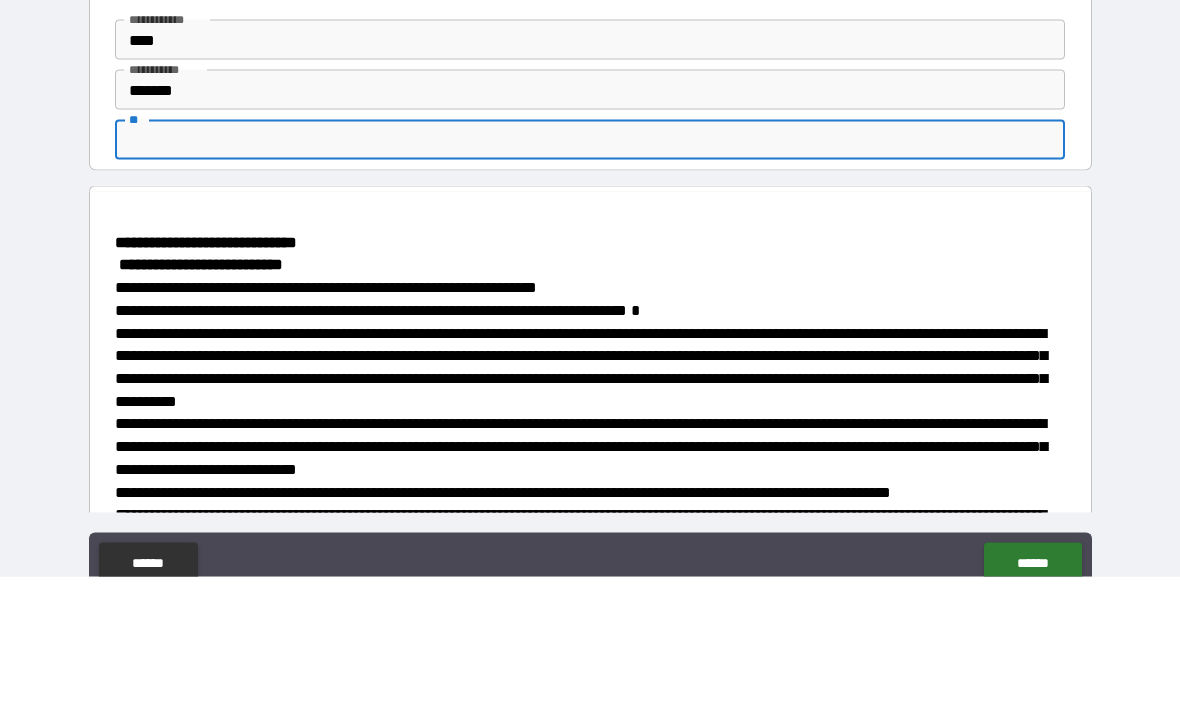 click on "*******" at bounding box center [590, 215] 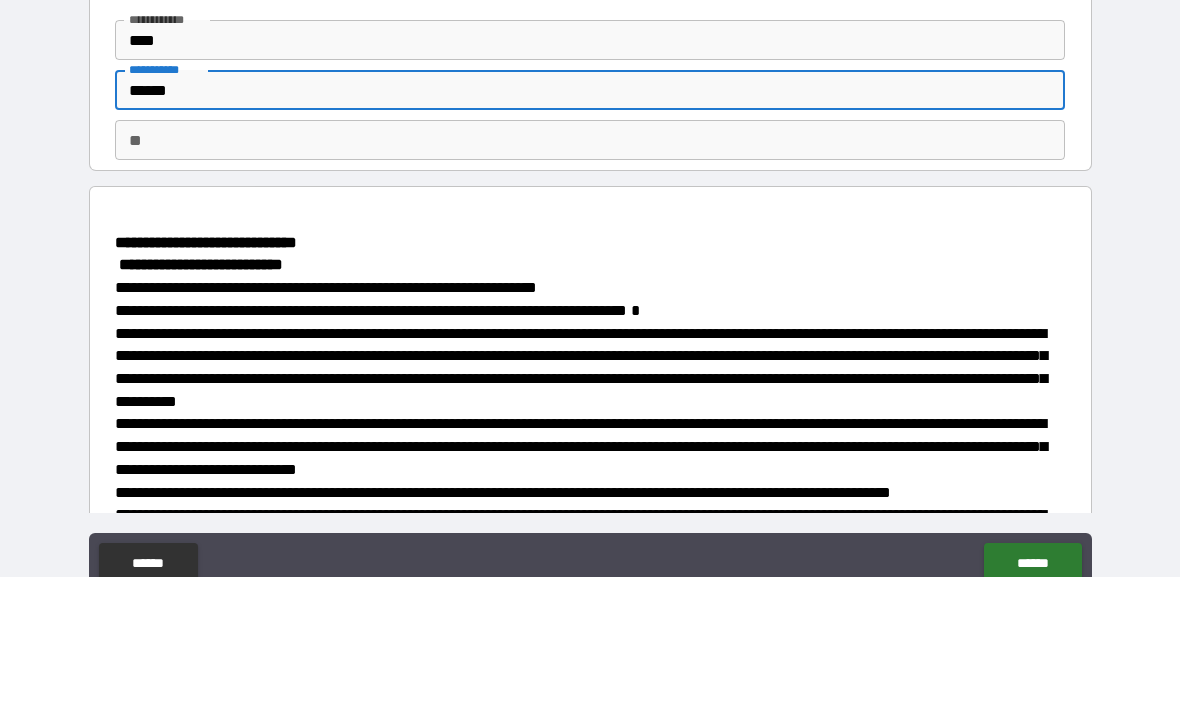 type on "******" 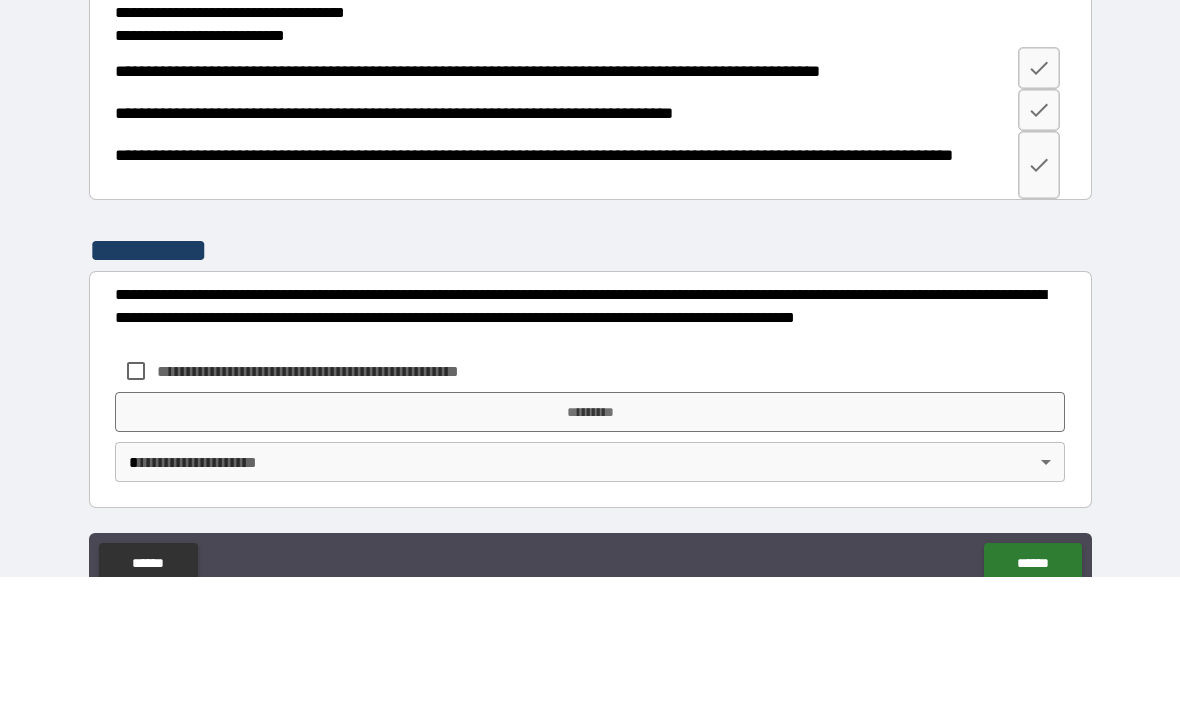 scroll, scrollTop: 2802, scrollLeft: 0, axis: vertical 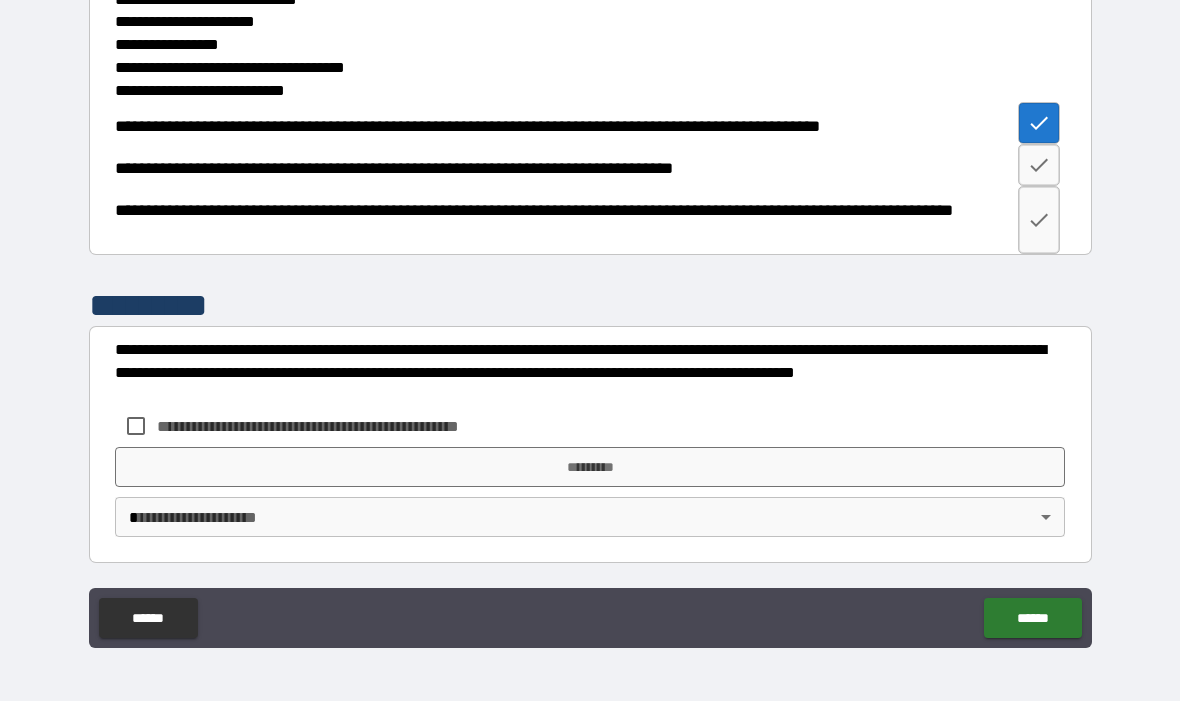 click 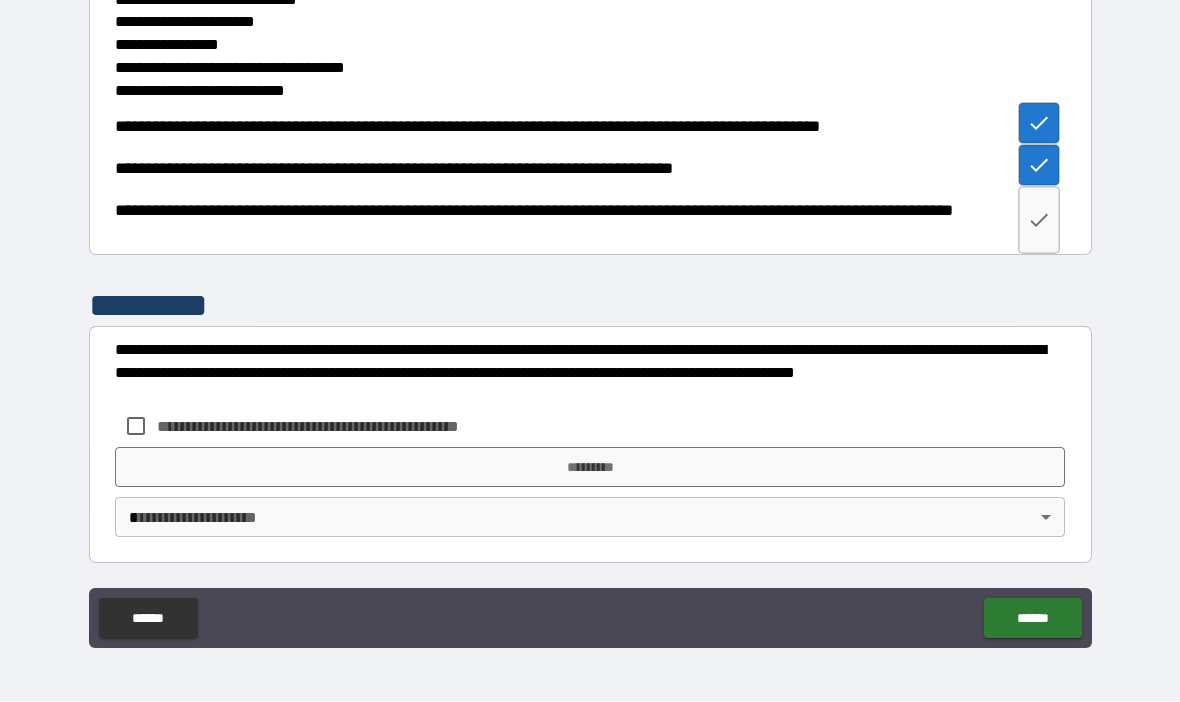 click at bounding box center [1039, 221] 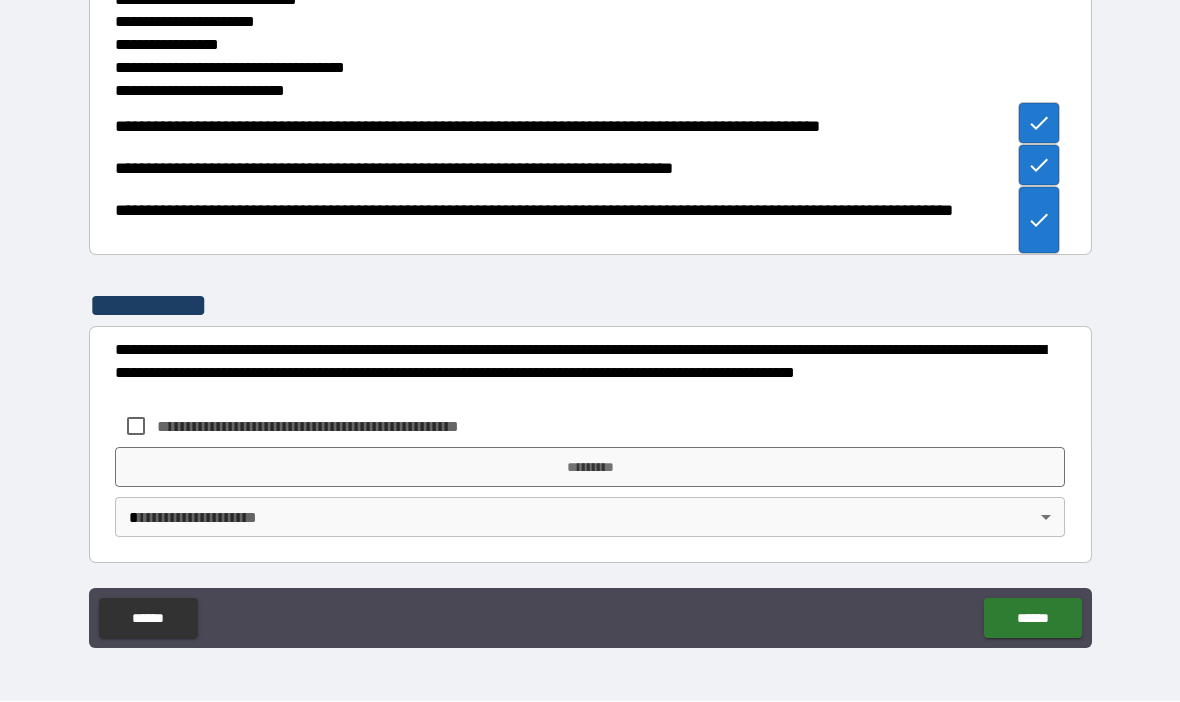 scroll, scrollTop: 2802, scrollLeft: 0, axis: vertical 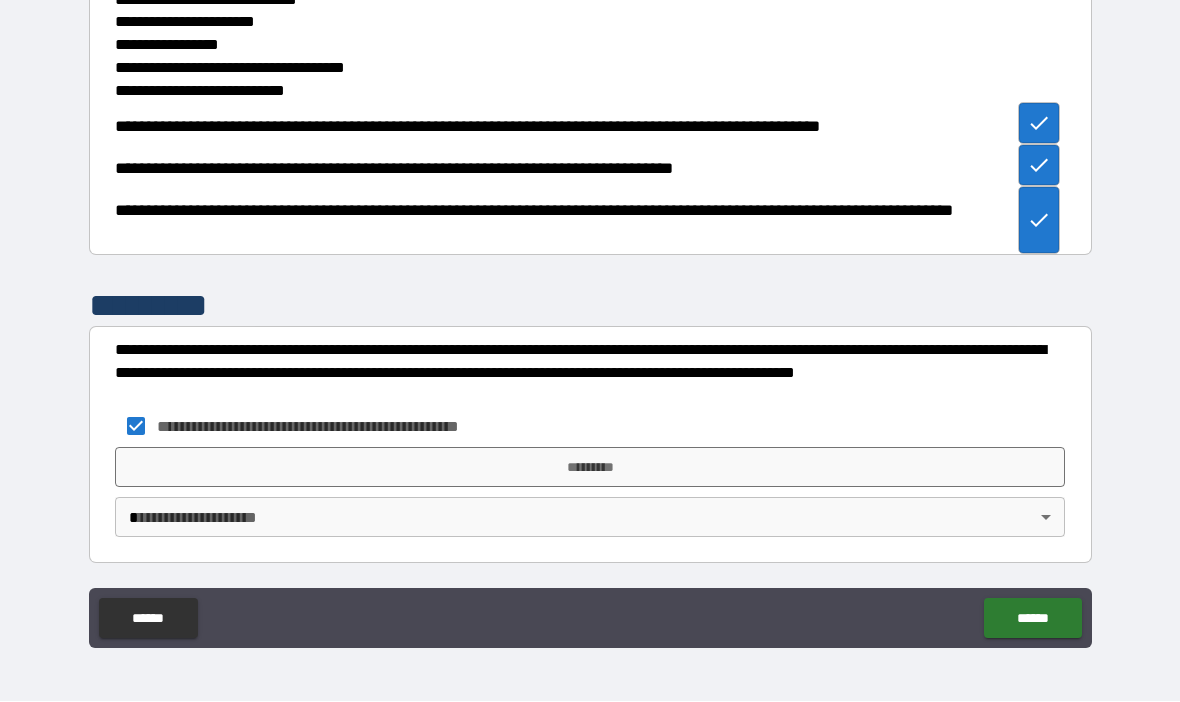click on "*********" at bounding box center [590, 468] 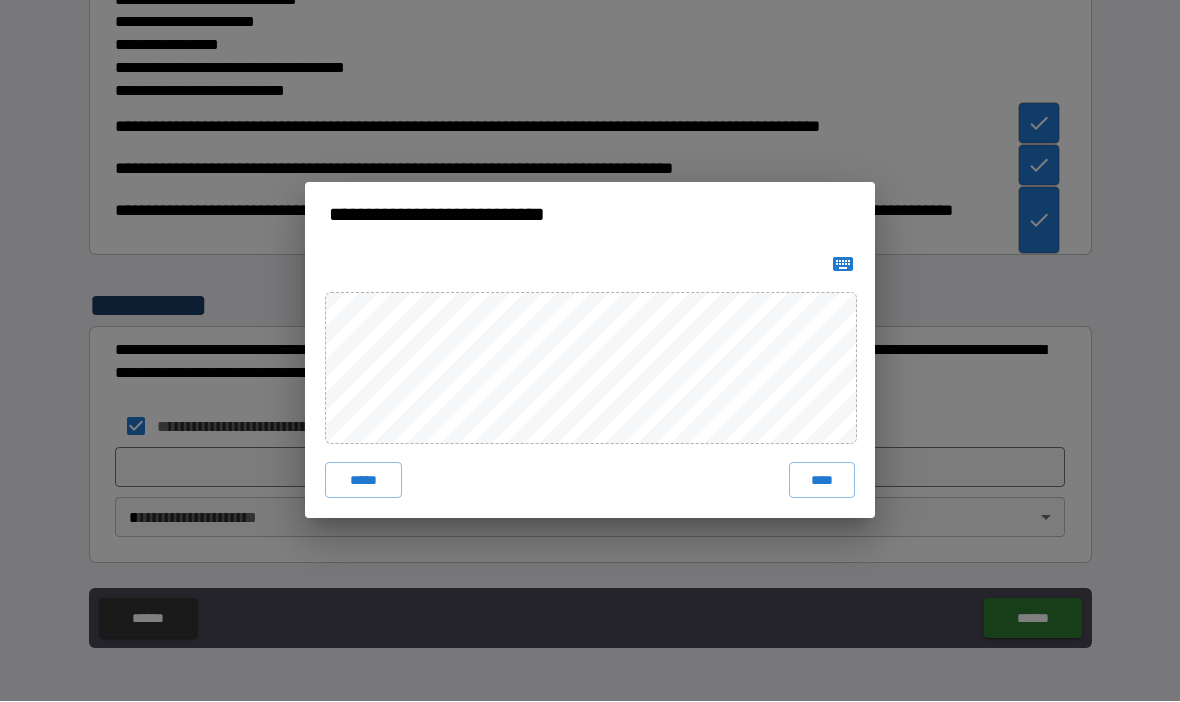 click on "****" at bounding box center [822, 481] 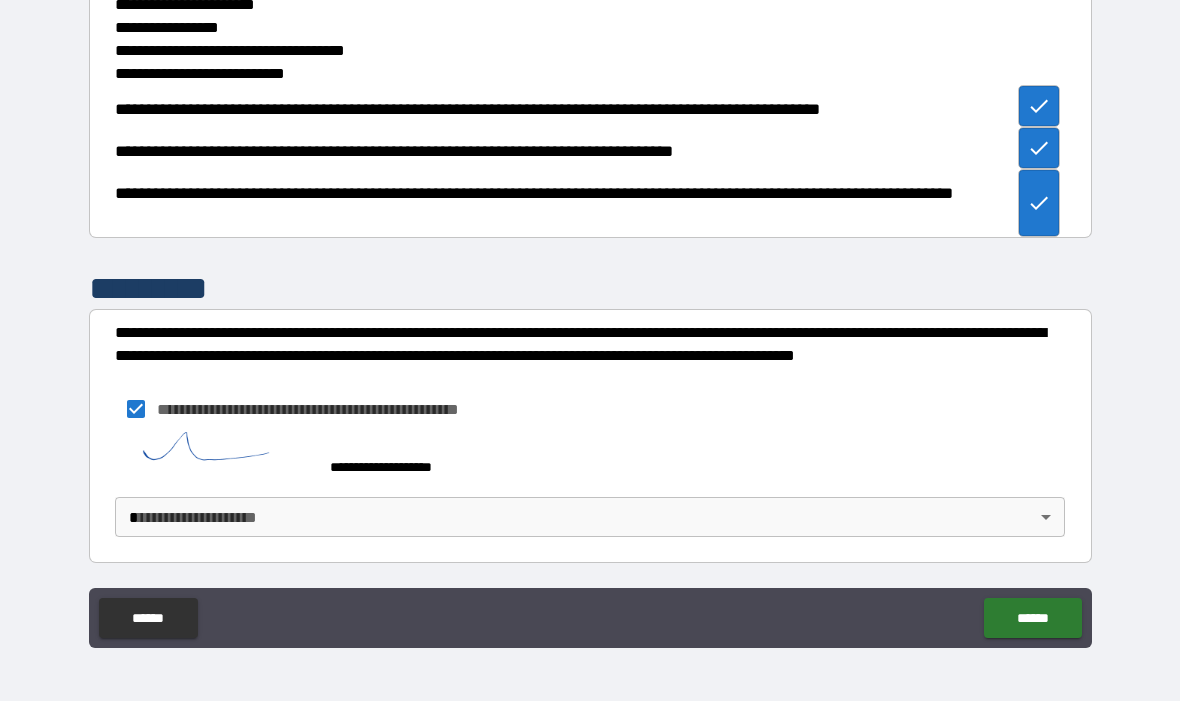 scroll, scrollTop: 2819, scrollLeft: 0, axis: vertical 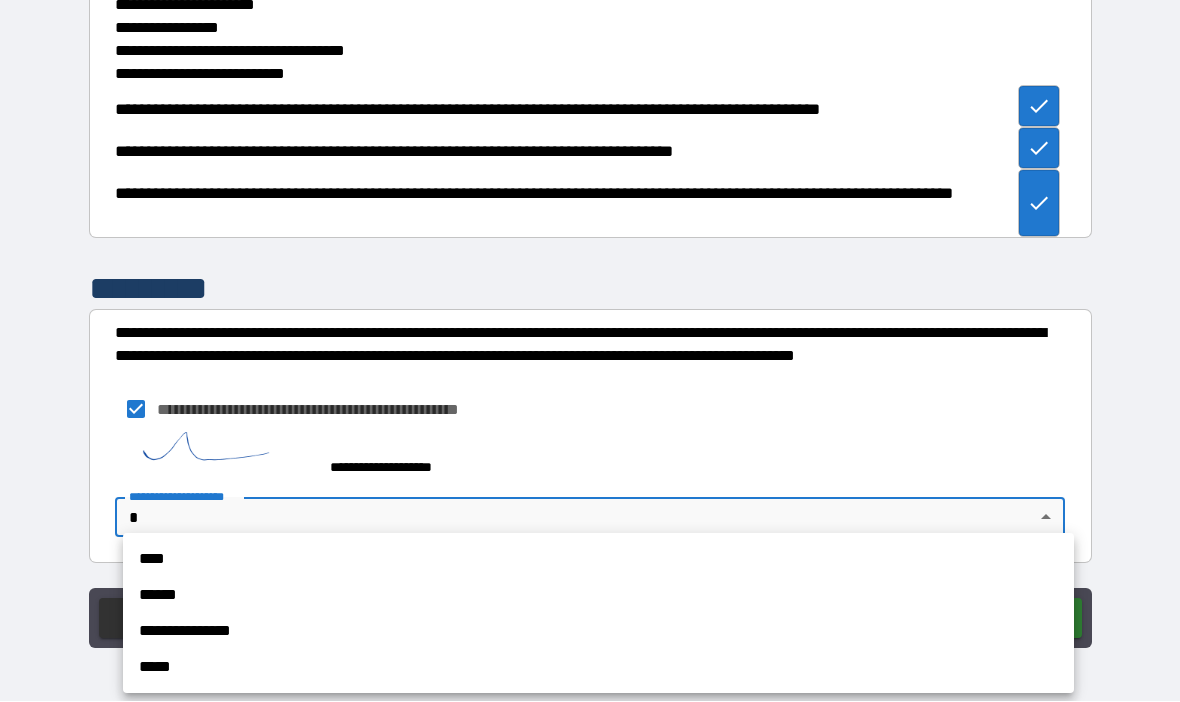 click at bounding box center [590, 351] 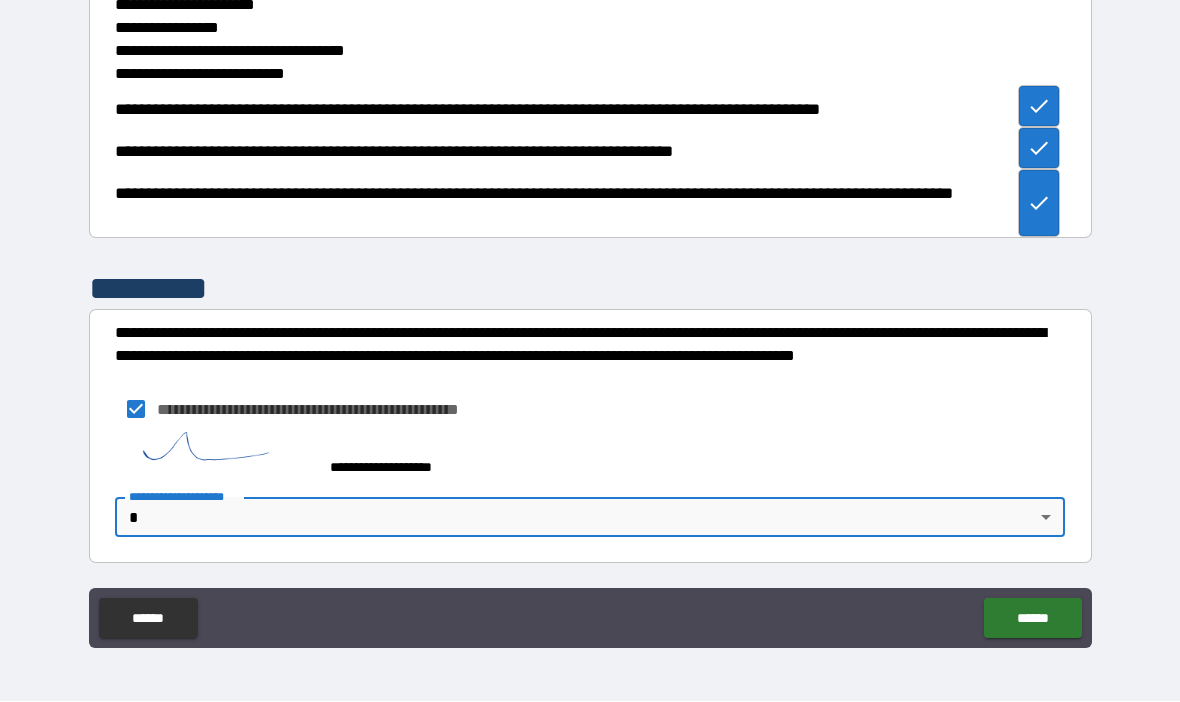 click on "[FIRST] [LAST] [CITY] [STATE] [ZIP] [STREET] [NUMBER] [COUNTRY] [EMAIL] [PHONE] [SSN] [DLN] [CC] [DOB]" at bounding box center (590, 316) 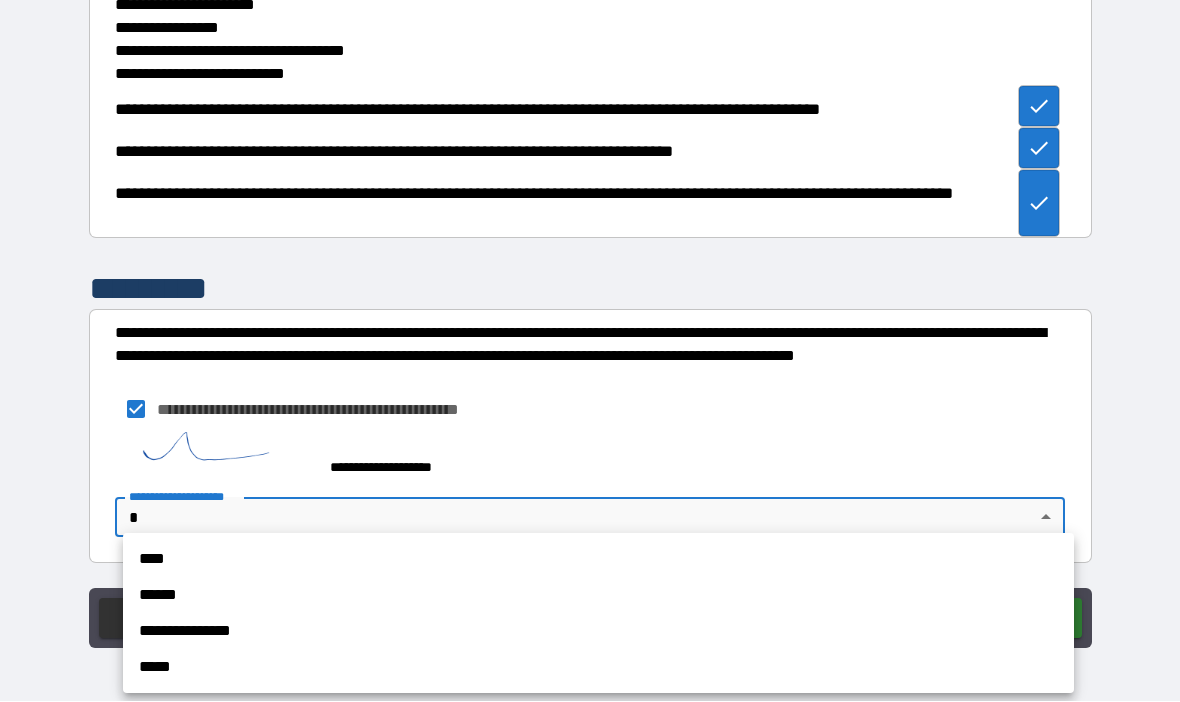 click at bounding box center [590, 351] 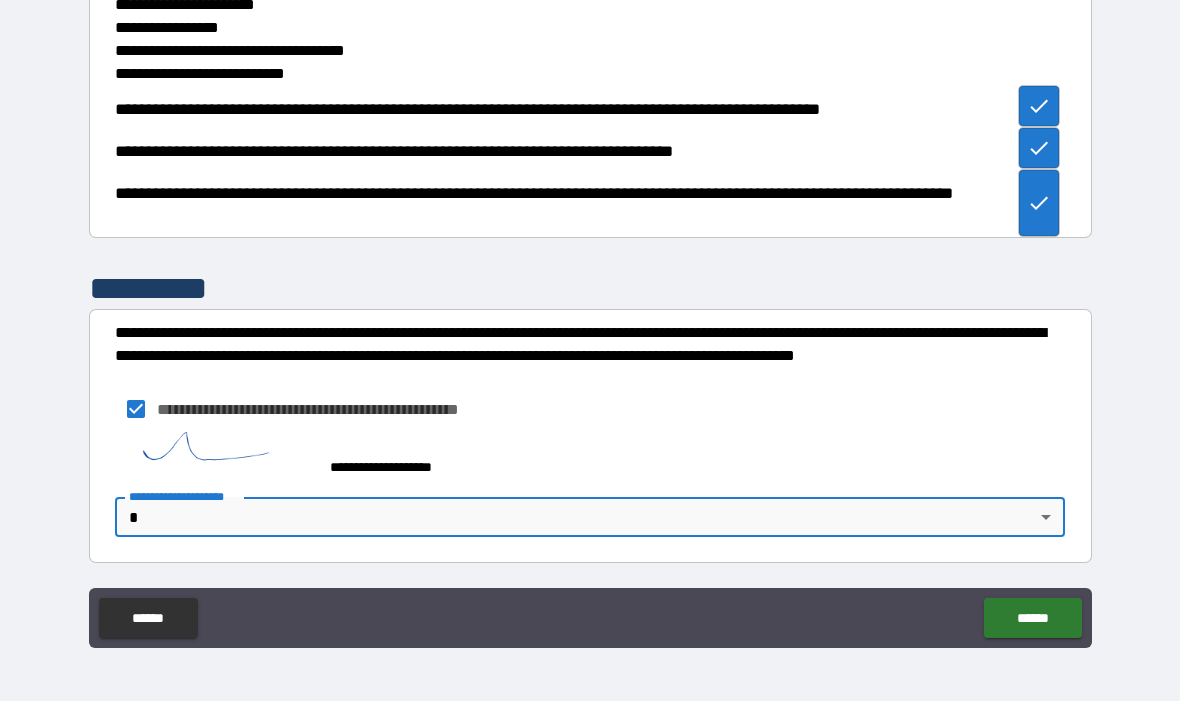 click on "******" at bounding box center (1032, 619) 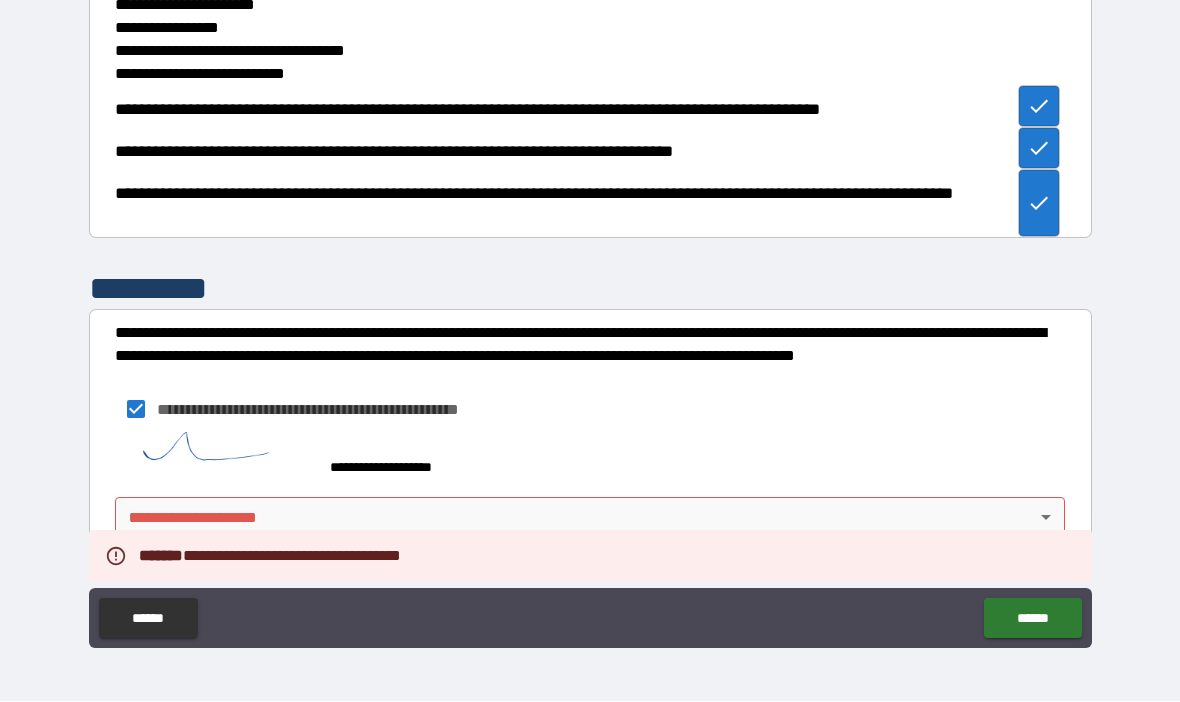 scroll, scrollTop: 2819, scrollLeft: 0, axis: vertical 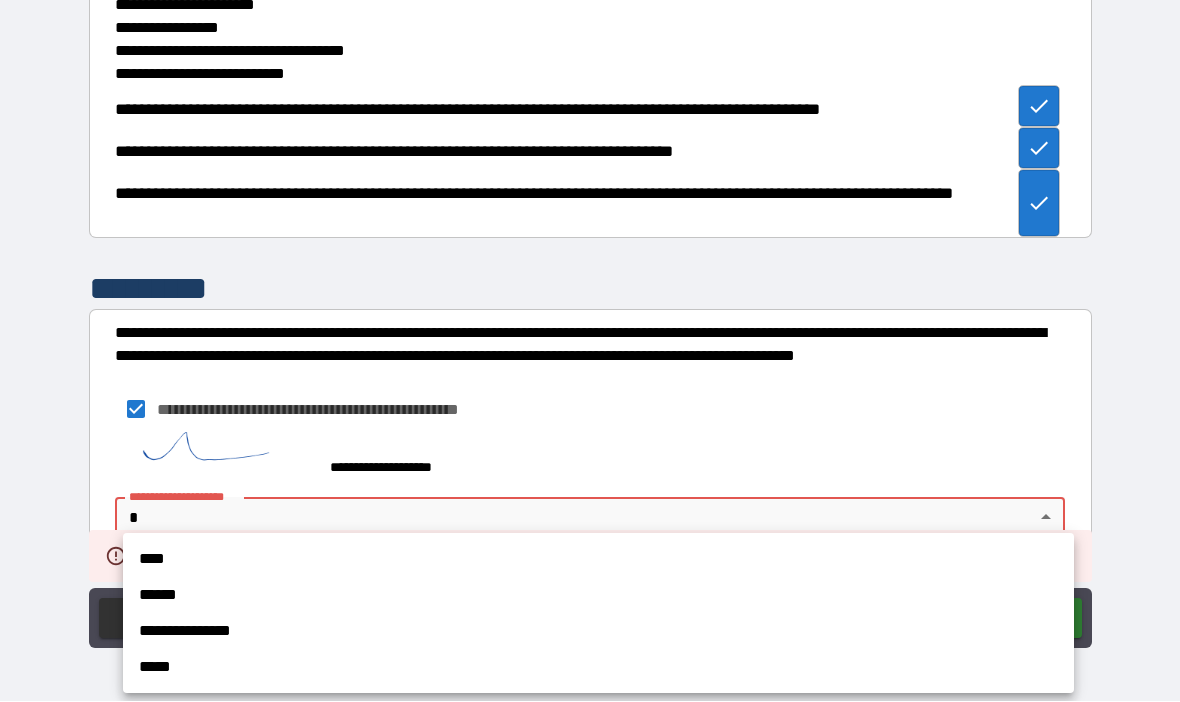 click on "****" at bounding box center (598, 560) 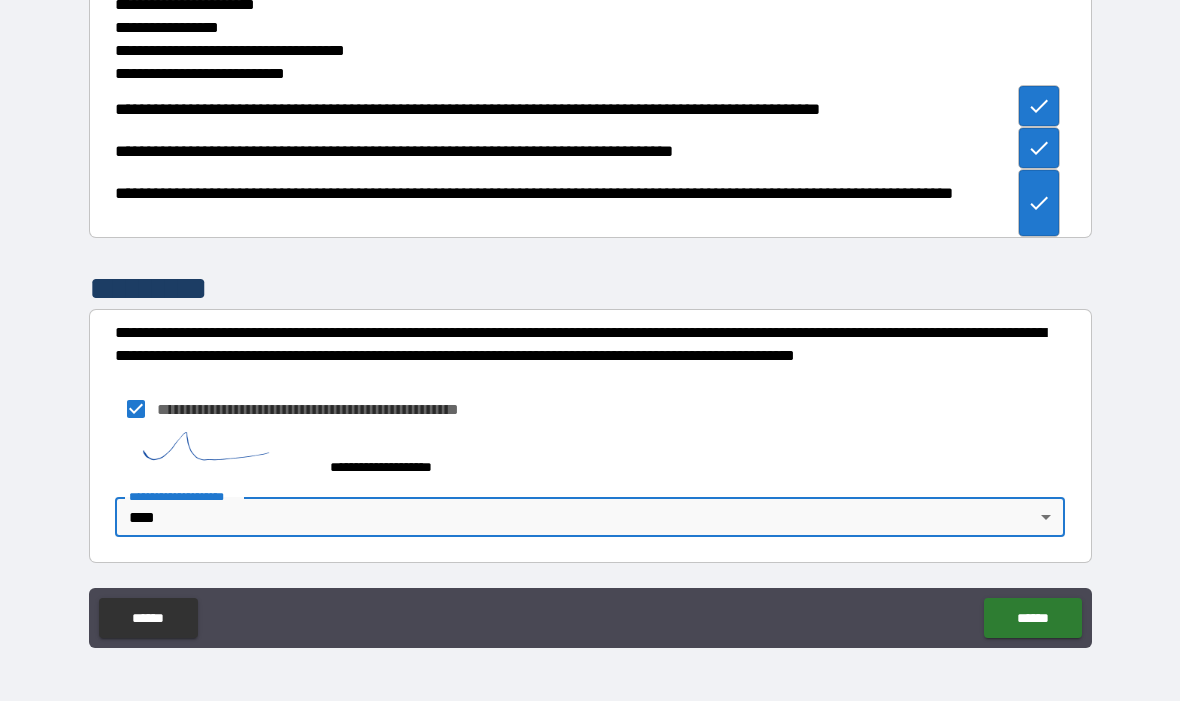 click on "******" at bounding box center (1032, 619) 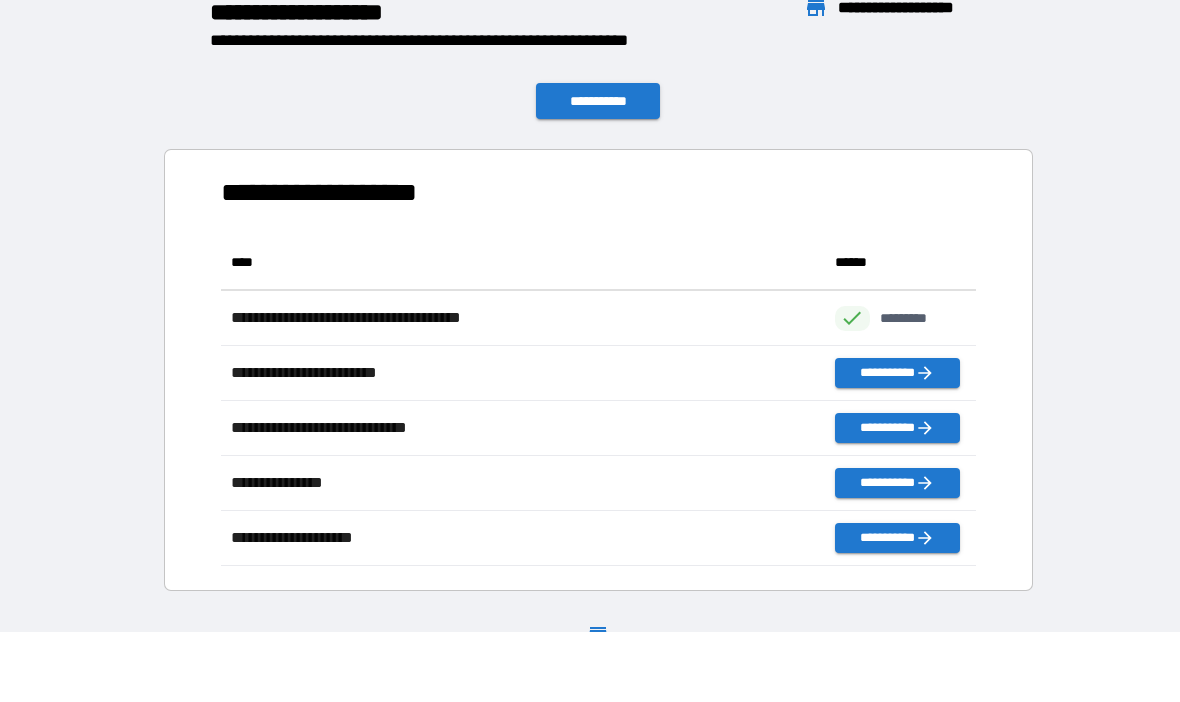 scroll, scrollTop: 331, scrollLeft: 755, axis: both 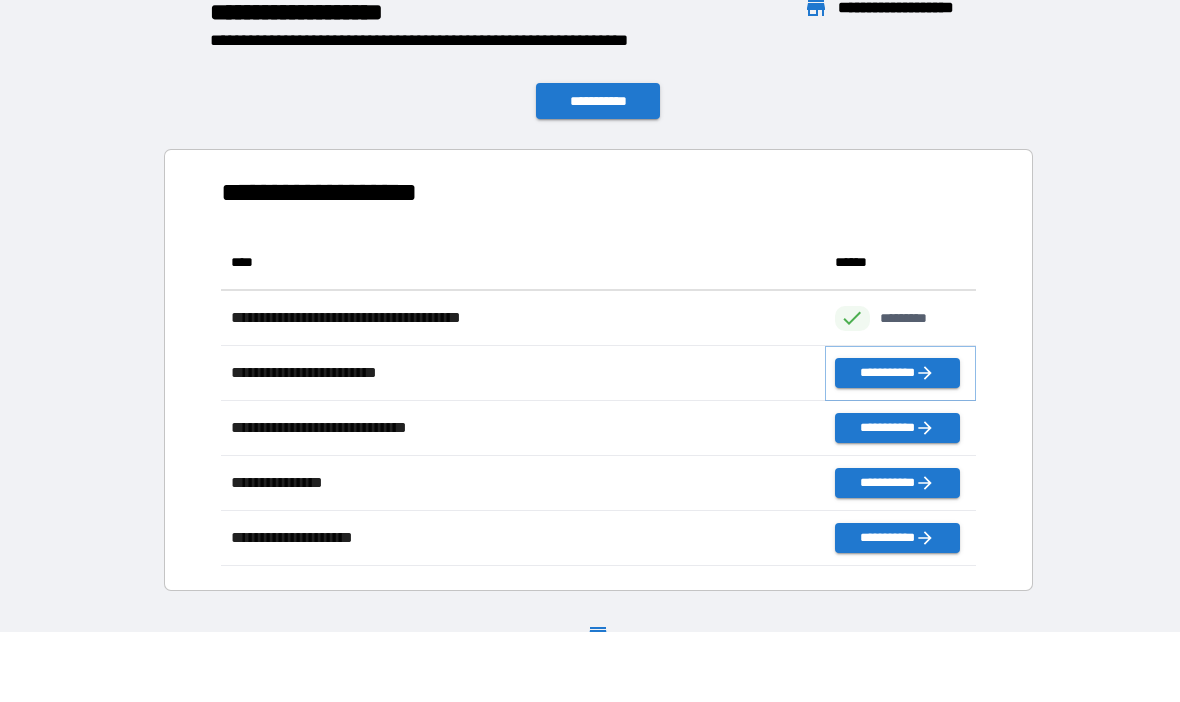click on "**********" at bounding box center [897, 374] 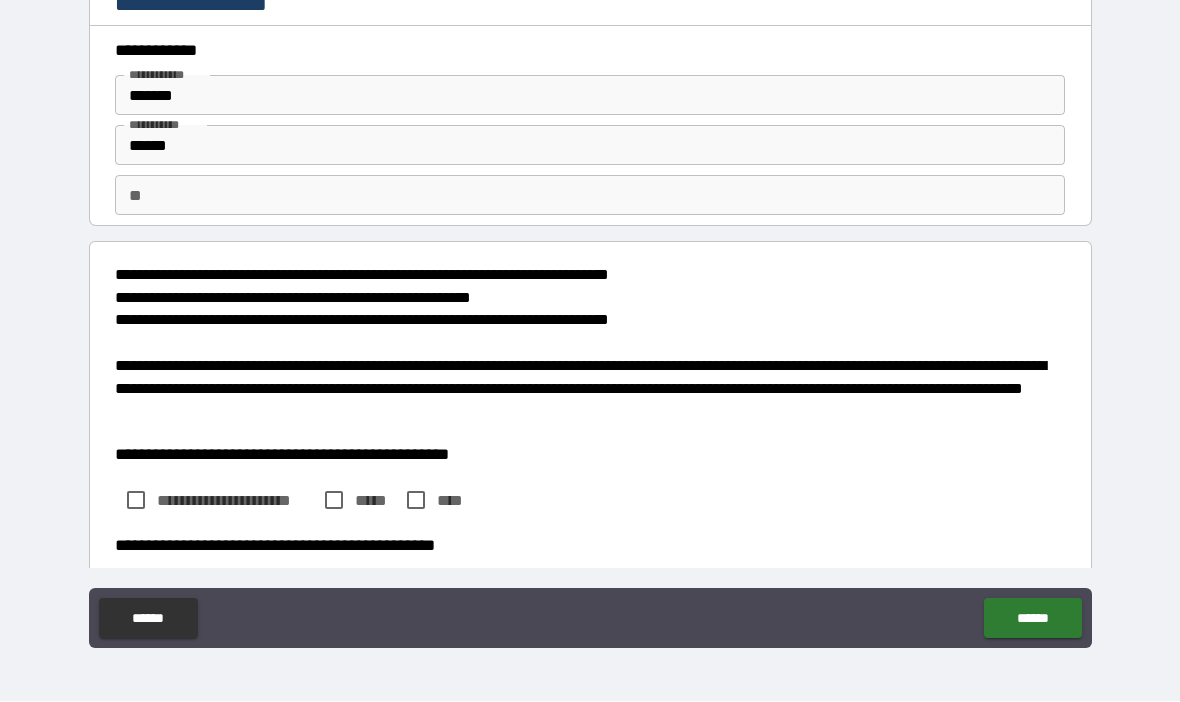 type on "*" 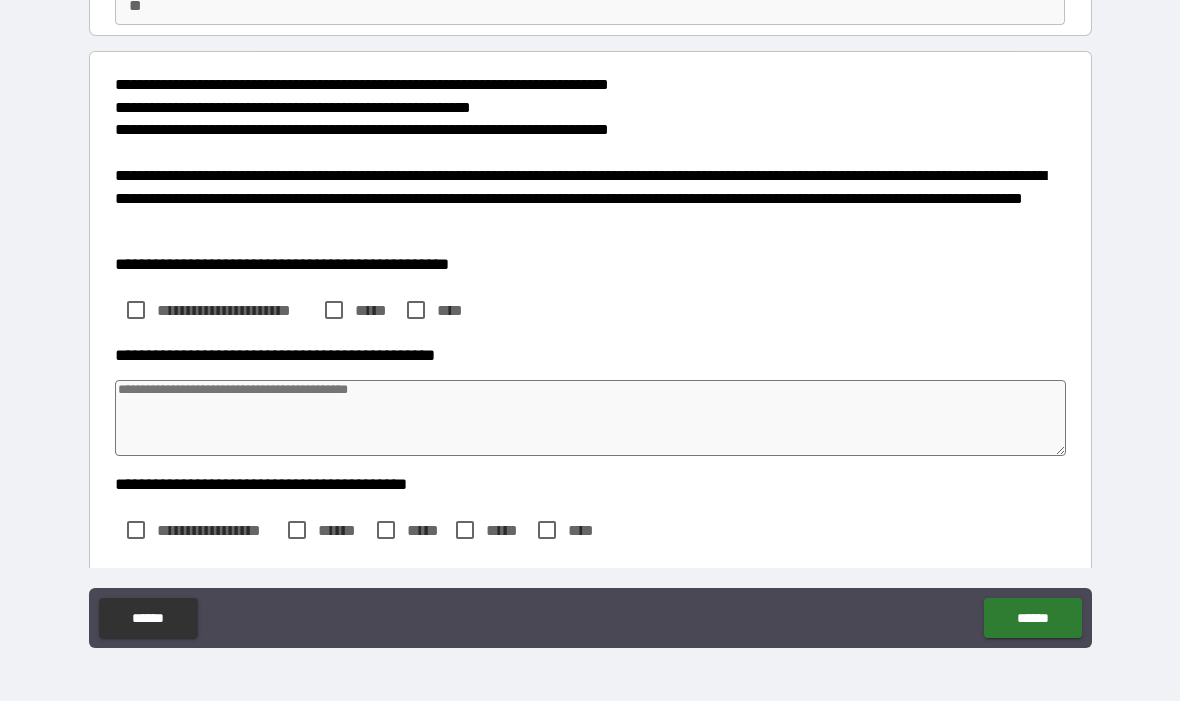 scroll, scrollTop: 189, scrollLeft: 0, axis: vertical 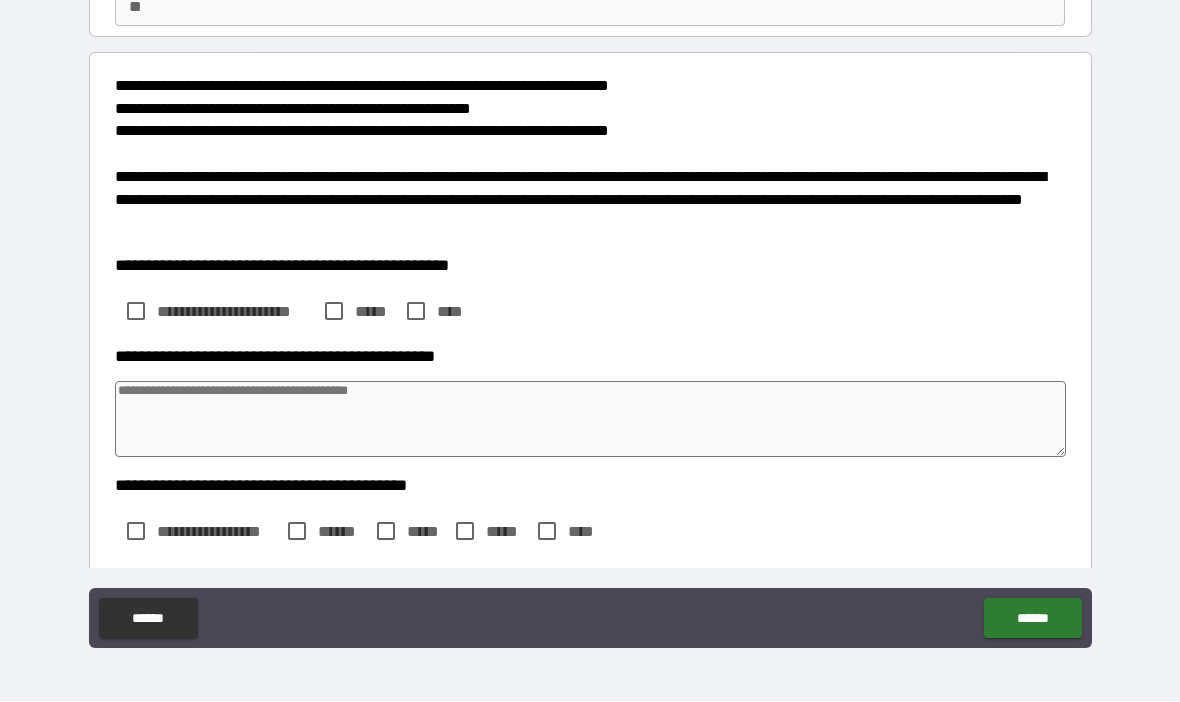 type on "*" 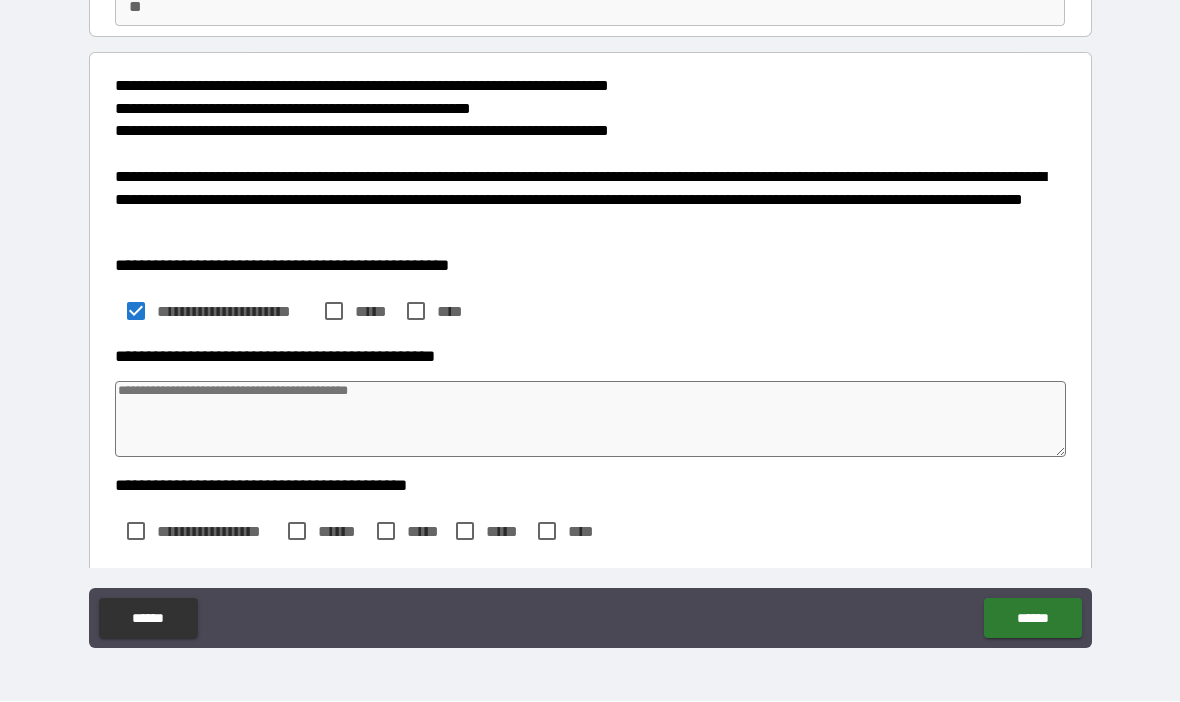 type on "*" 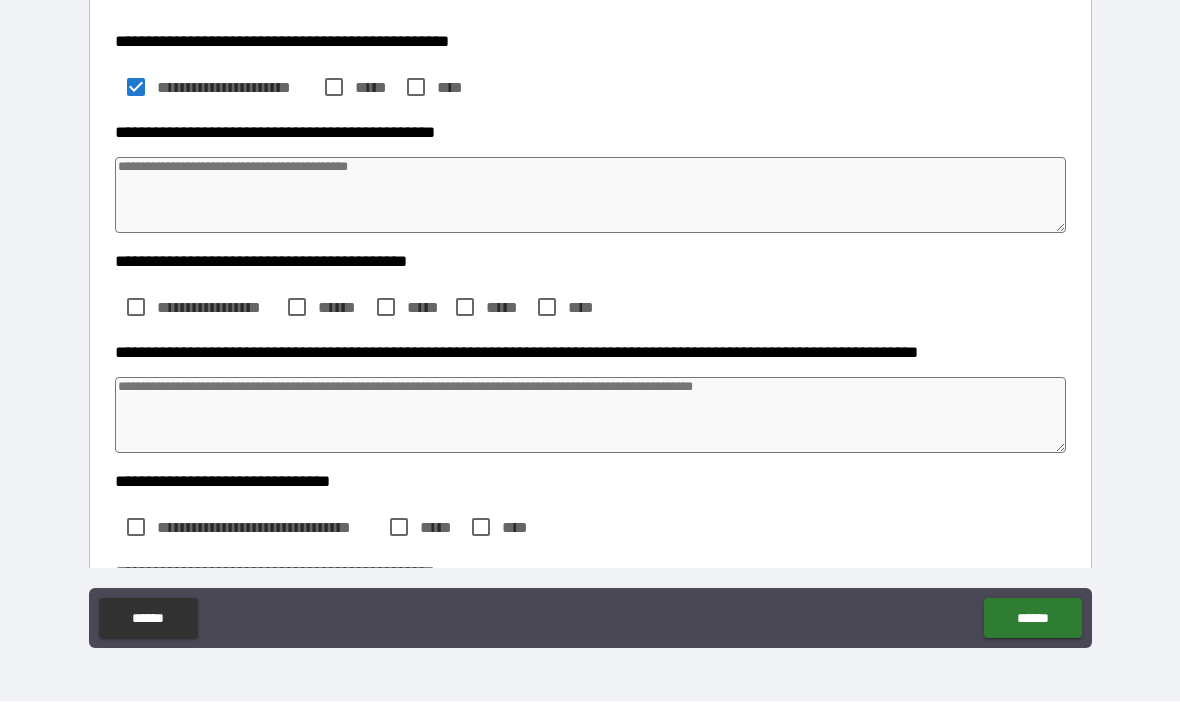 scroll, scrollTop: 415, scrollLeft: 0, axis: vertical 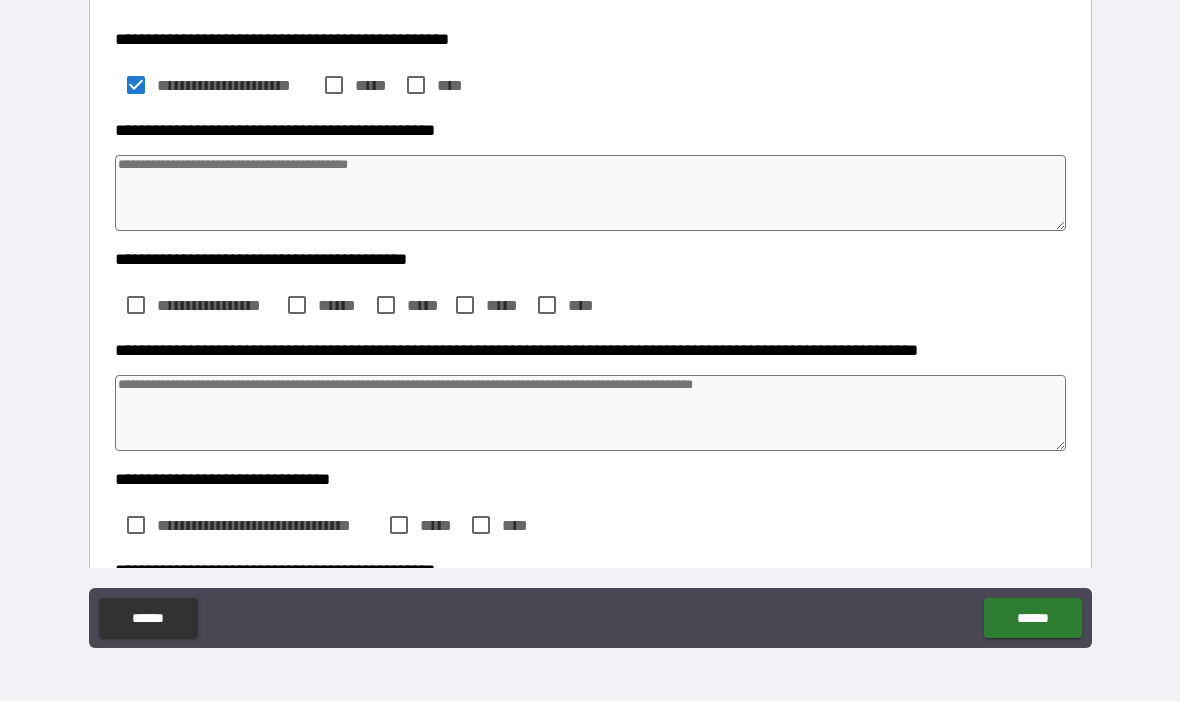 type on "*" 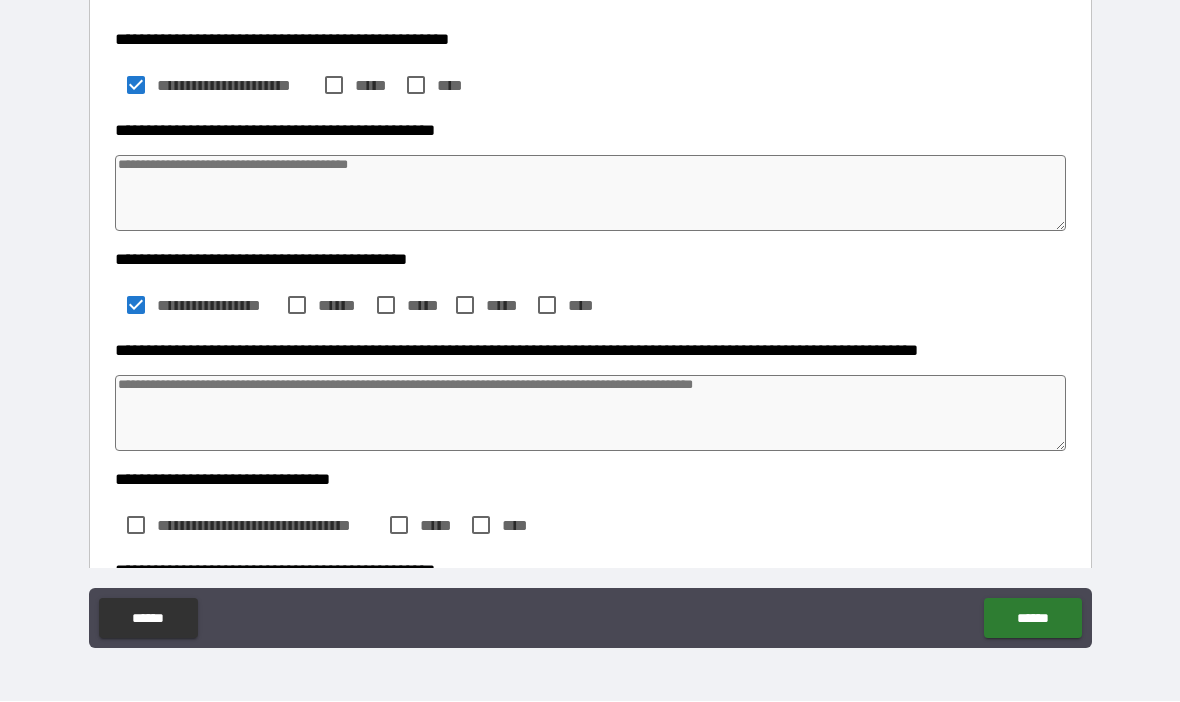 type on "*" 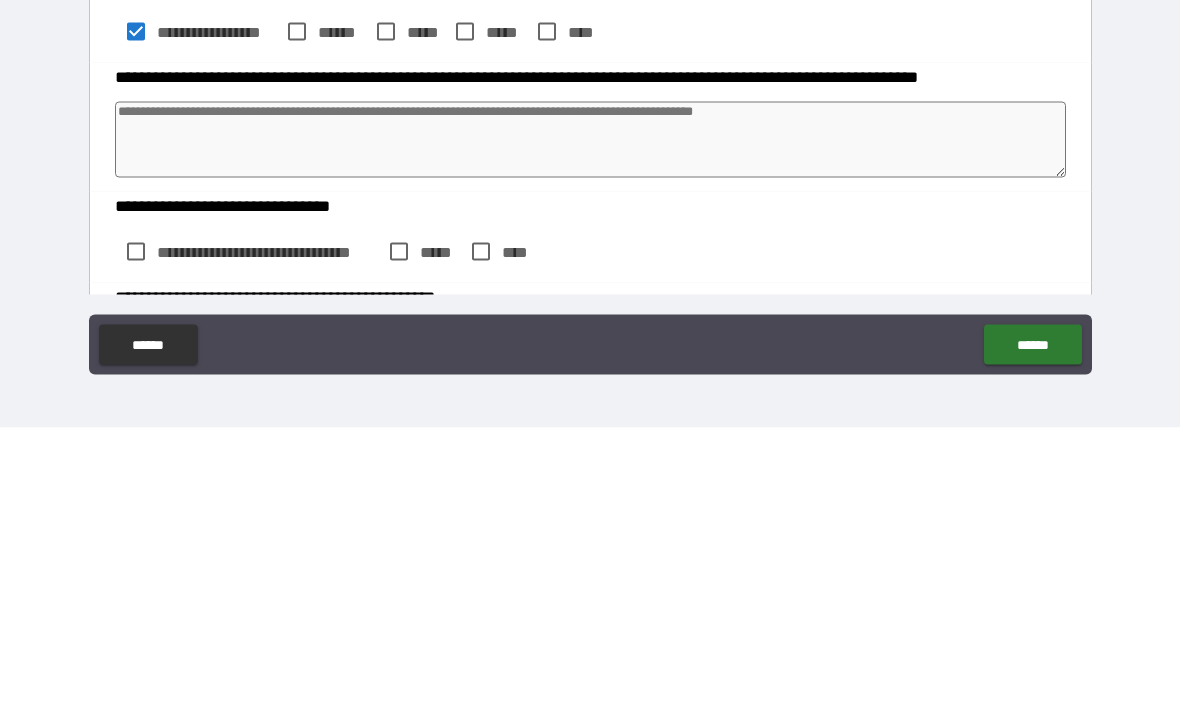 type on "*" 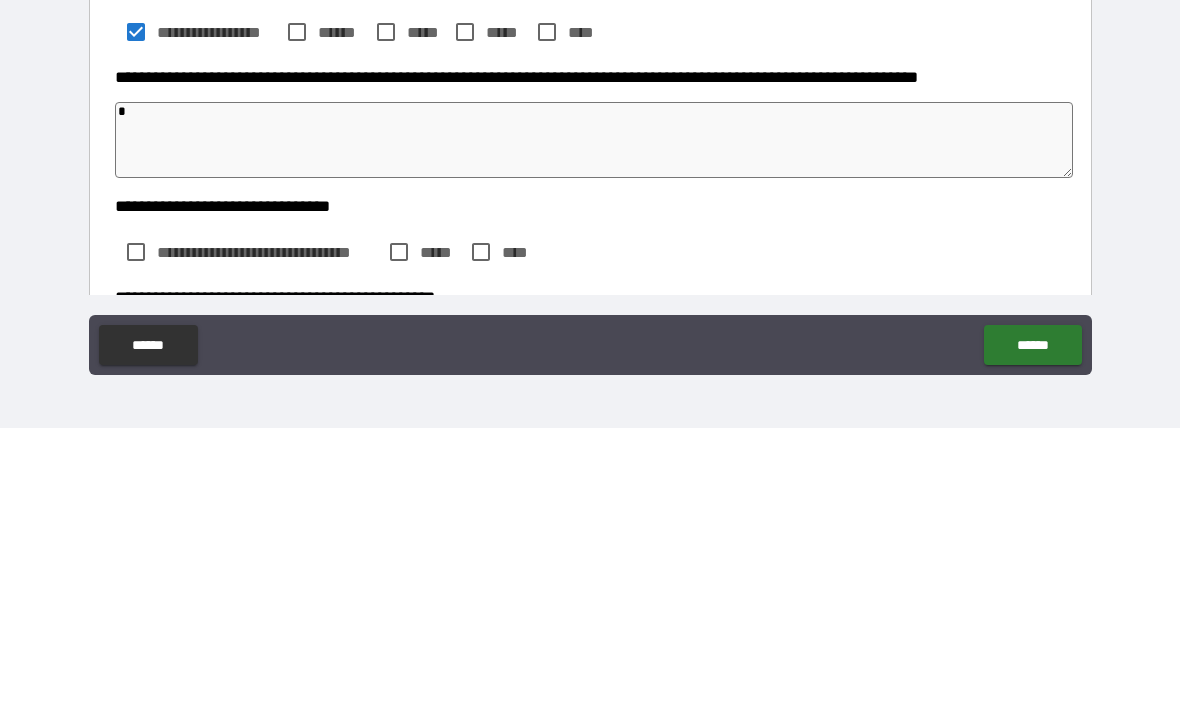 type on "*" 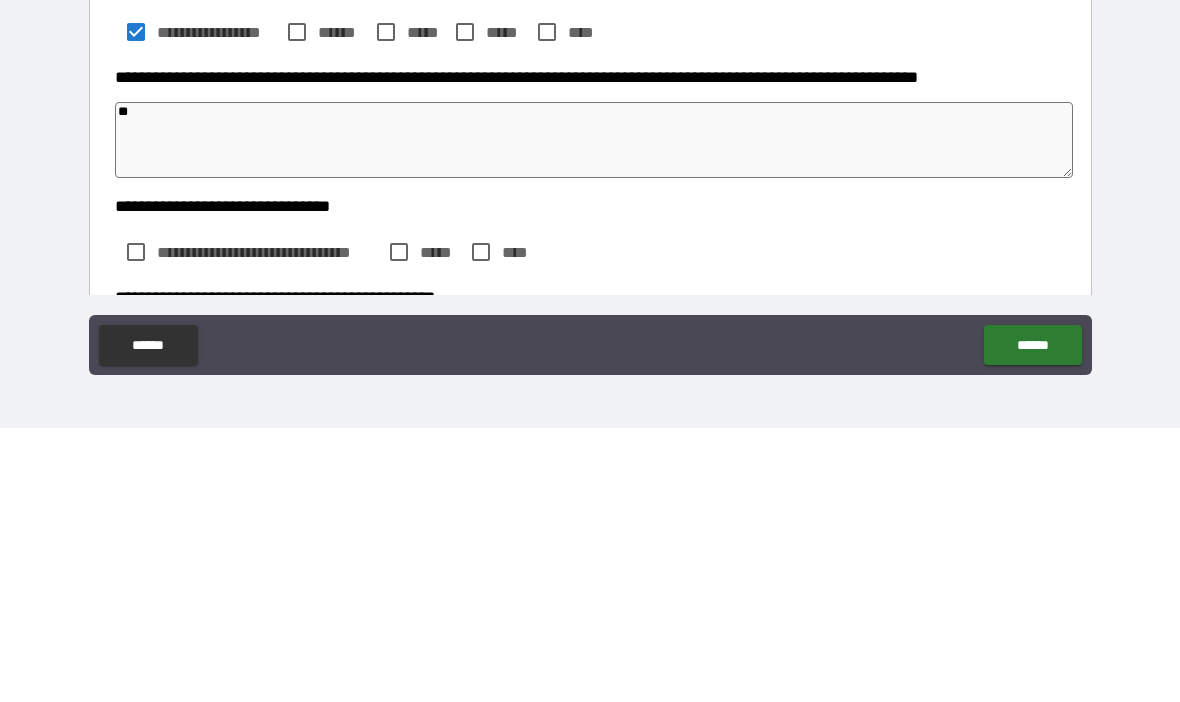 type on "*" 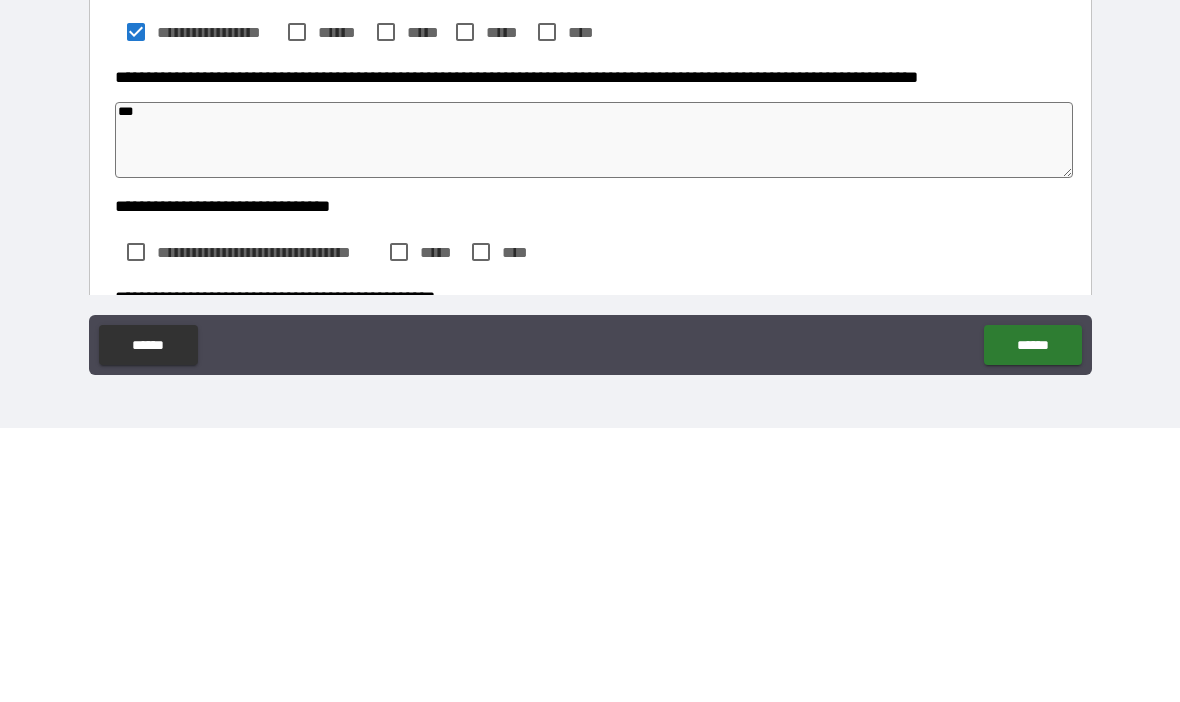 type on "*" 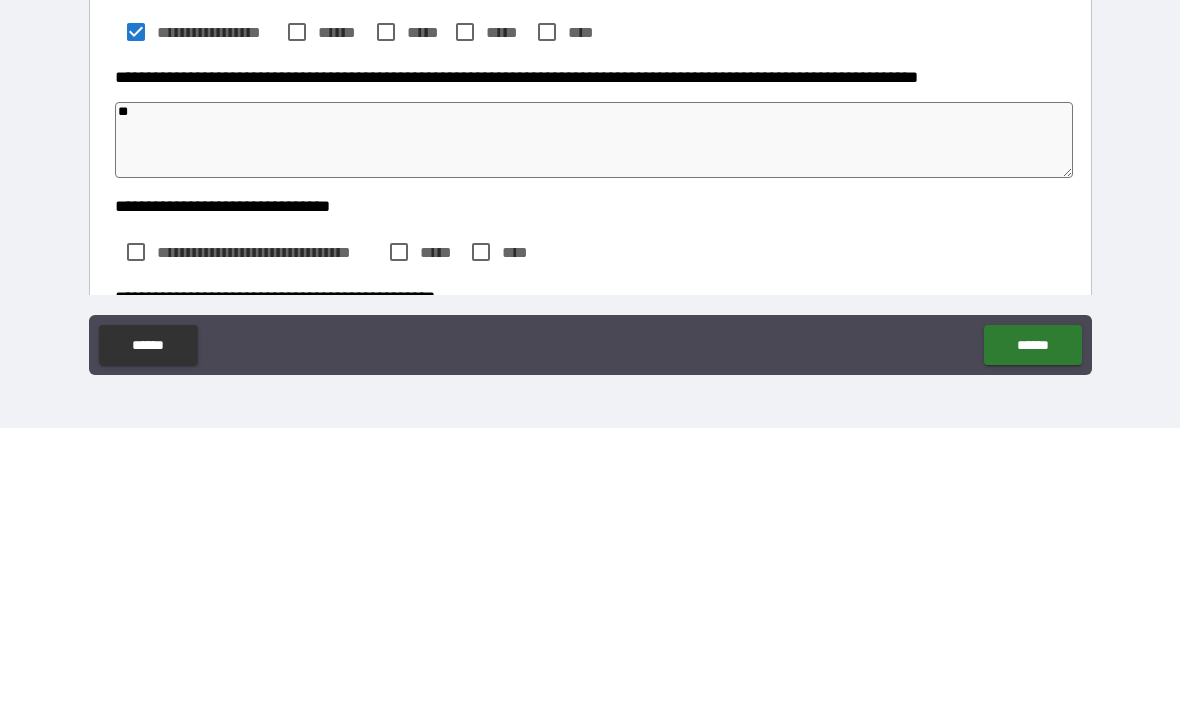 type on "*" 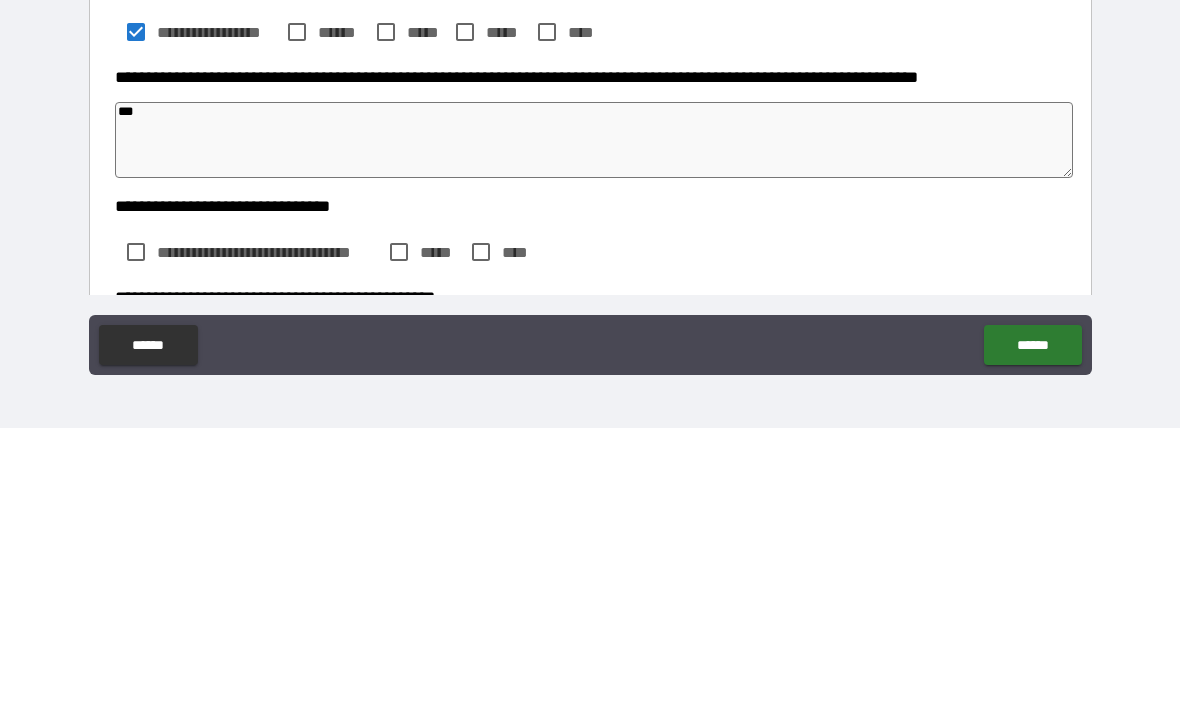 type on "*" 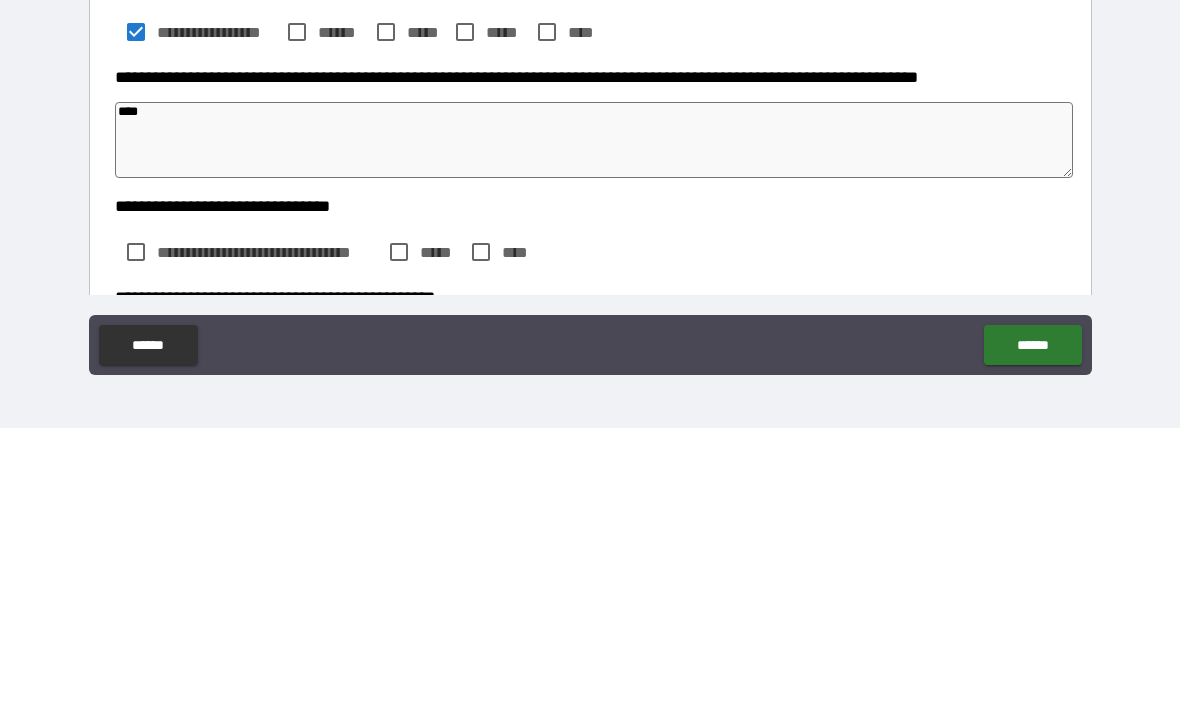 type on "*" 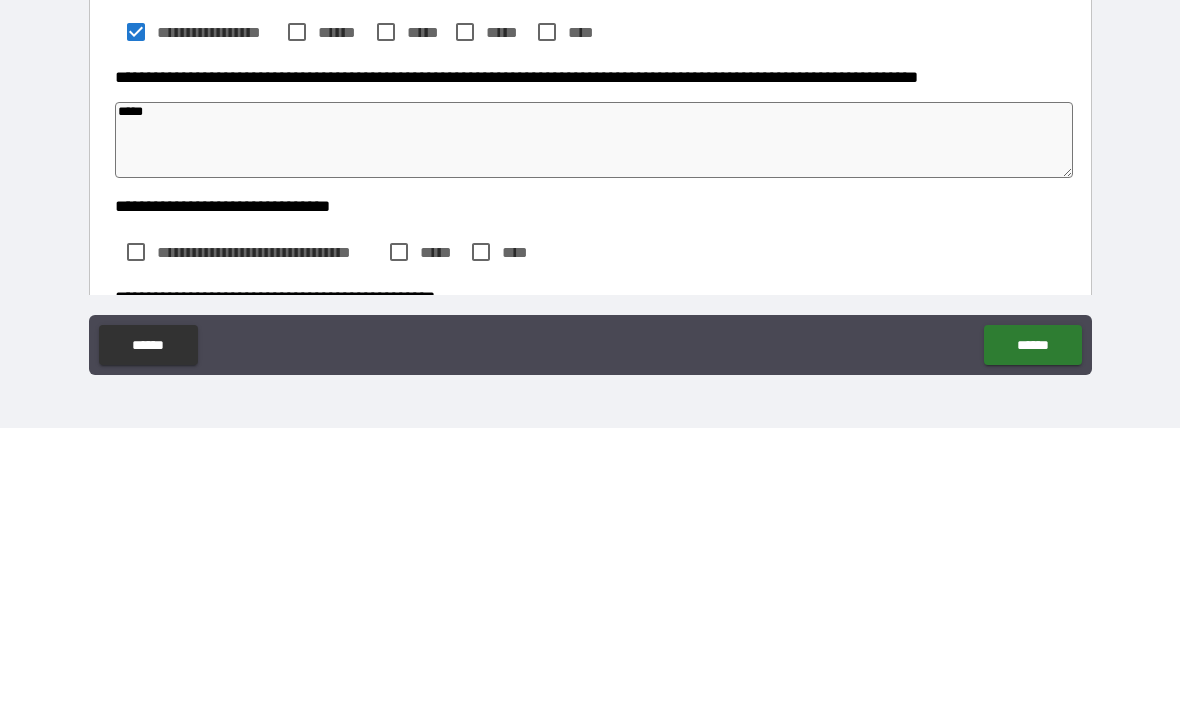 type on "*" 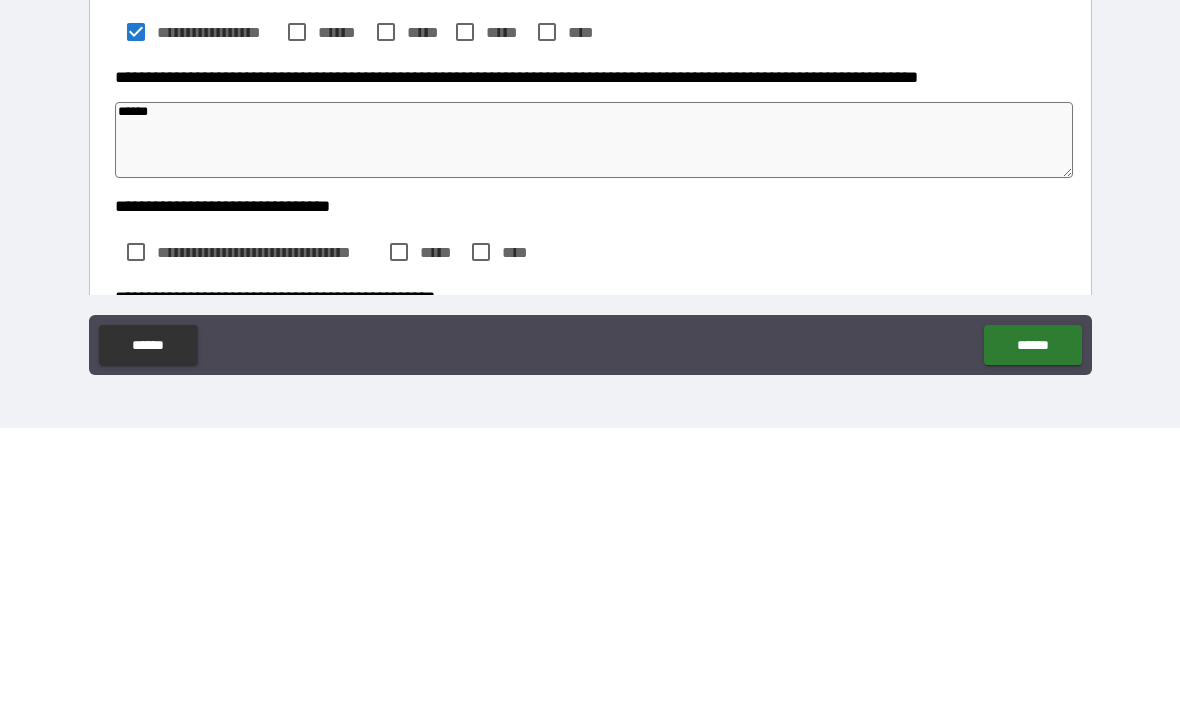 type on "*" 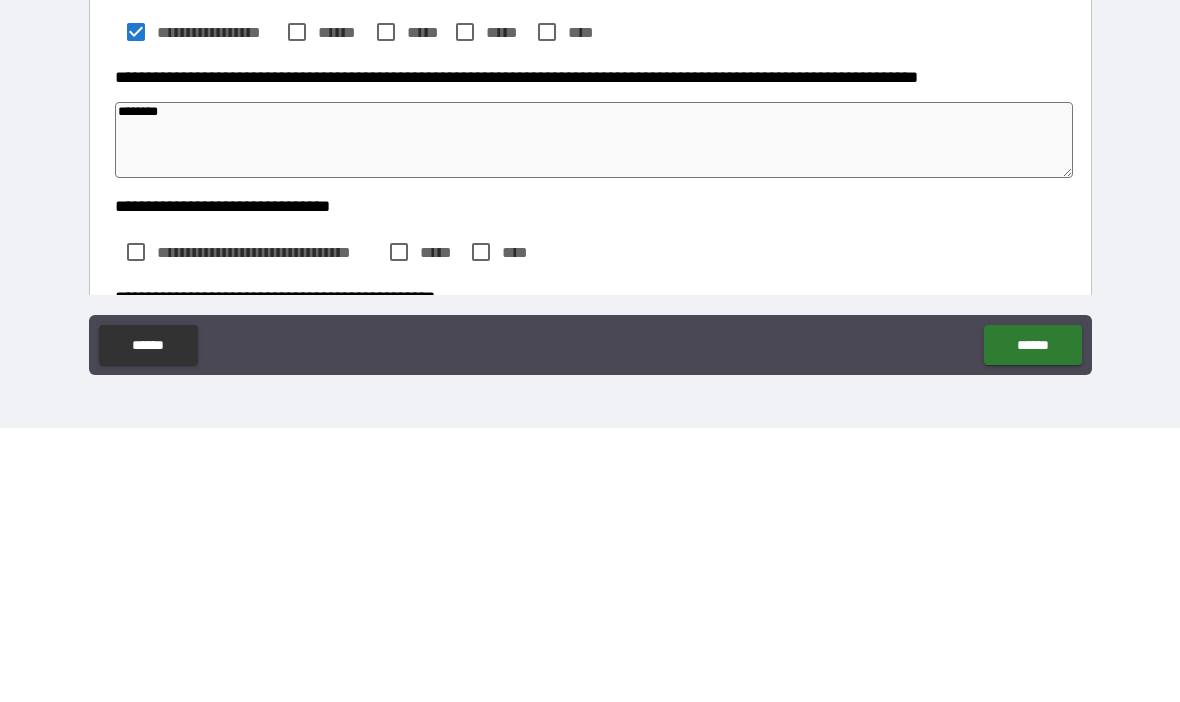 type on "********" 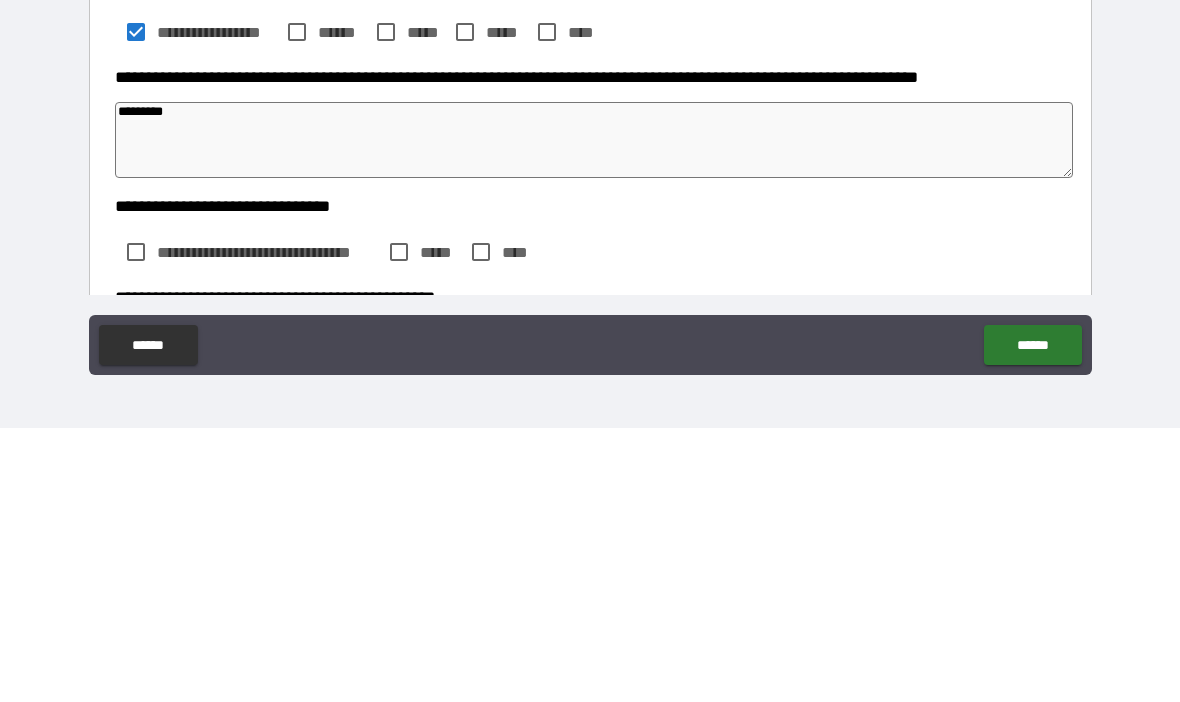 type on "*" 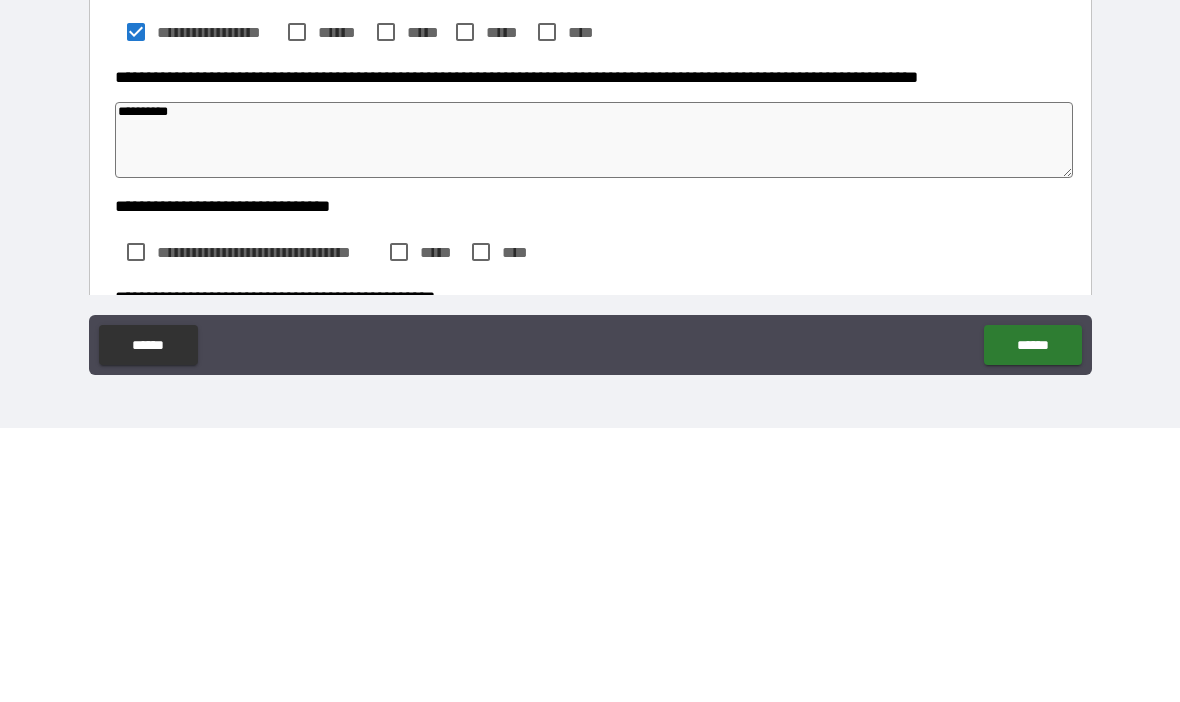 type on "*" 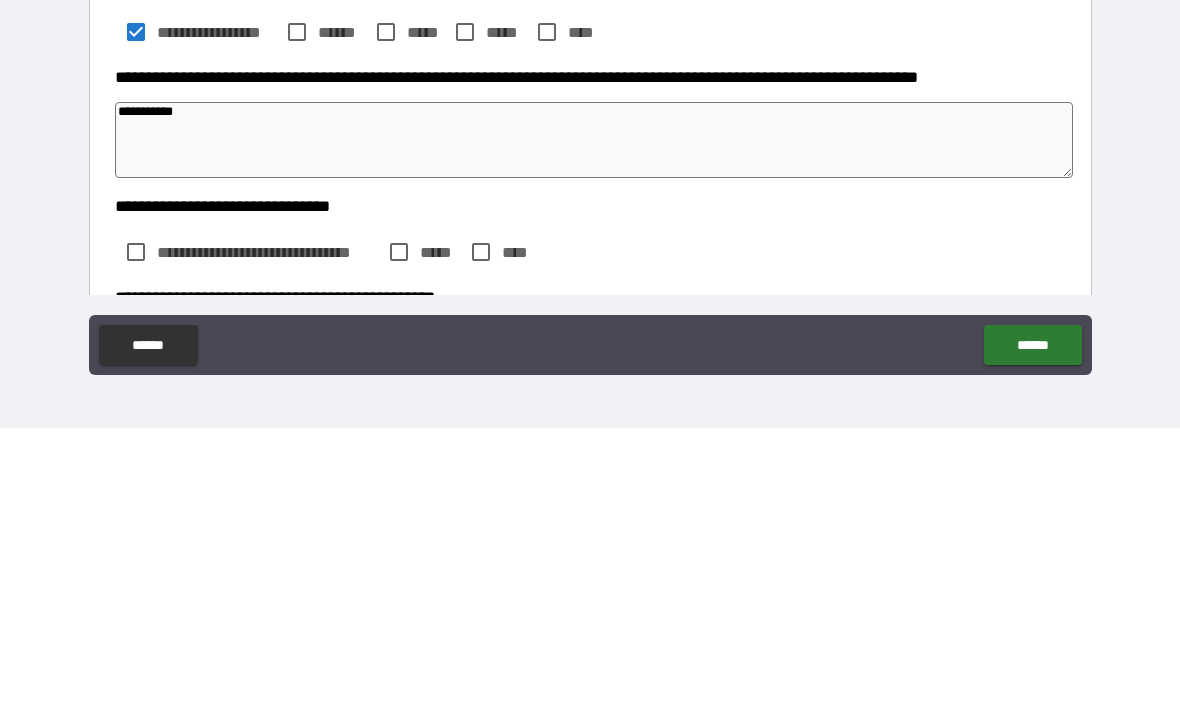 type on "*" 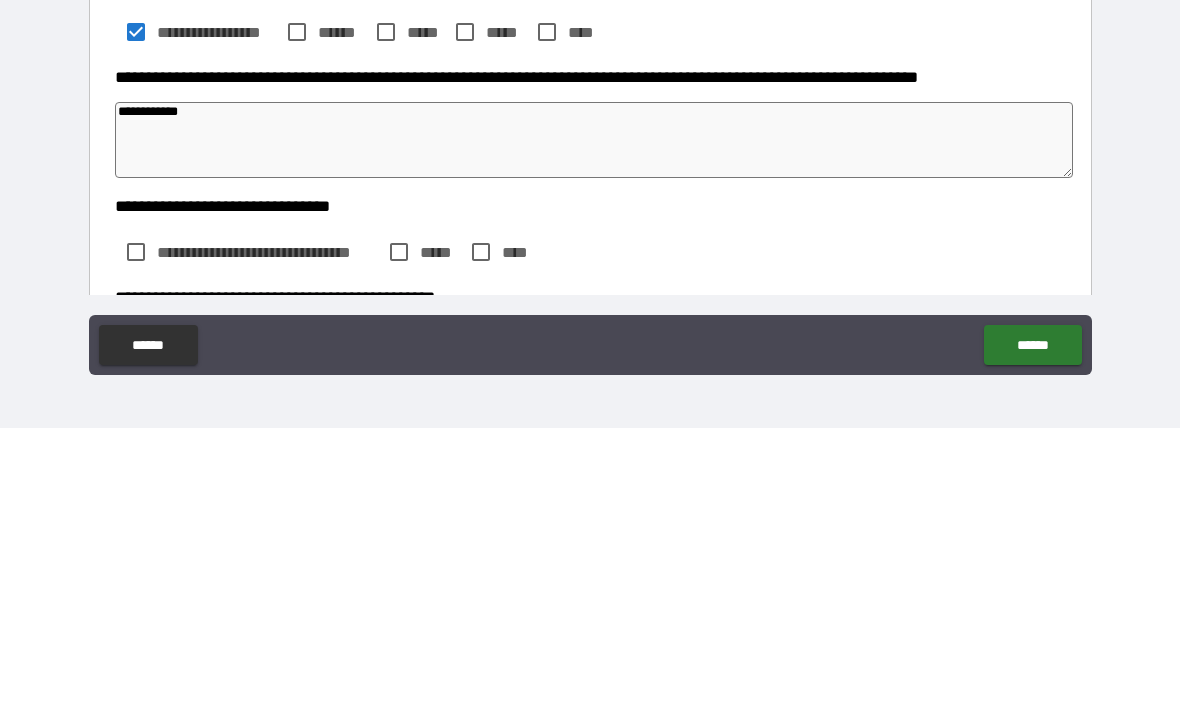 type on "*" 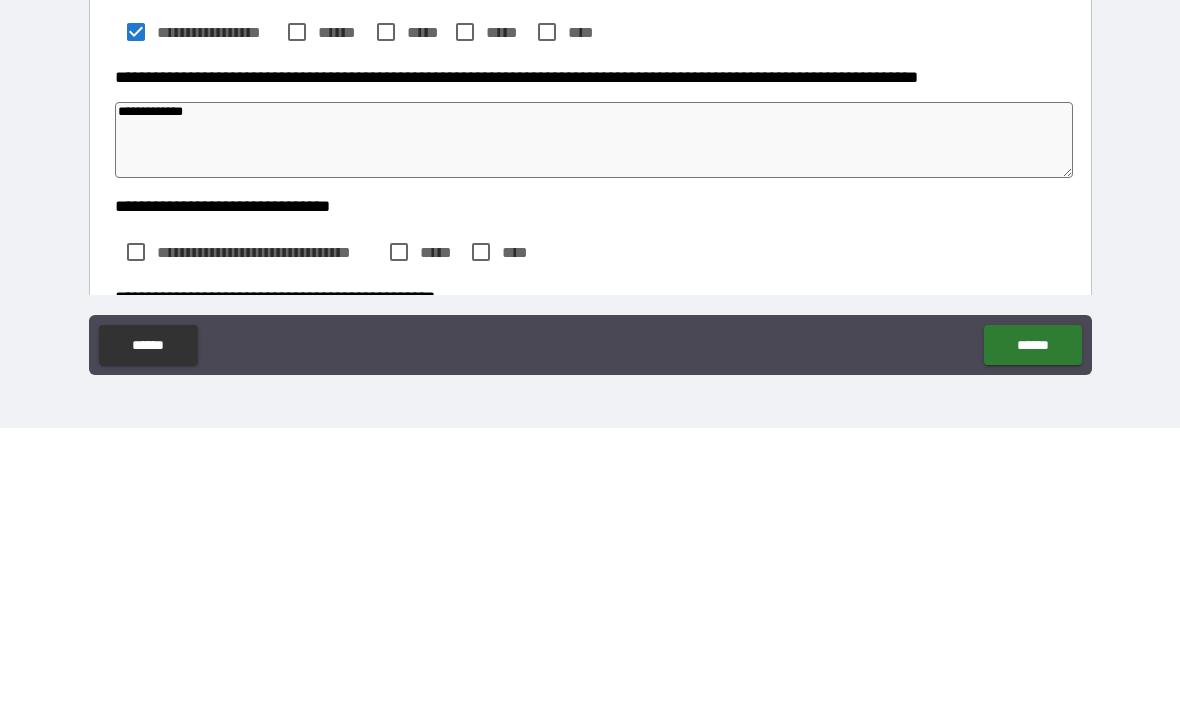 type on "*" 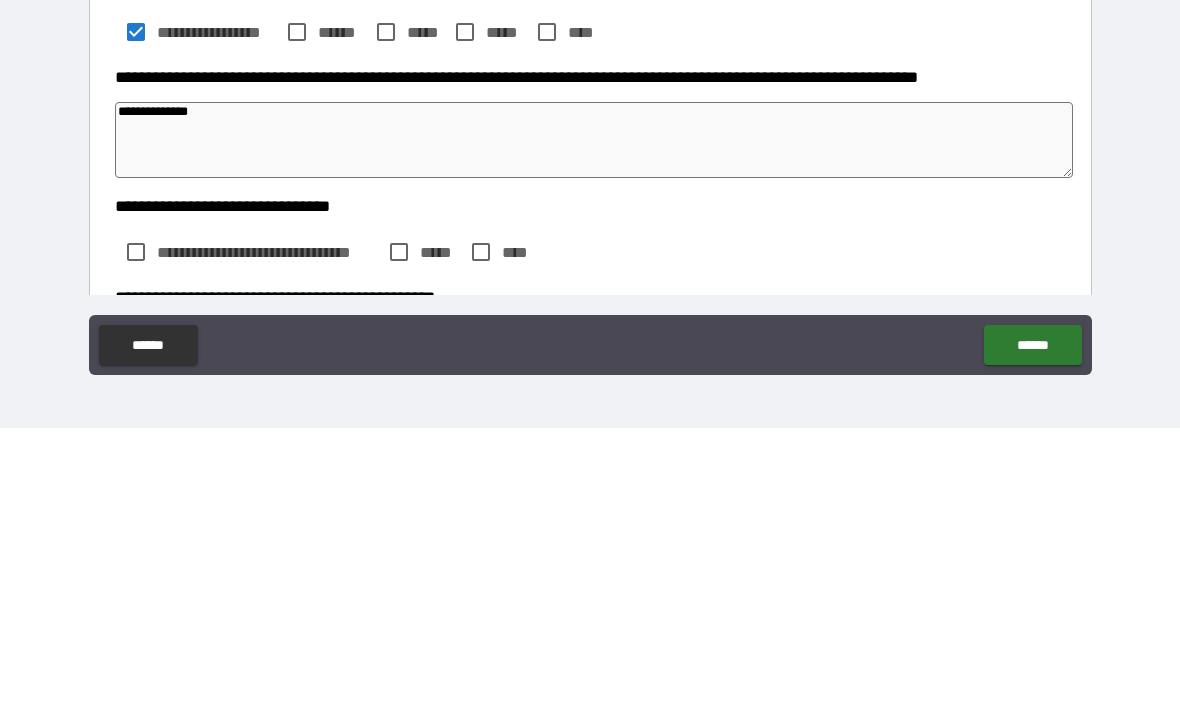 type on "*" 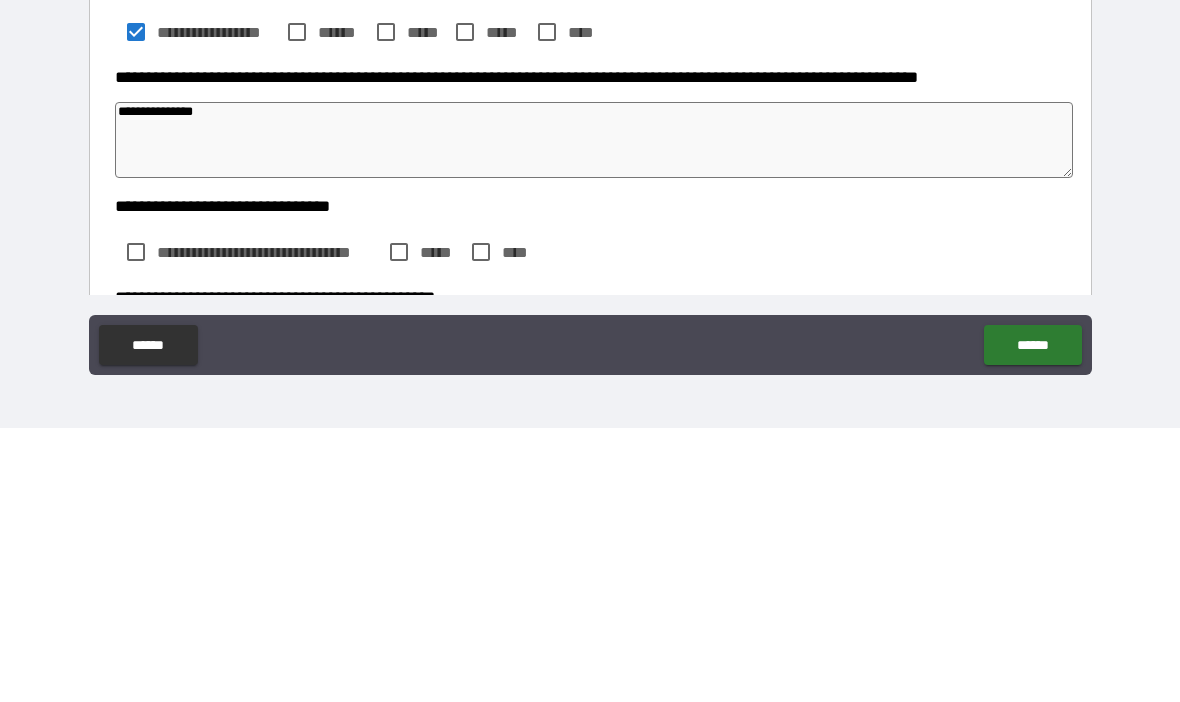 type on "*" 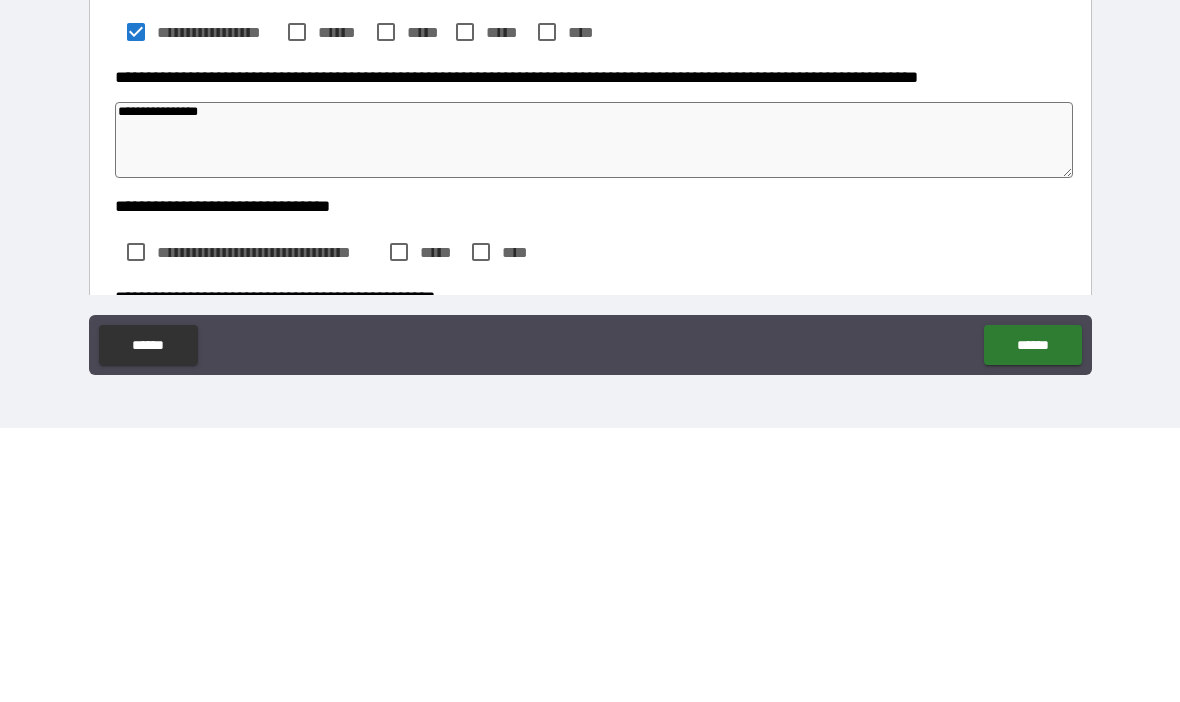 type on "*" 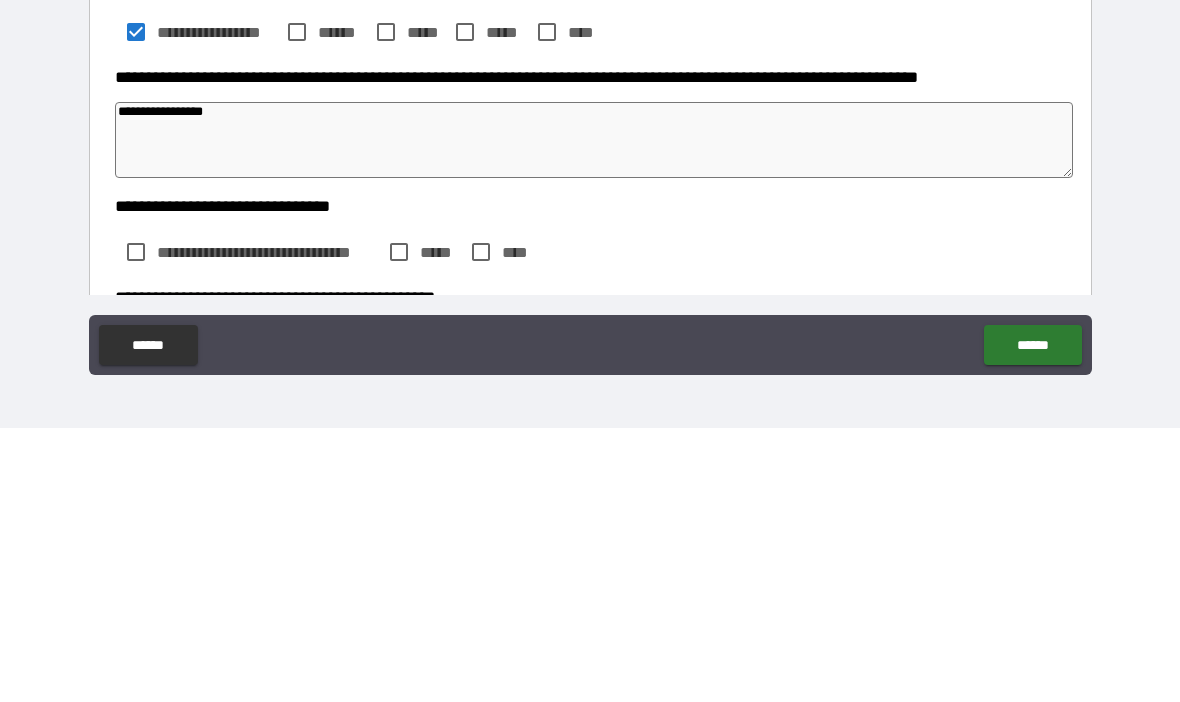 type on "*" 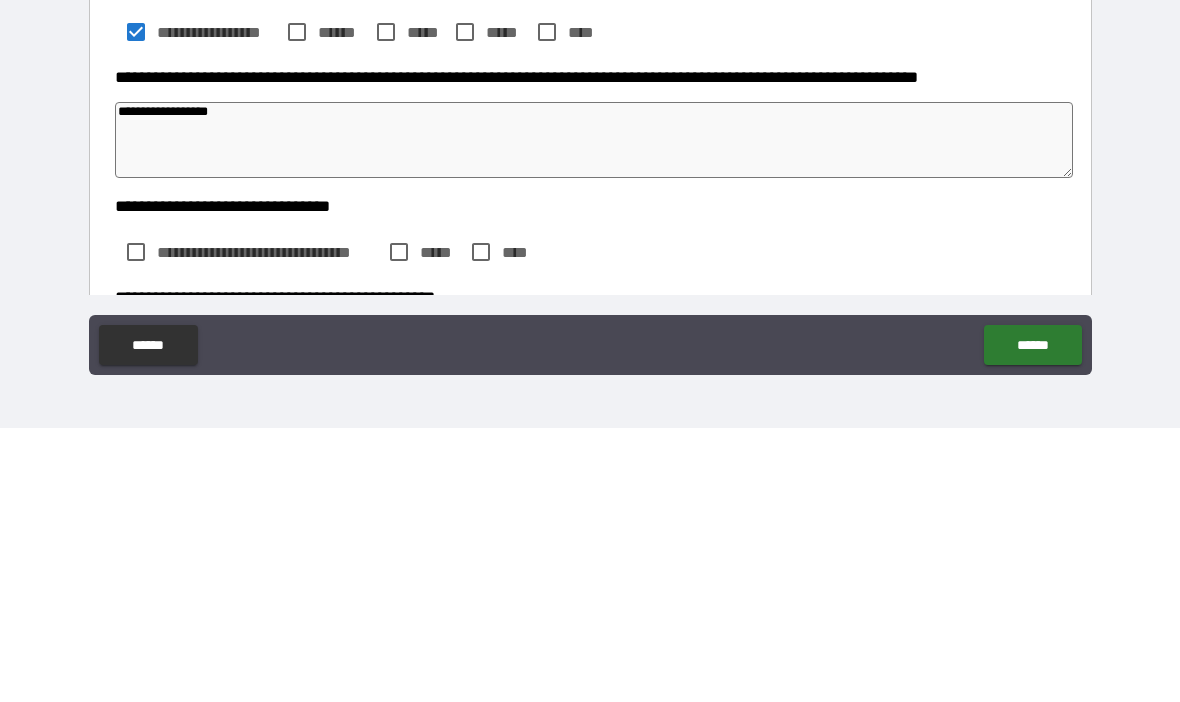 type on "*" 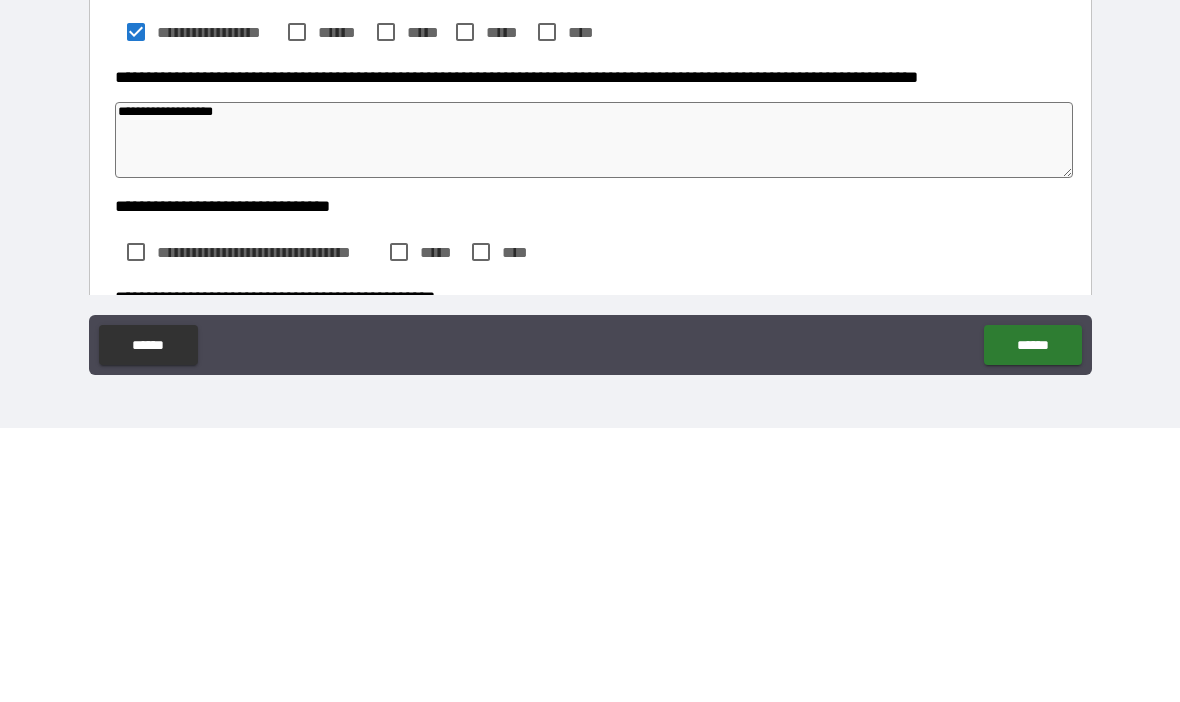 type on "*" 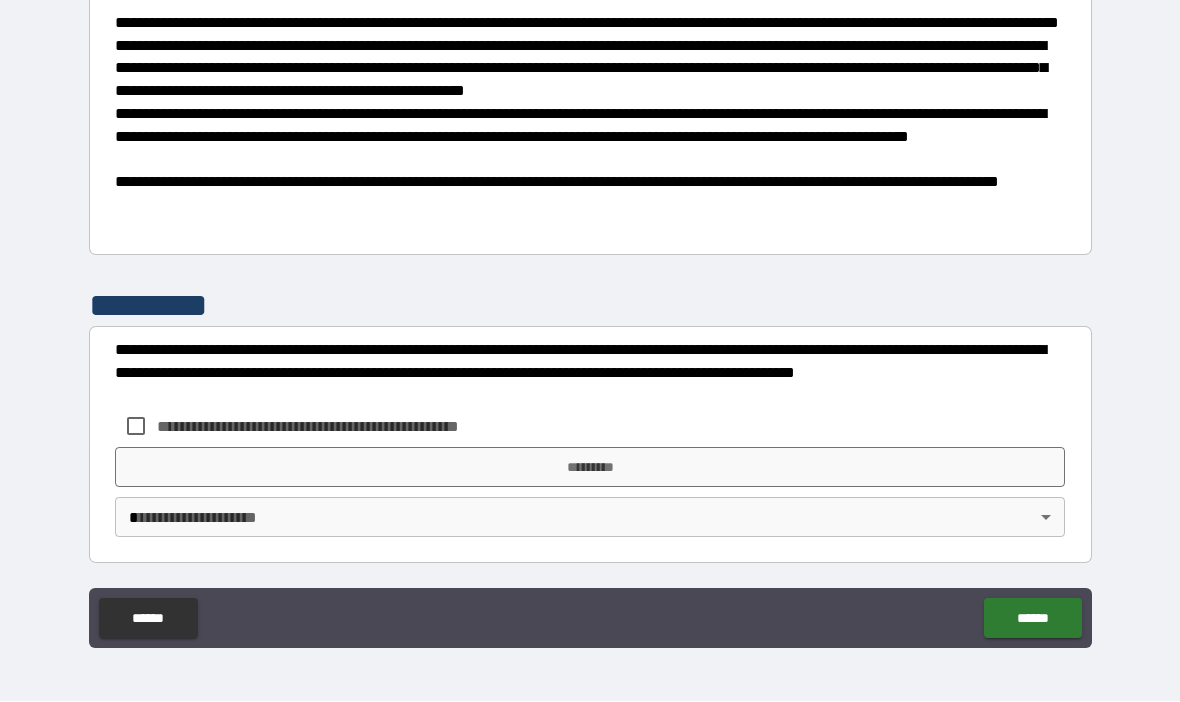 scroll, scrollTop: 1315, scrollLeft: 0, axis: vertical 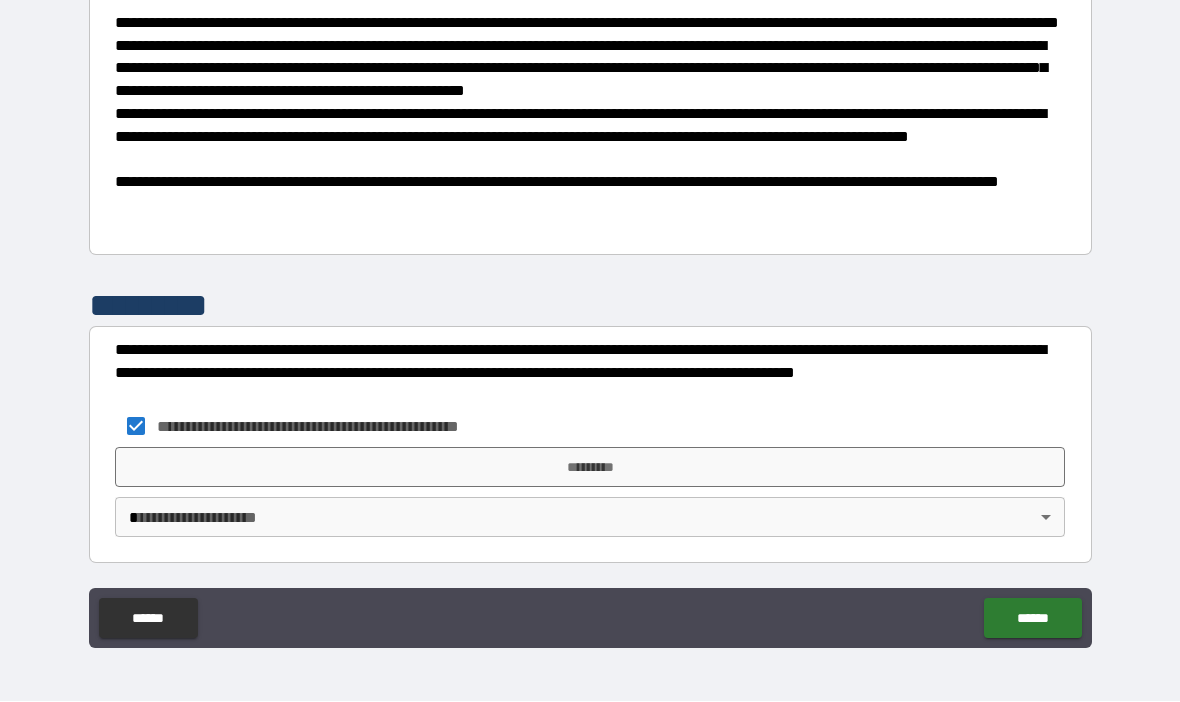 click on "*********" at bounding box center [590, 468] 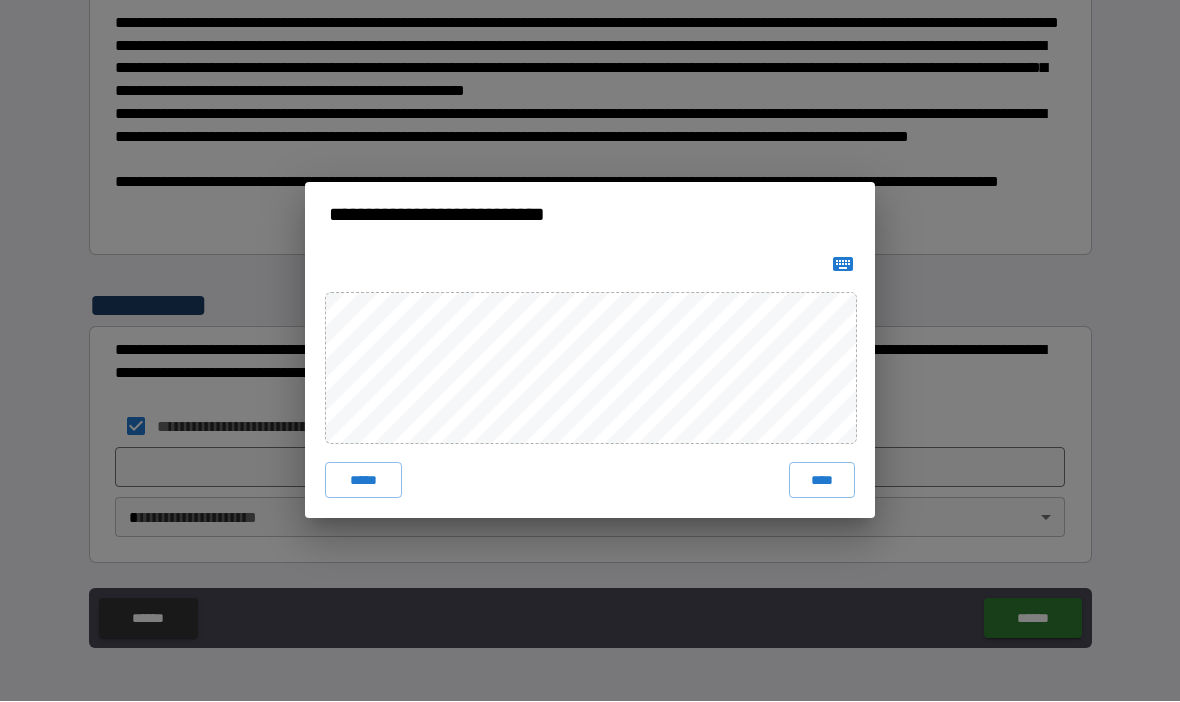 click on "****" at bounding box center [822, 481] 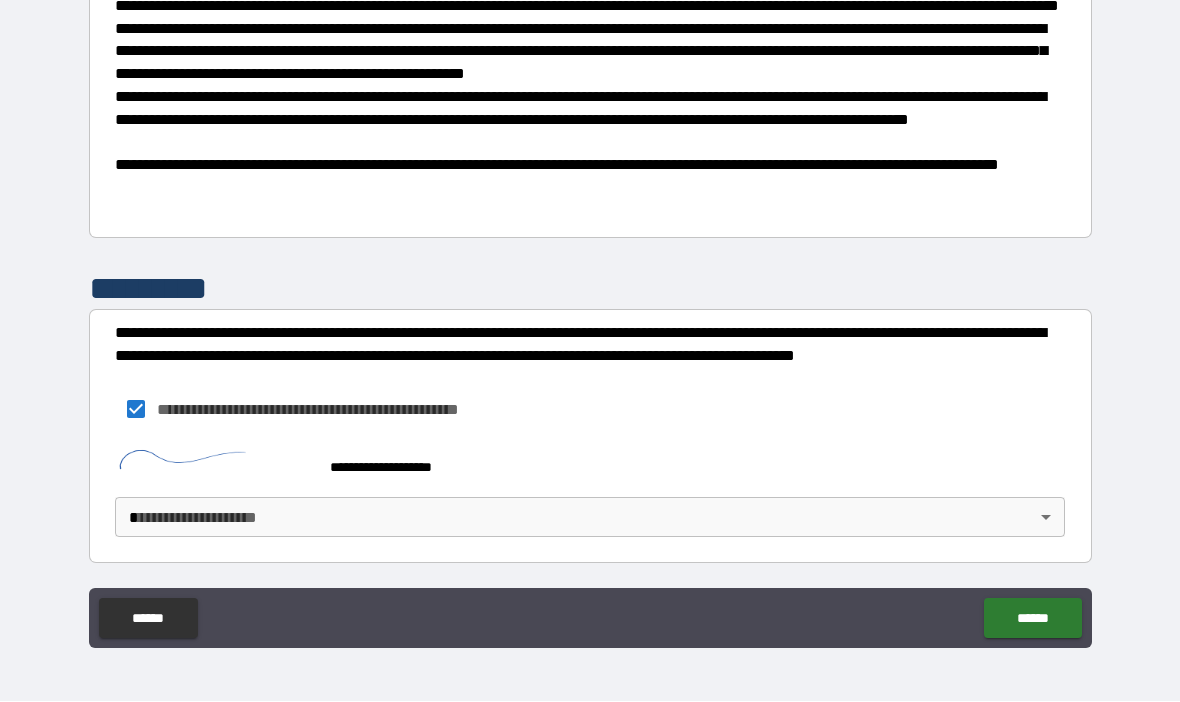 scroll, scrollTop: 1332, scrollLeft: 0, axis: vertical 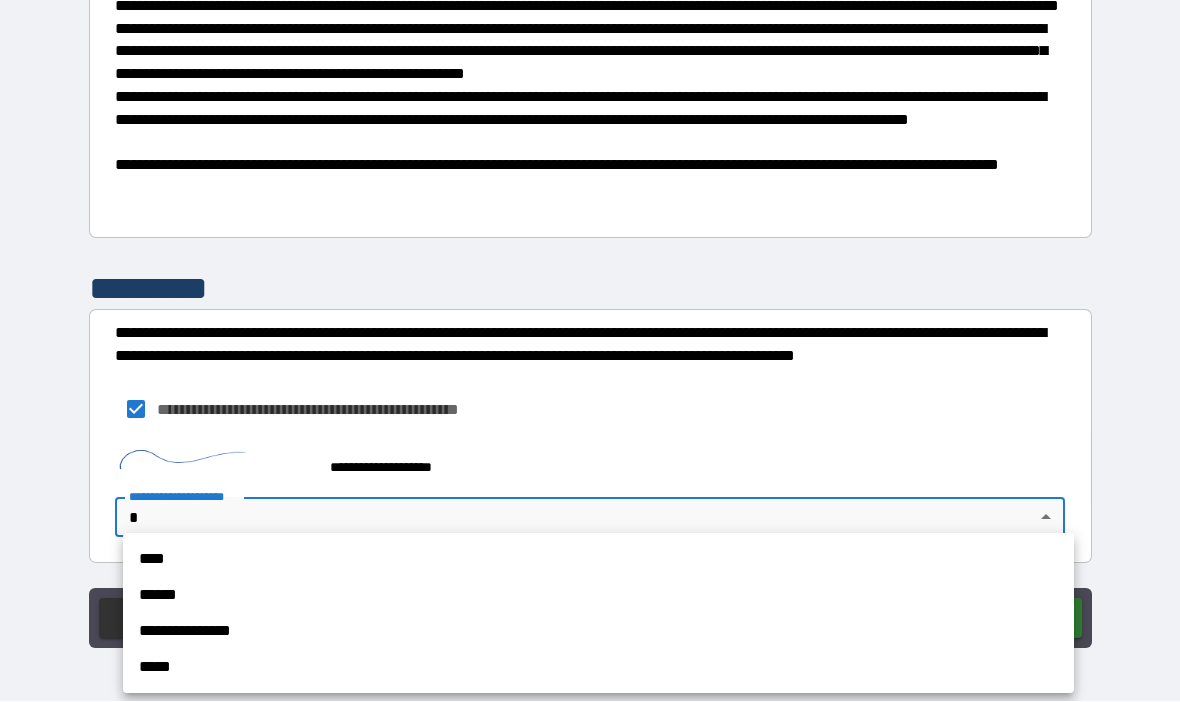 click on "****" at bounding box center [598, 560] 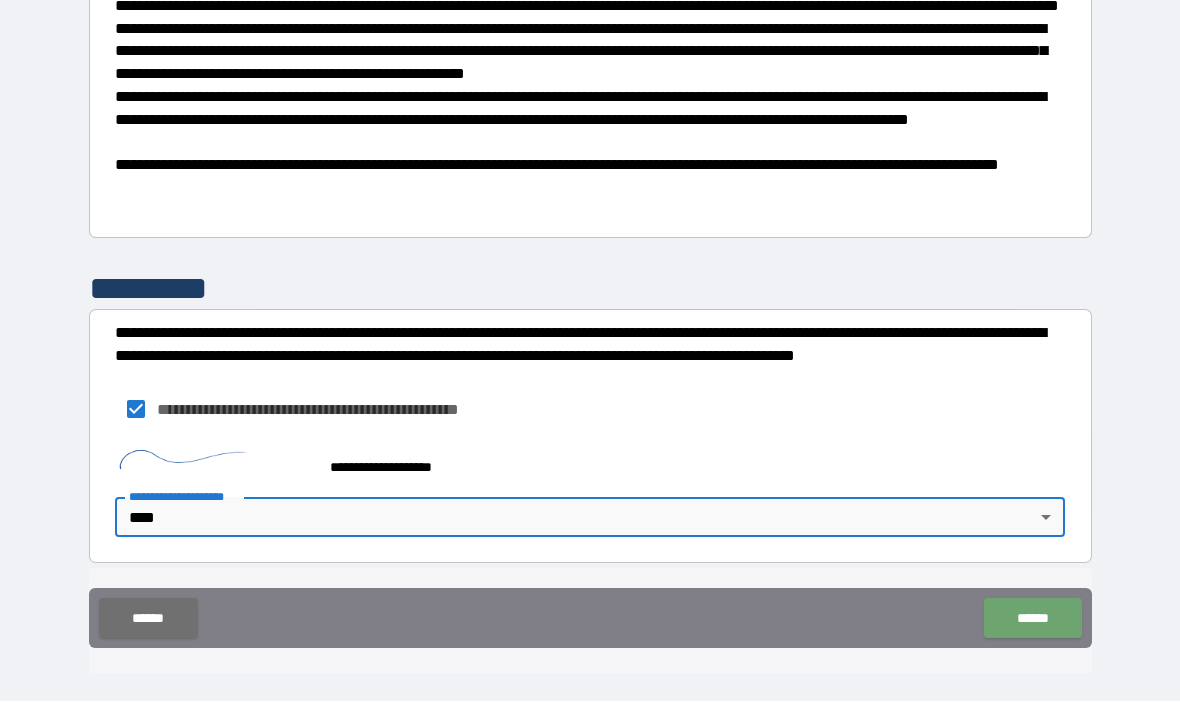 click on "******" at bounding box center [1032, 619] 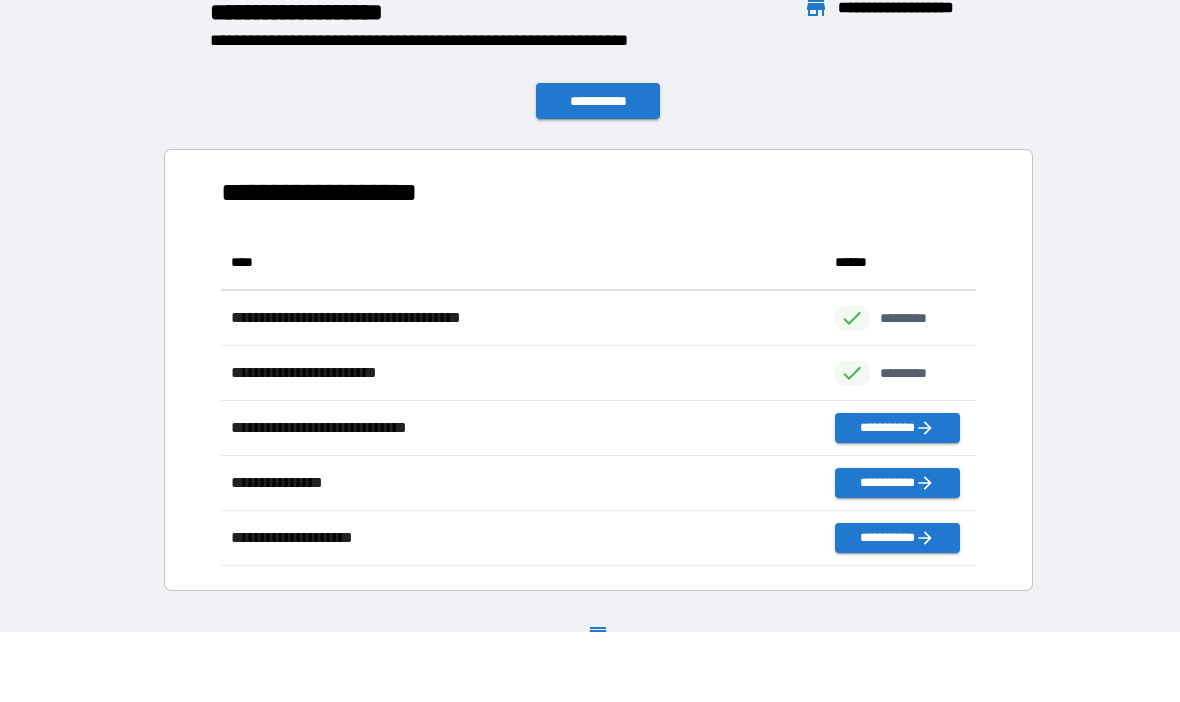 scroll, scrollTop: 1, scrollLeft: 1, axis: both 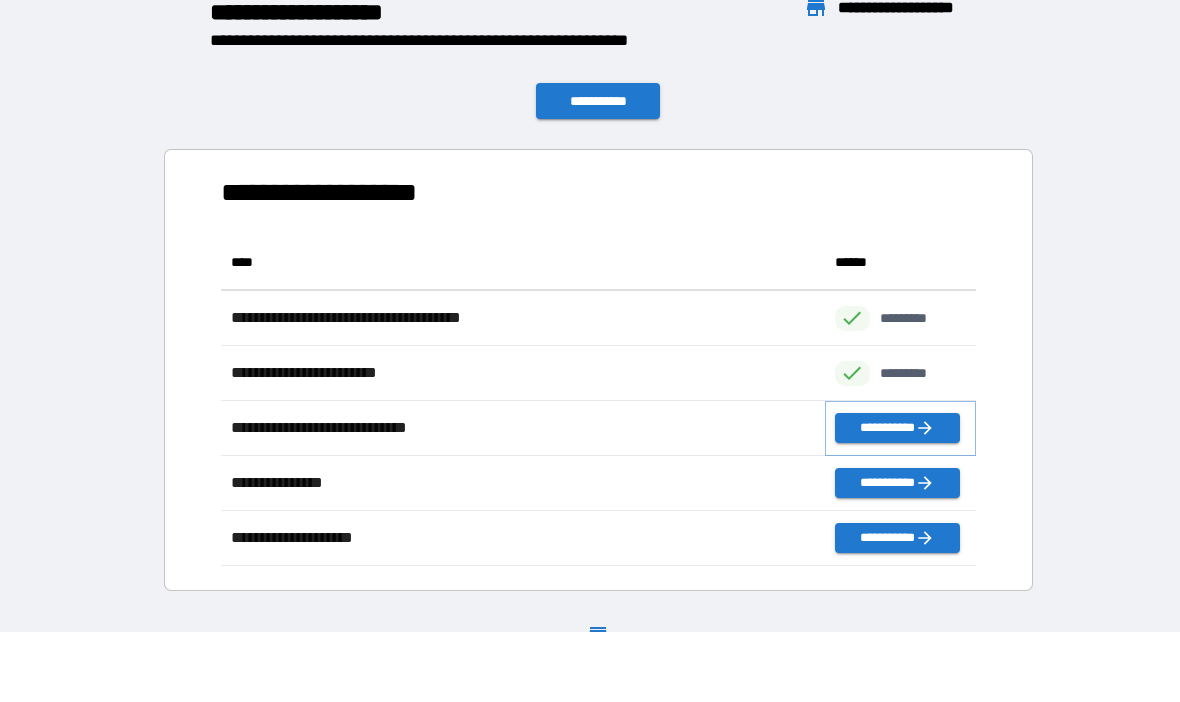 click on "**********" at bounding box center [897, 429] 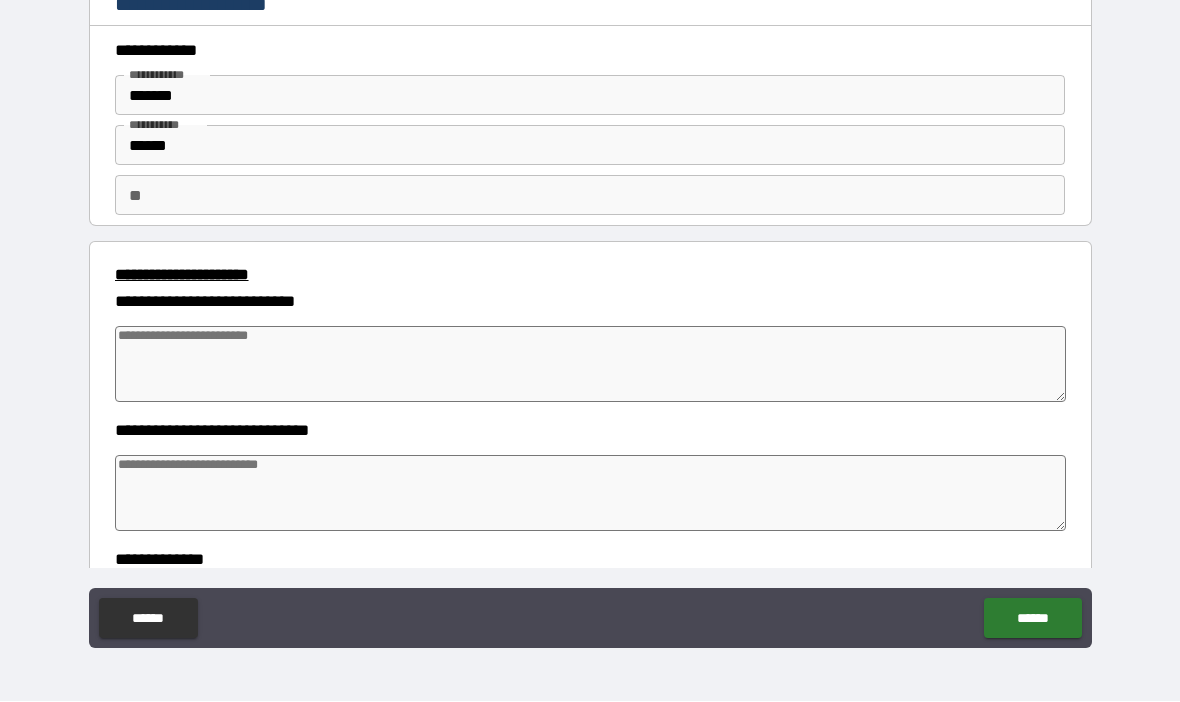 click at bounding box center (591, 365) 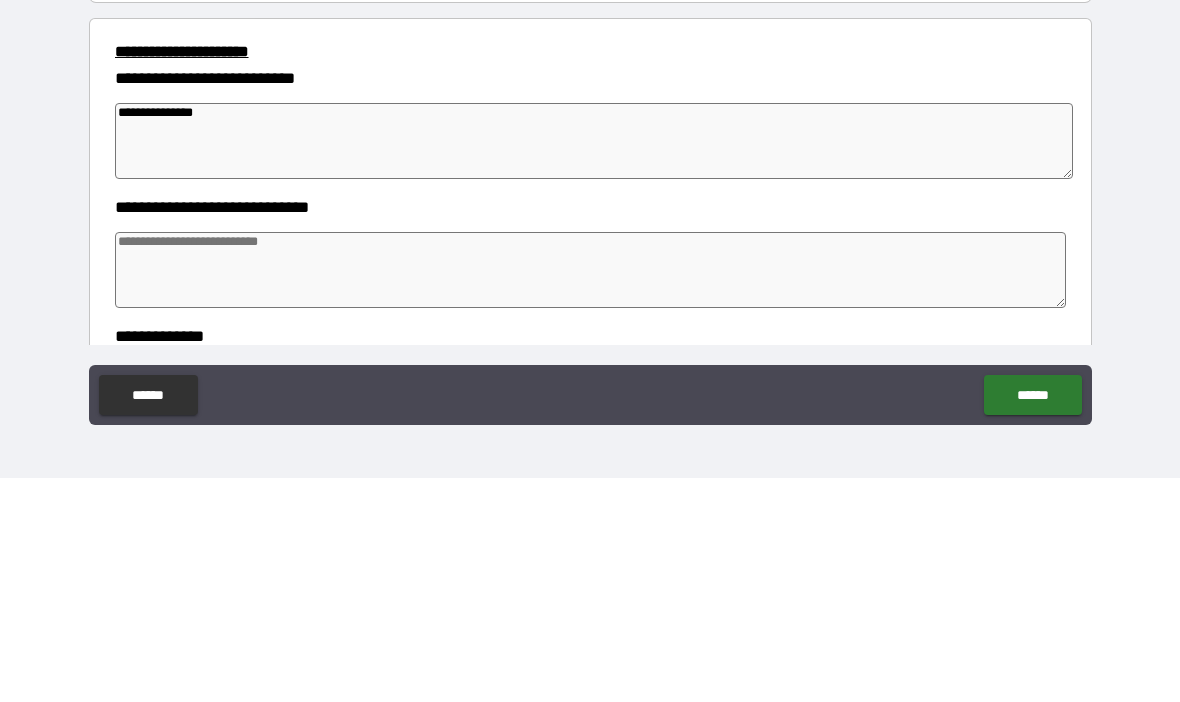click at bounding box center (591, 494) 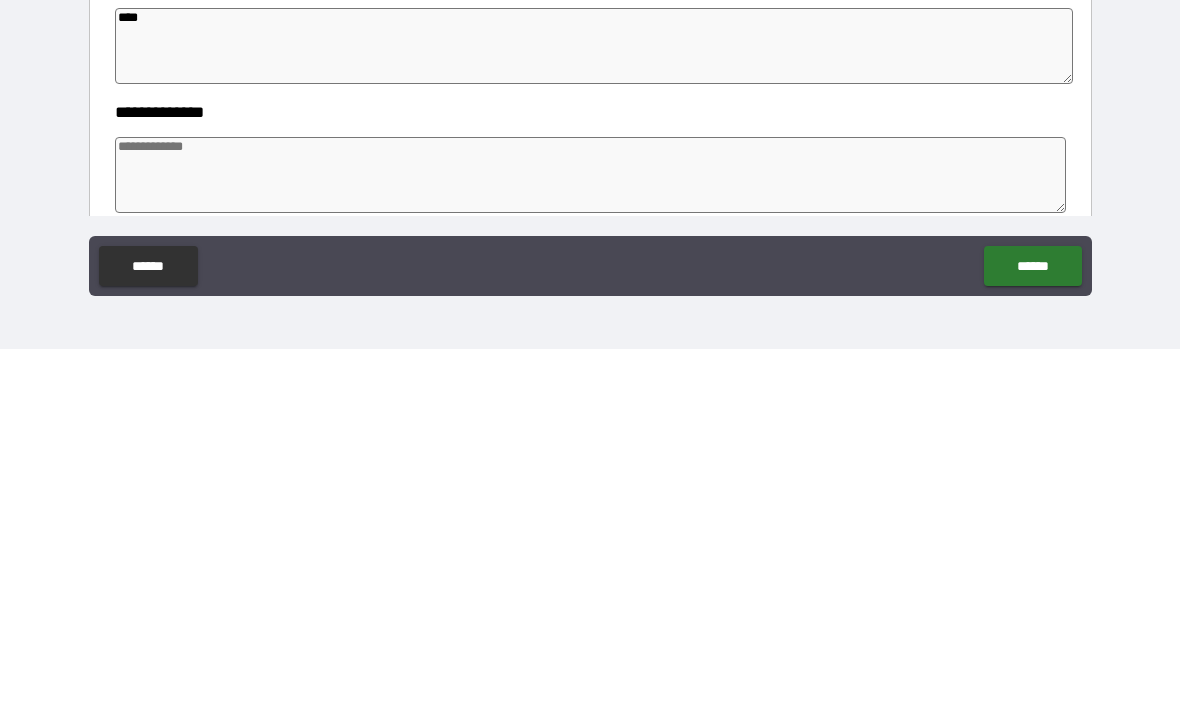scroll, scrollTop: 100, scrollLeft: 0, axis: vertical 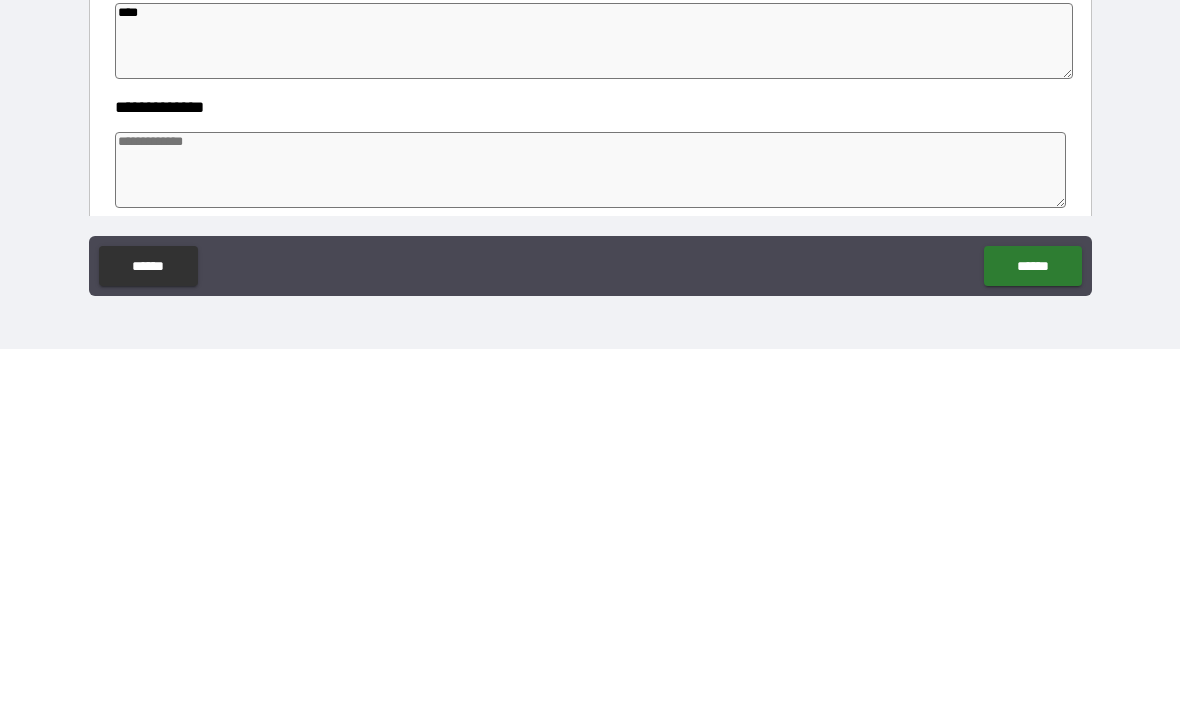 click at bounding box center (591, 523) 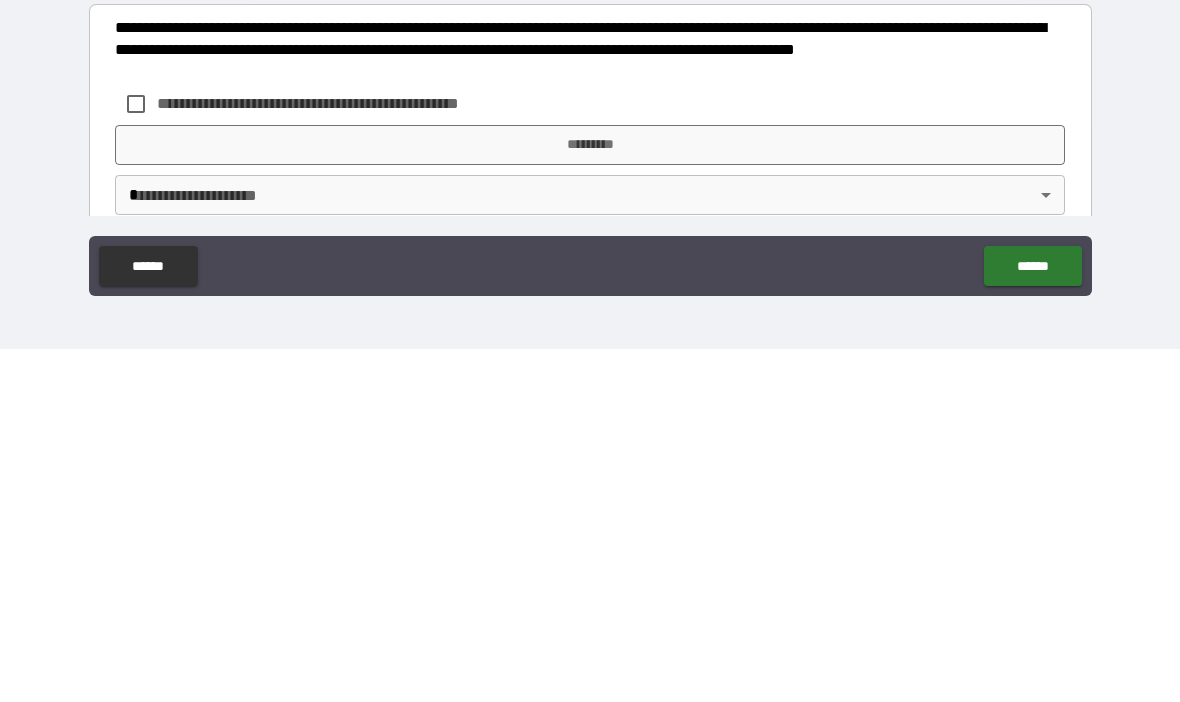 scroll, scrollTop: 524, scrollLeft: 0, axis: vertical 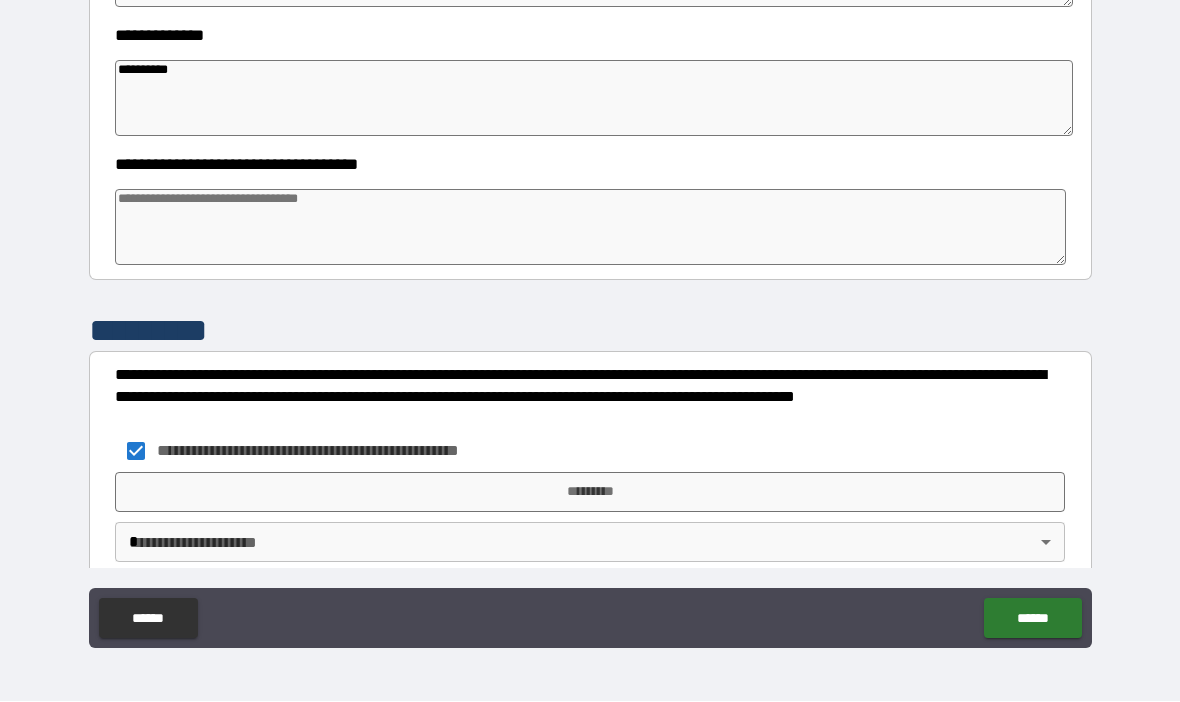 click on "*********" at bounding box center [590, 493] 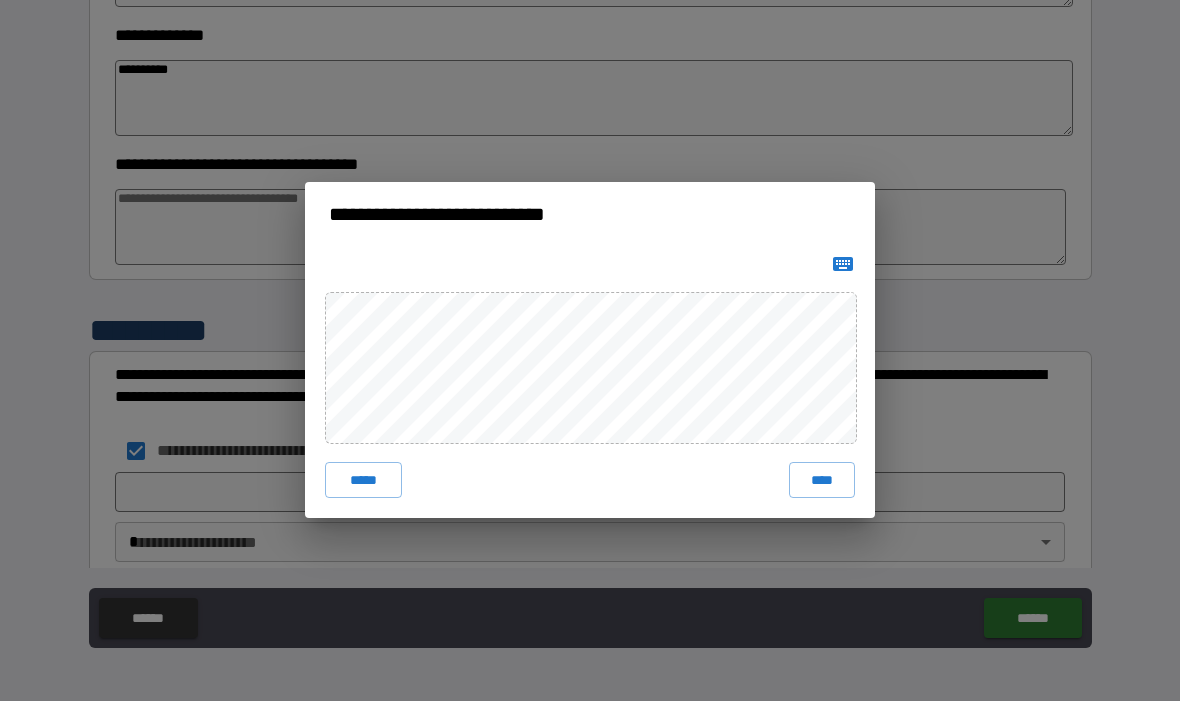 click on "****" at bounding box center [822, 481] 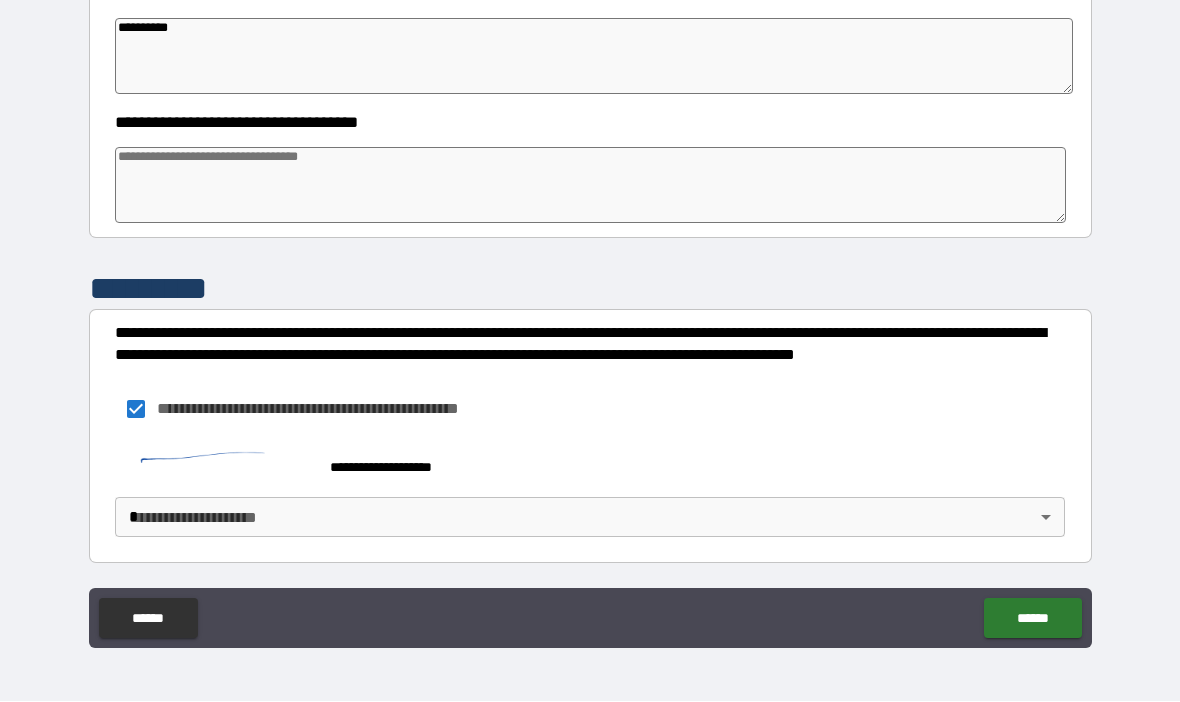 scroll, scrollTop: 565, scrollLeft: 0, axis: vertical 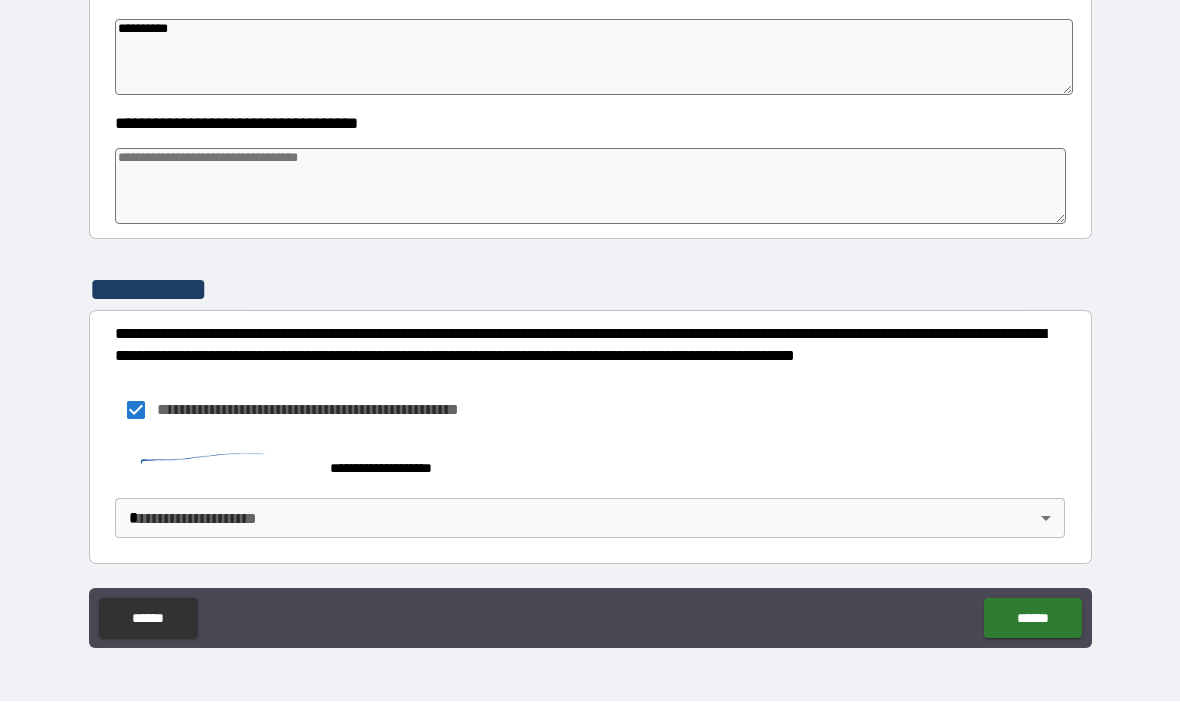 click on "[FIRST] [LAST] [CITY] [STATE] [ZIP] [STREET] [NUMBER] [COUNTRY] [EMAIL] [PHONE] [SSN] [DLN] [CC] [DOB] [EMAIL] [PHONE] [SSN] [DLN] [CC] [DOB] [EMAIL] [PHONE] [SSN] [DLN] [CC] [DOB] [EMAIL] [PHONE] [SSN] [DLN] [CC] [DOB] [EMAIL] [PHONE] [SSN] [DLN] [CC] [DOB] [EMAIL] [PHONE] [SSN] [DLN] [CC] [DOB] [EMAIL] [PHONE] [SSN] [DLN] [CC] [DOB] [EMAIL] [PHONE] [SSN] [DLN] [CC] [DOB]" at bounding box center (590, 316) 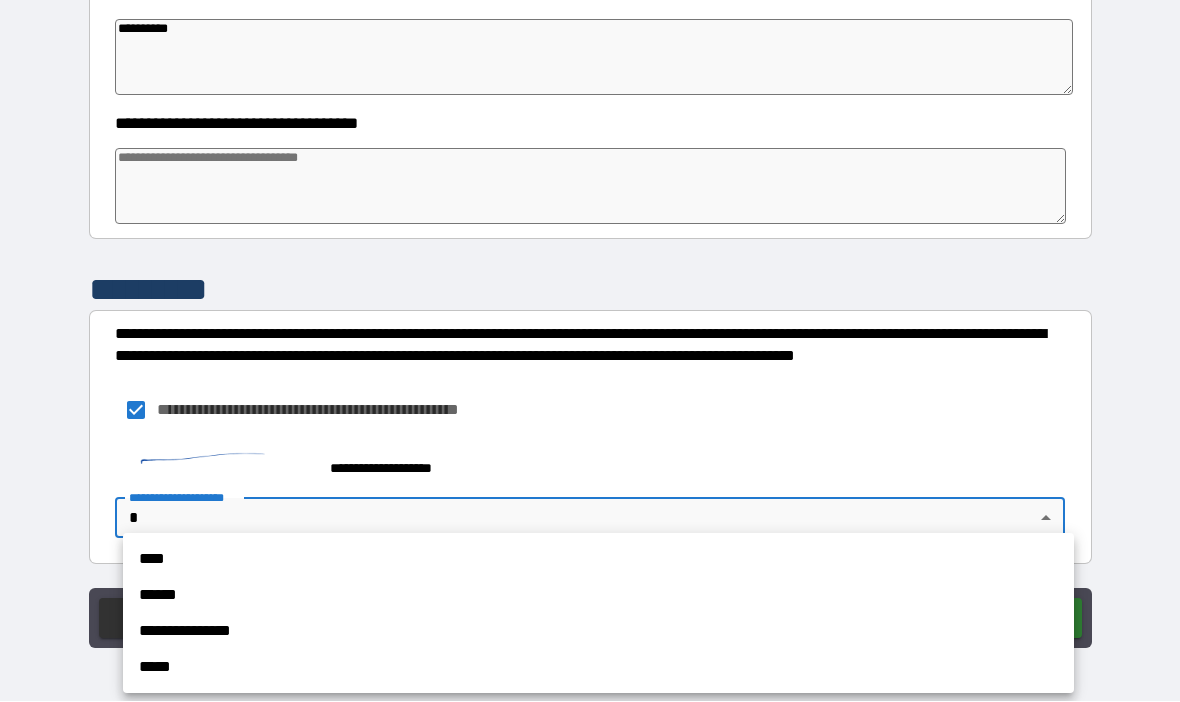 click on "****" at bounding box center [598, 560] 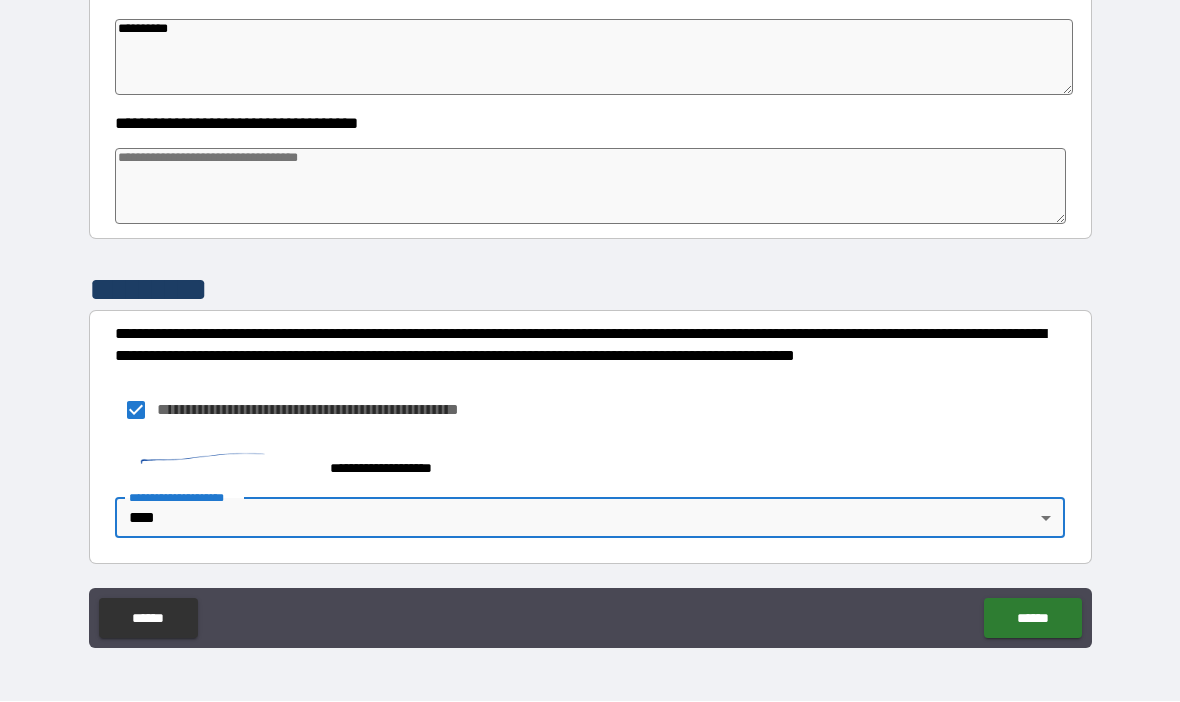 click on "******" at bounding box center (1032, 619) 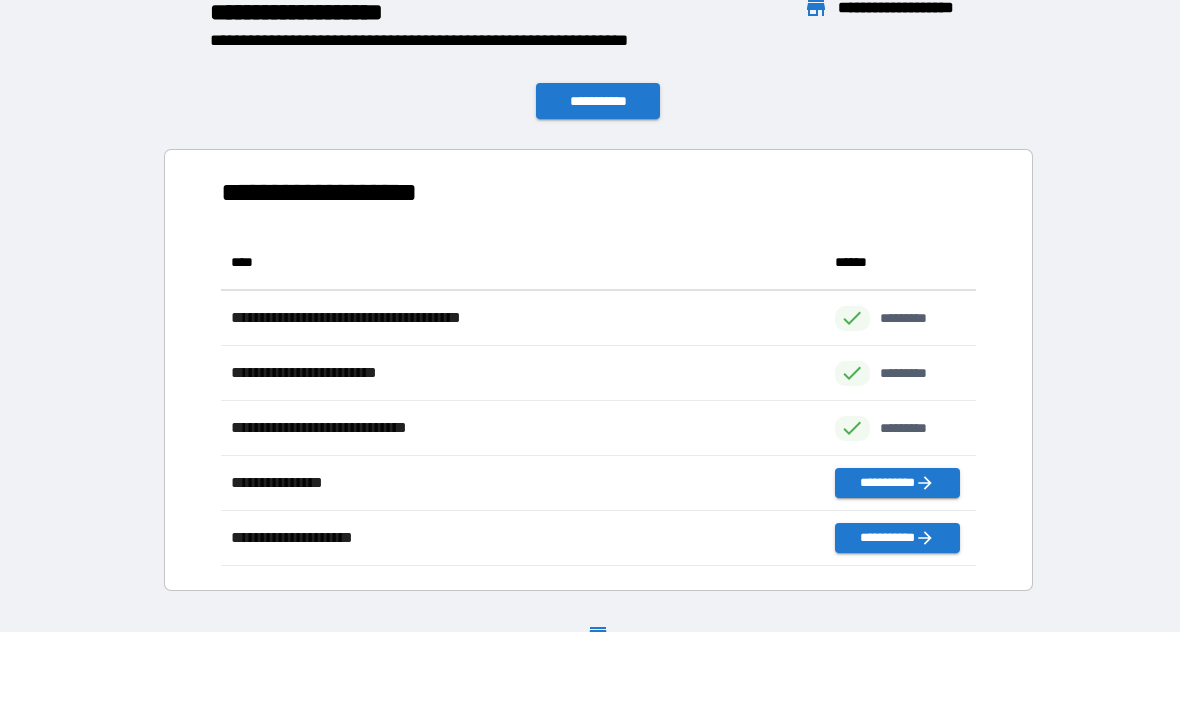 scroll, scrollTop: 1, scrollLeft: 1, axis: both 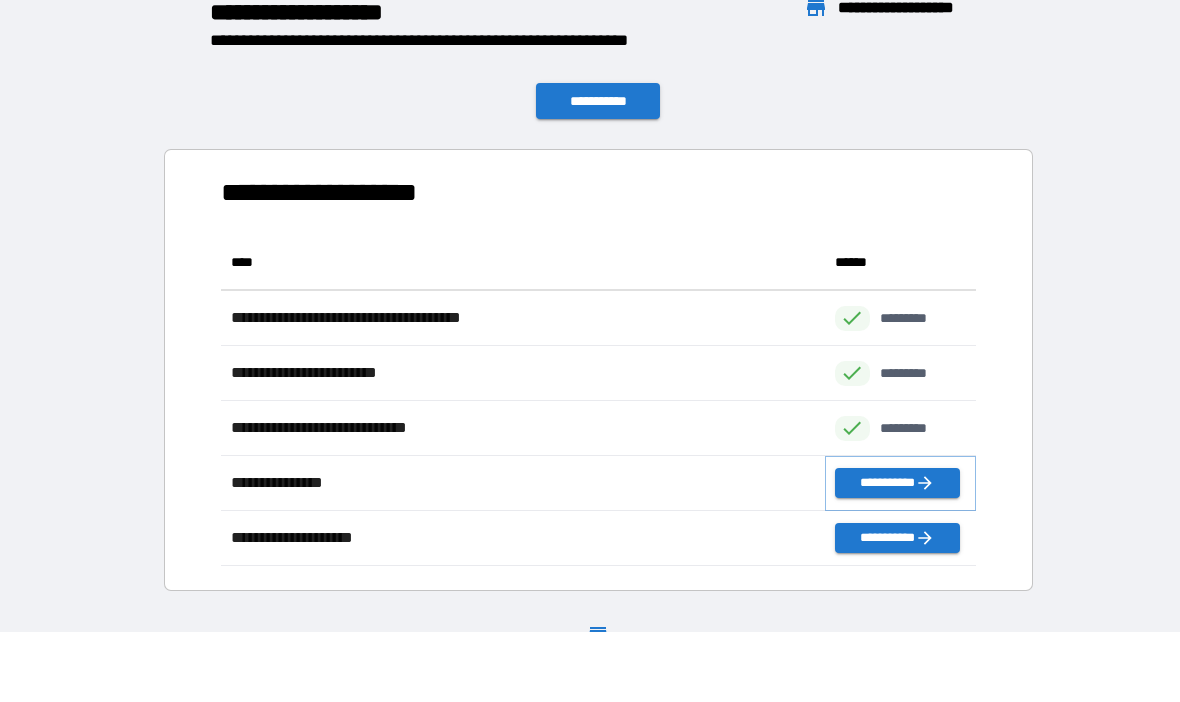 click on "**********" at bounding box center (897, 484) 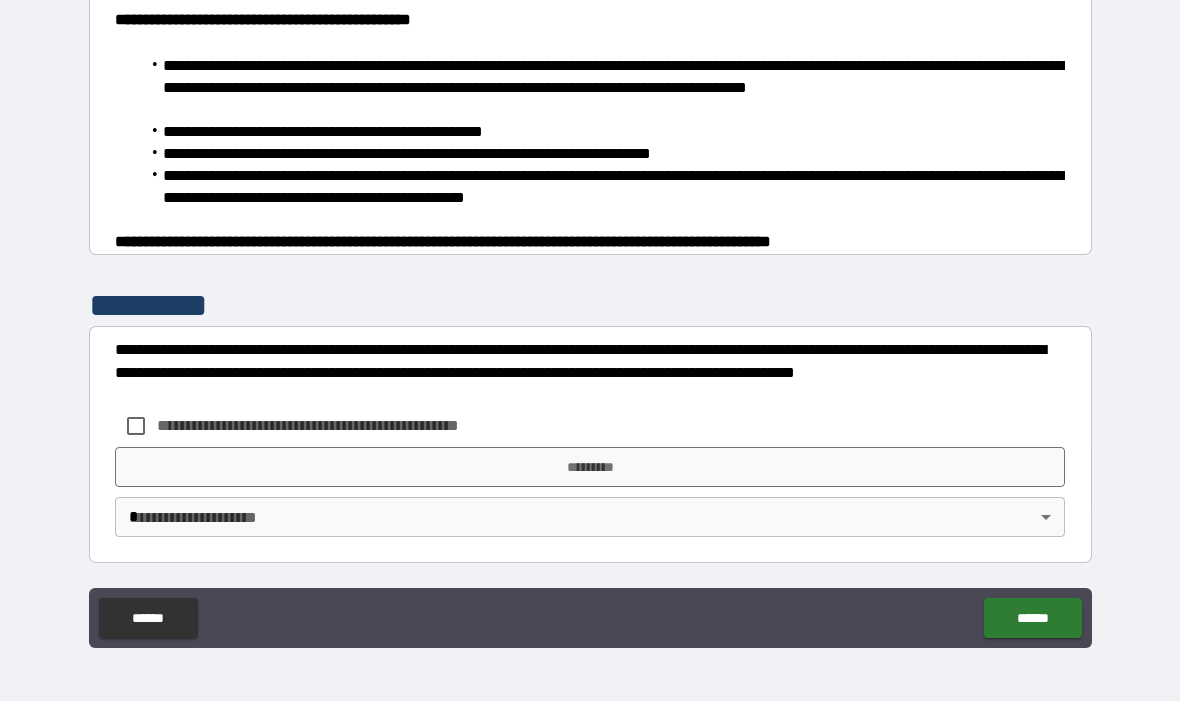 scroll, scrollTop: 1308, scrollLeft: 0, axis: vertical 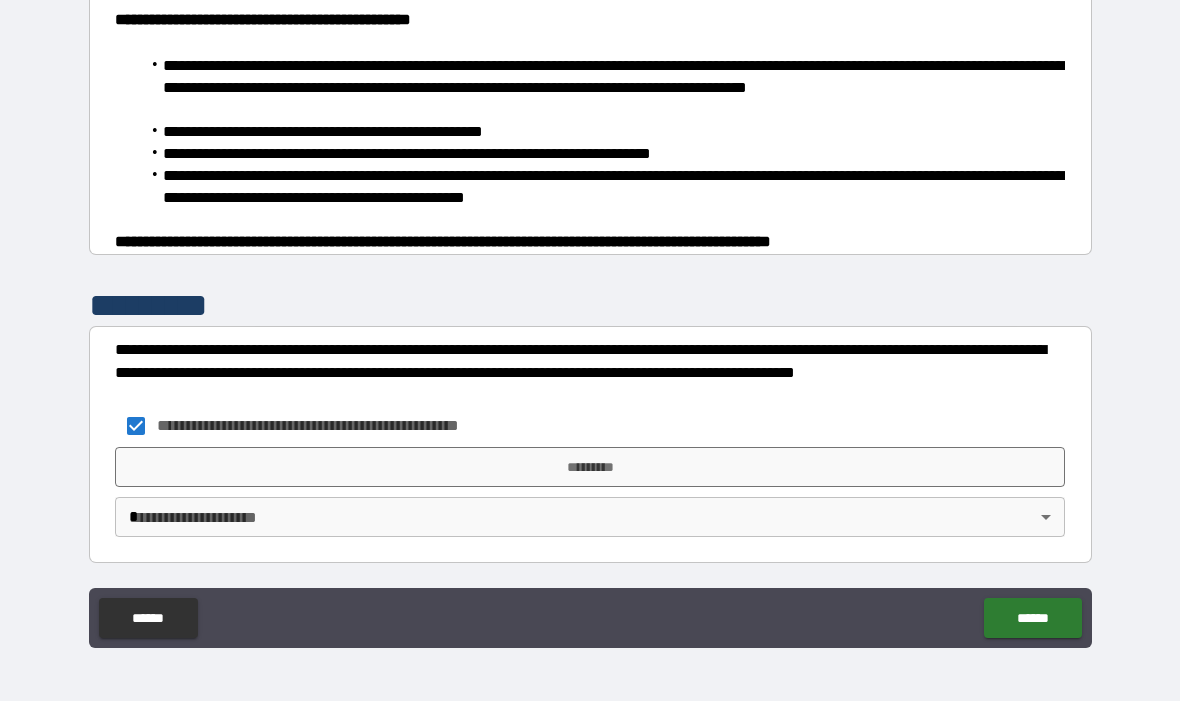 click on "*********" at bounding box center [590, 468] 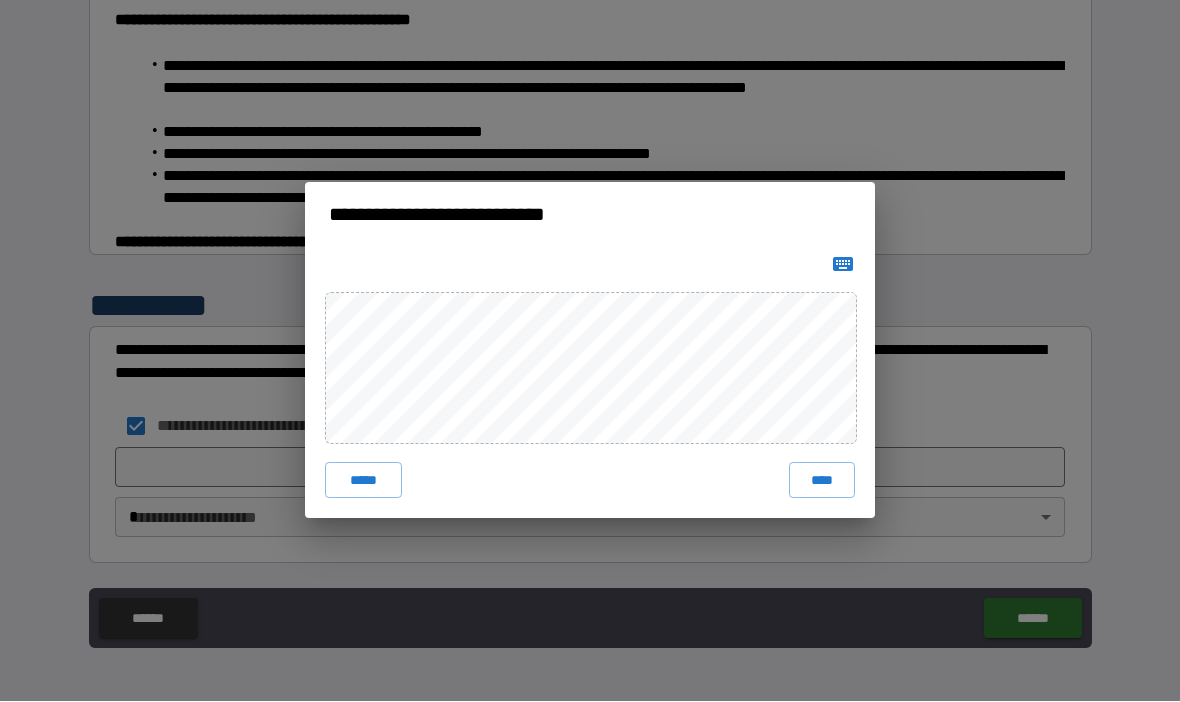 click on "****" at bounding box center [822, 481] 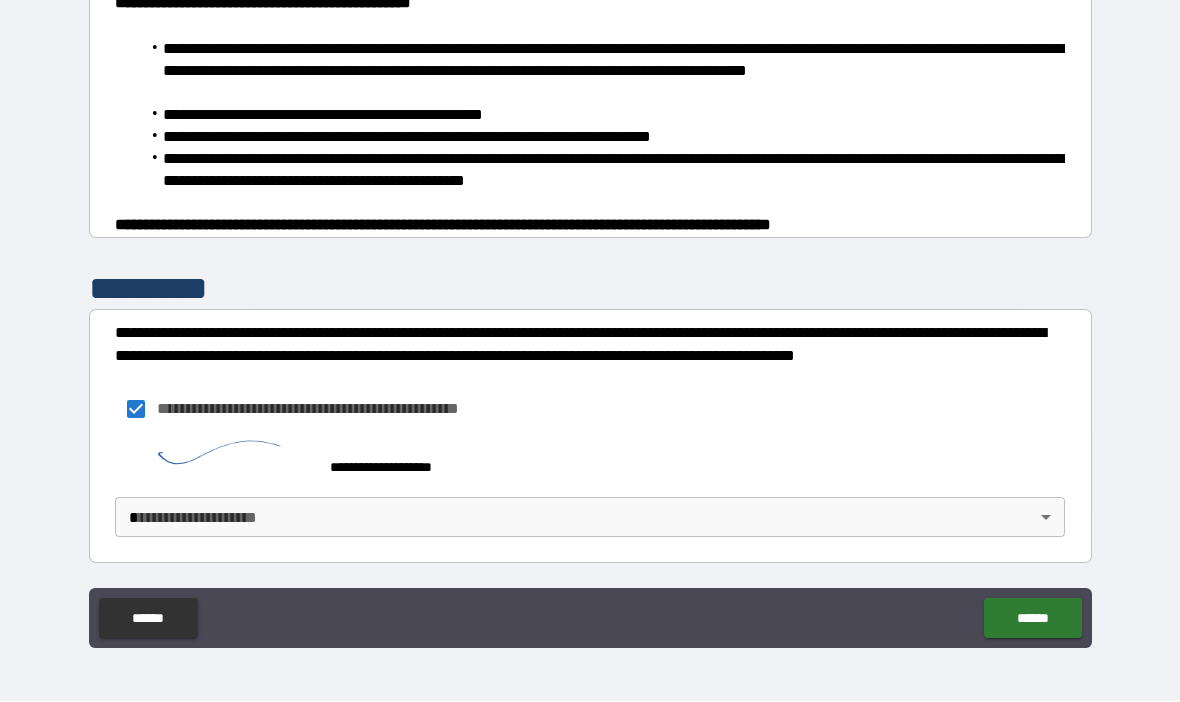 scroll, scrollTop: 1325, scrollLeft: 0, axis: vertical 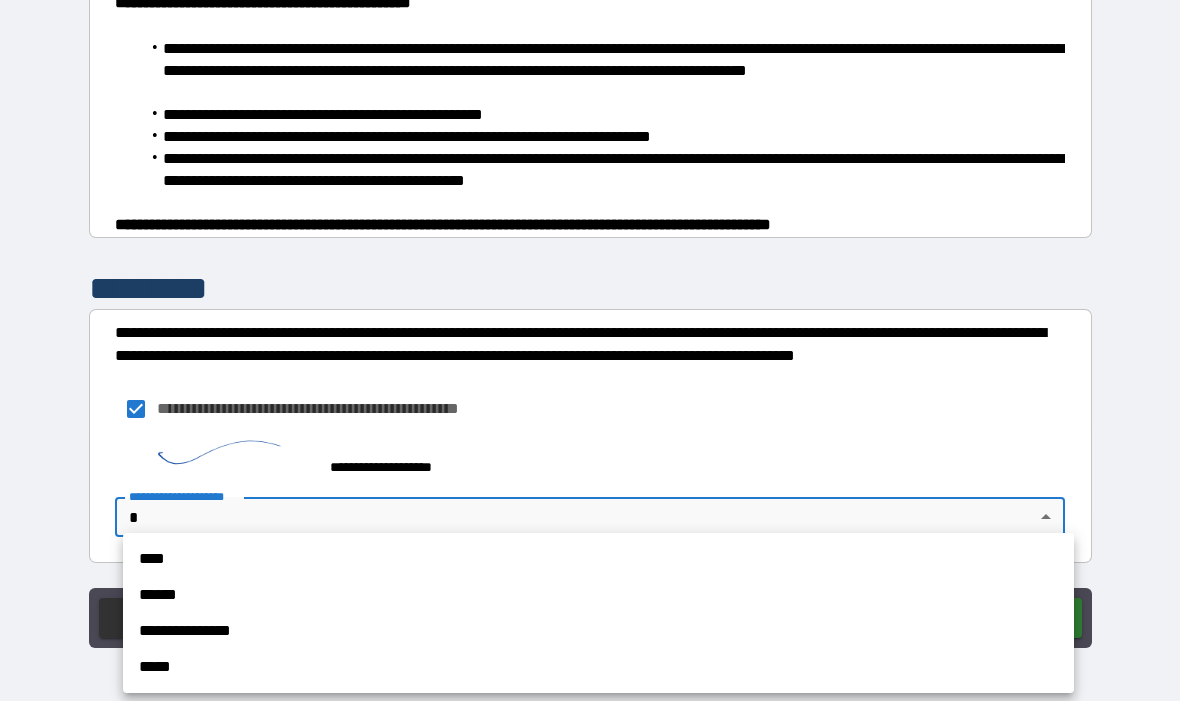click on "****" at bounding box center (598, 560) 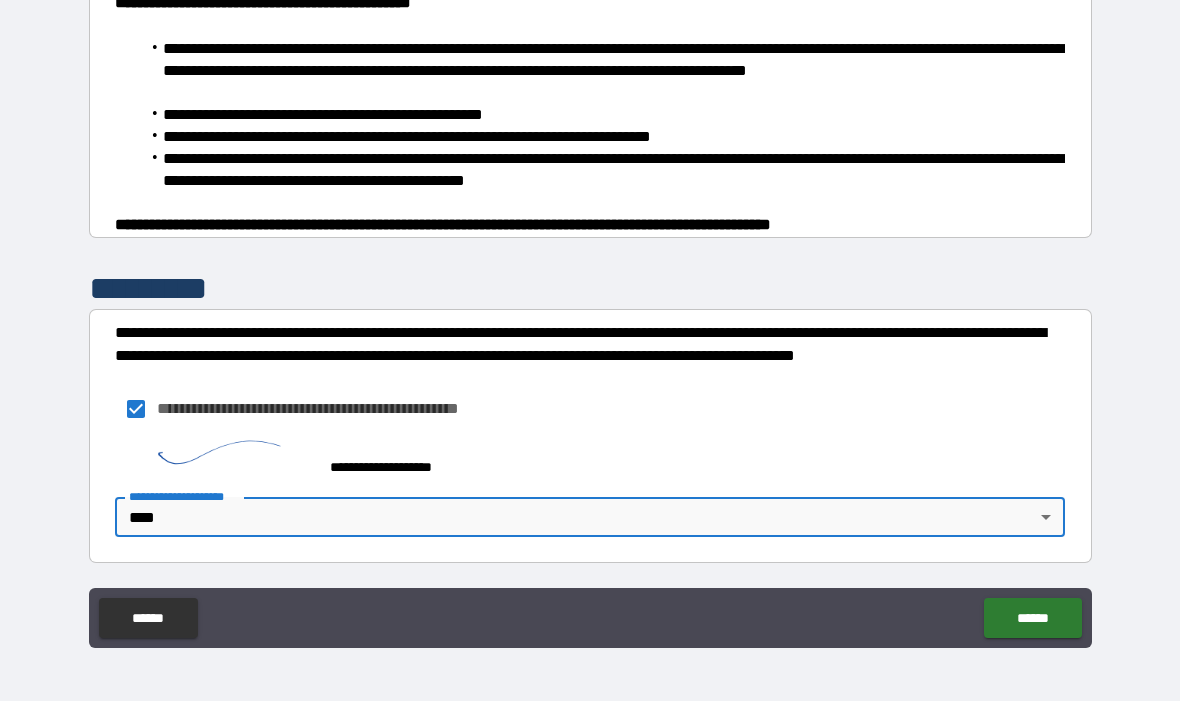 click on "******" at bounding box center [1032, 619] 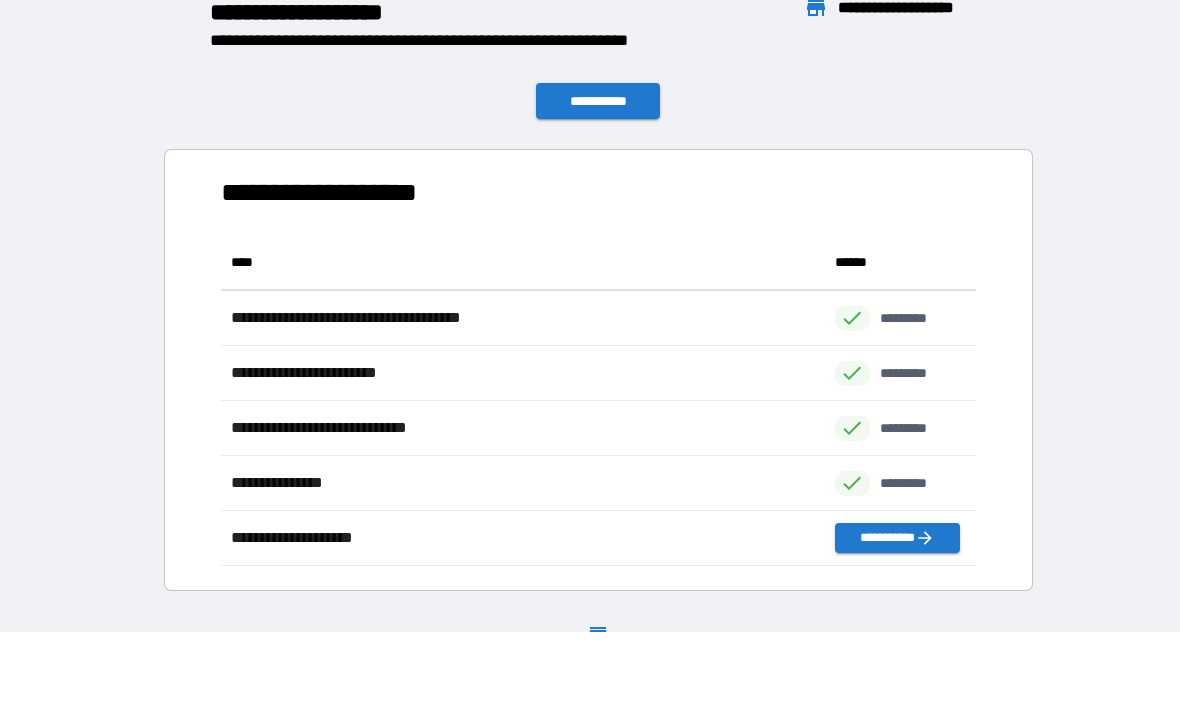 scroll, scrollTop: 1, scrollLeft: 1, axis: both 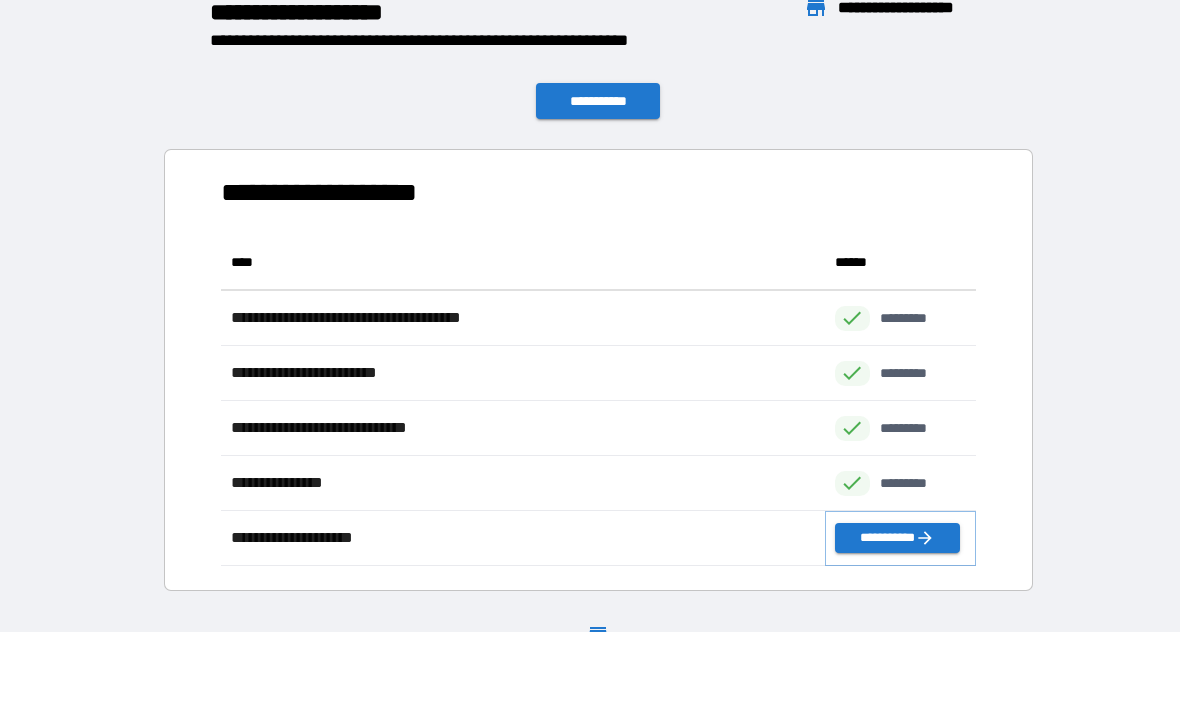 click on "**********" at bounding box center [897, 539] 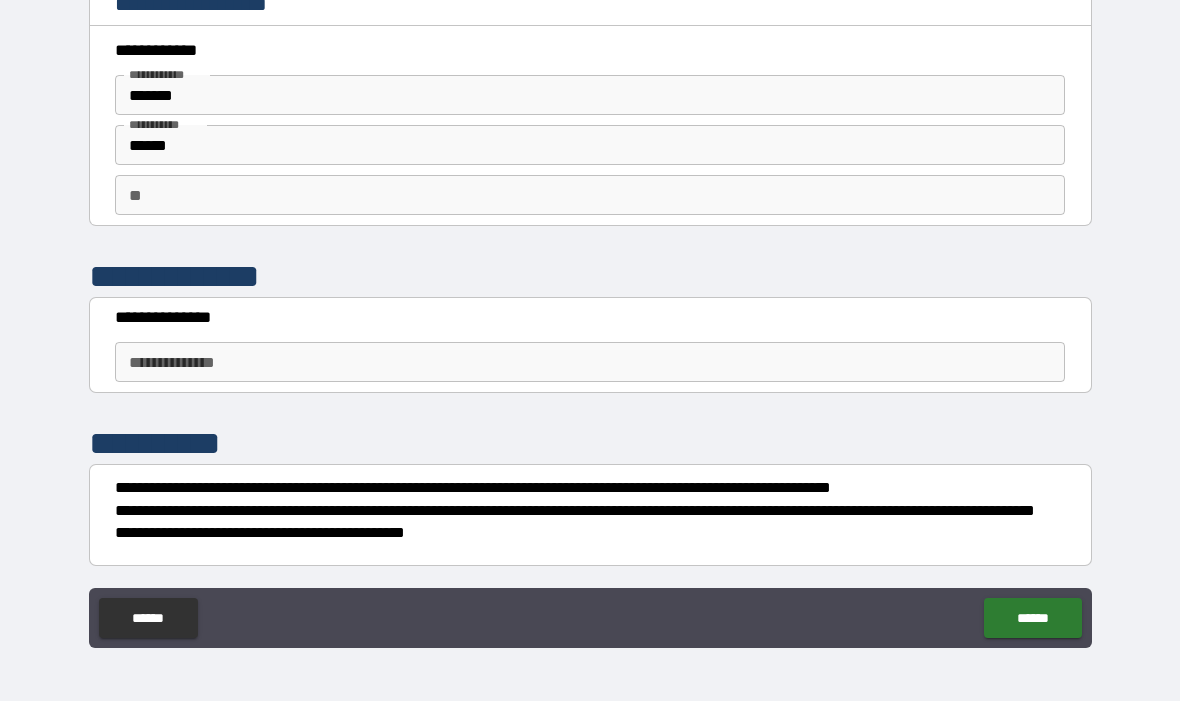 scroll, scrollTop: 0, scrollLeft: 0, axis: both 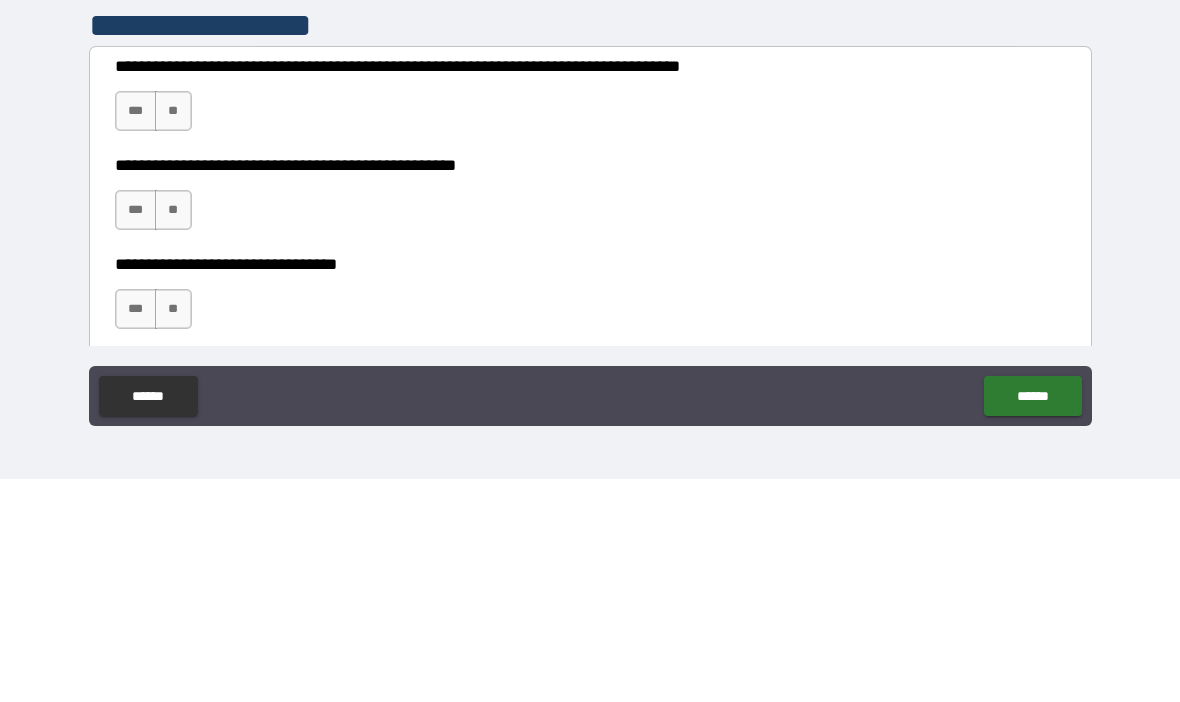 click on "**" at bounding box center [173, 433] 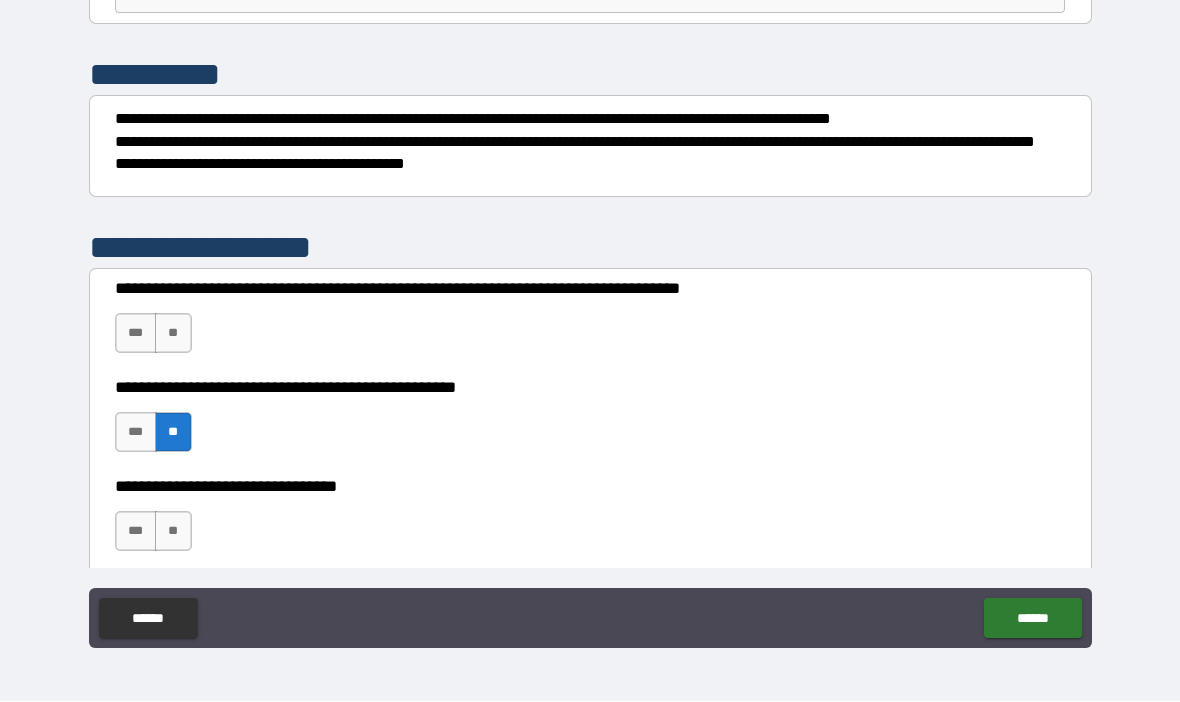 click on "***" at bounding box center [136, 334] 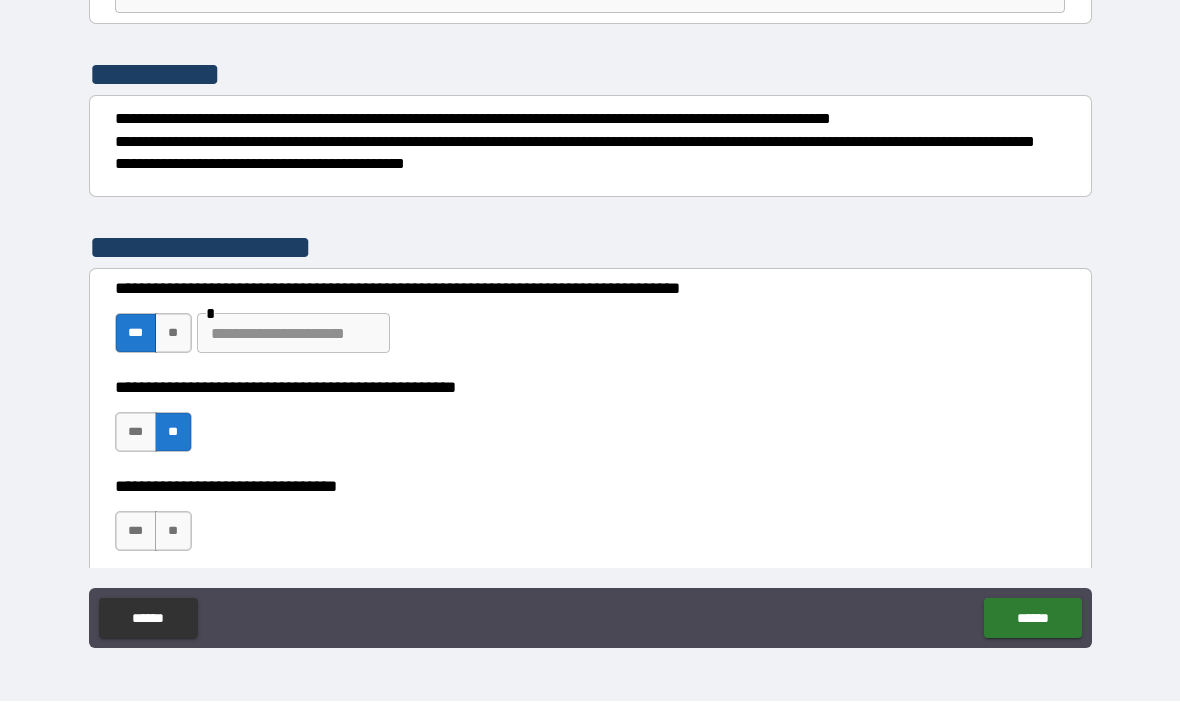 click on "**" at bounding box center (173, 532) 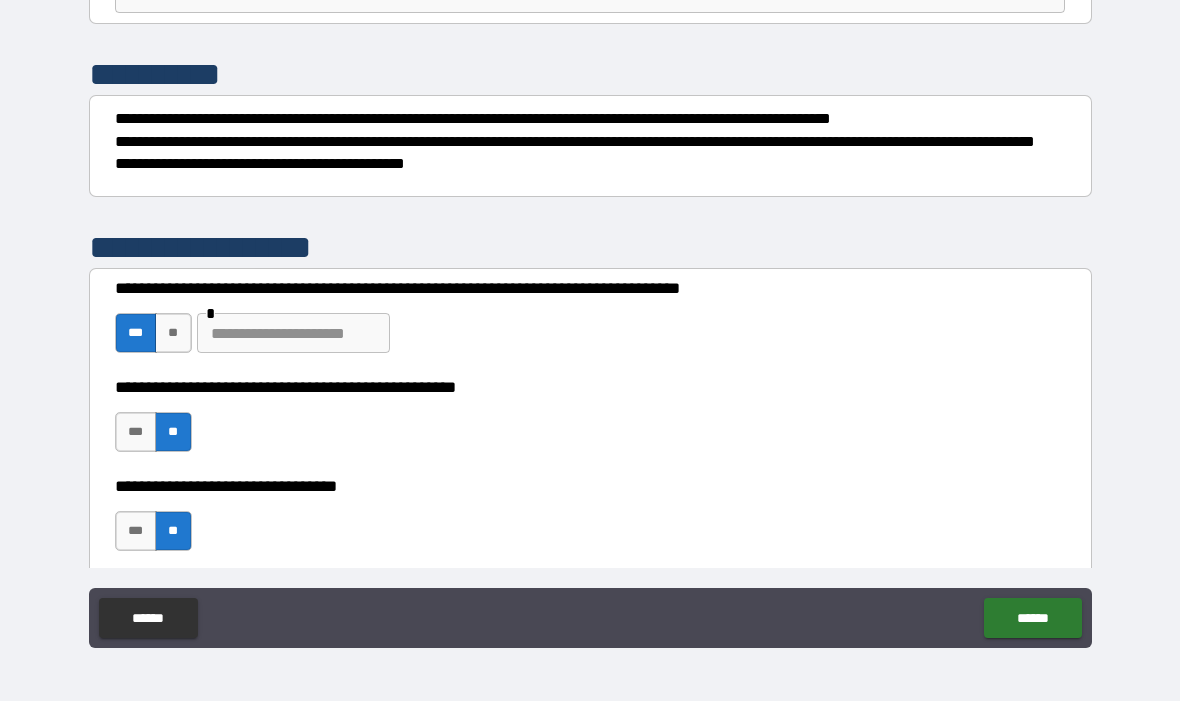 click on "**" at bounding box center [173, 334] 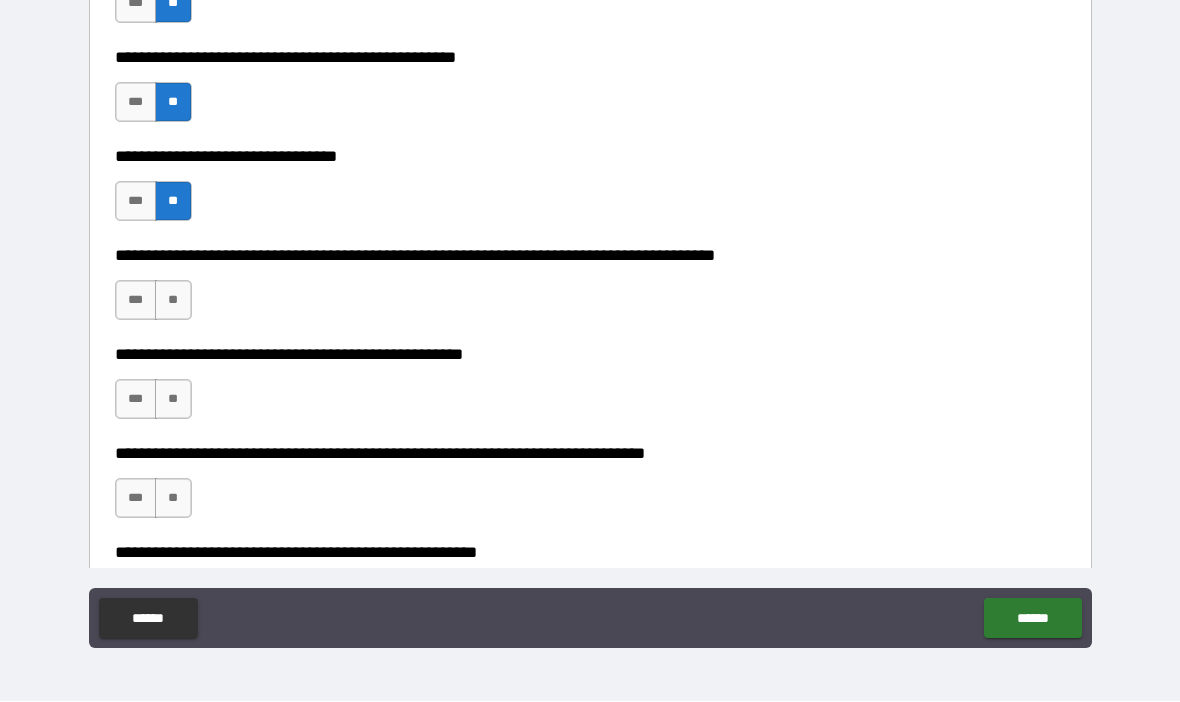 scroll, scrollTop: 700, scrollLeft: 0, axis: vertical 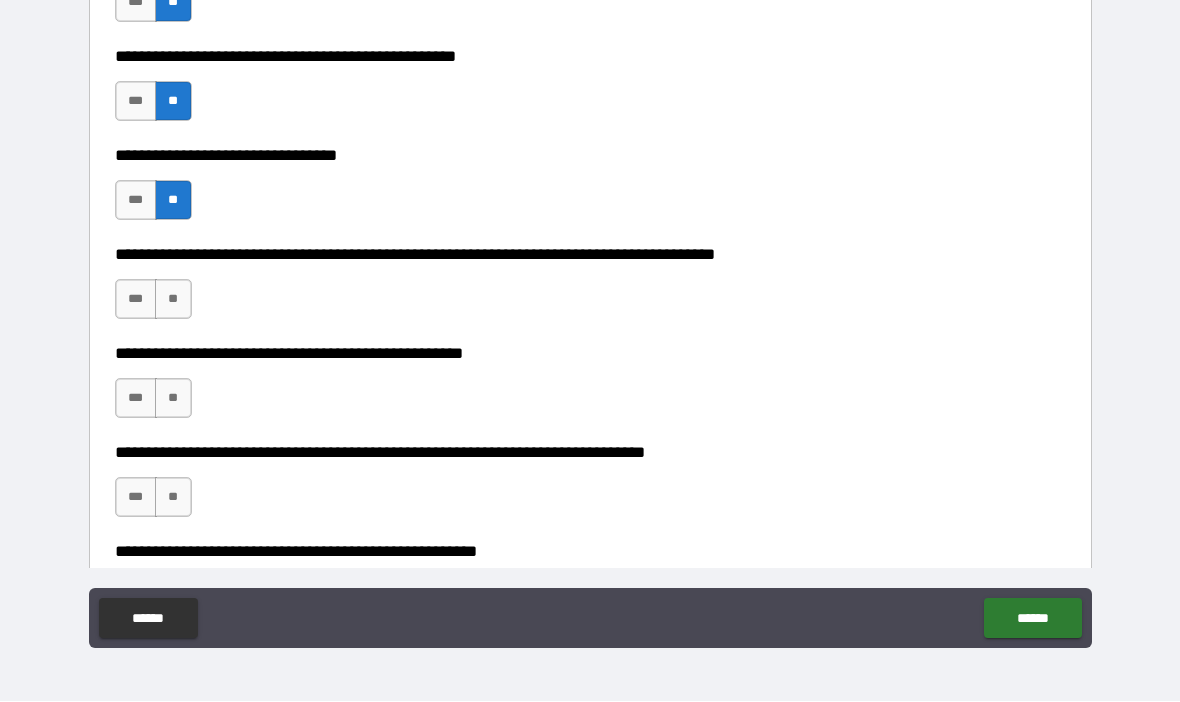click on "**" at bounding box center [173, 300] 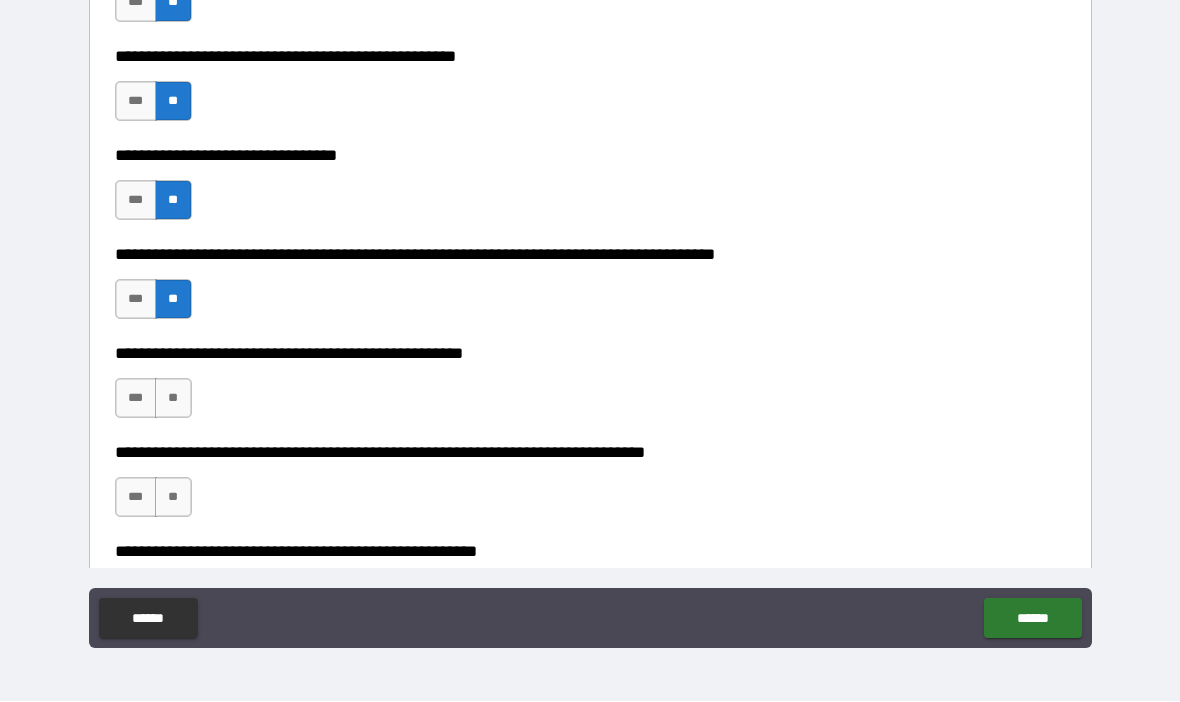 click on "**" at bounding box center (173, 399) 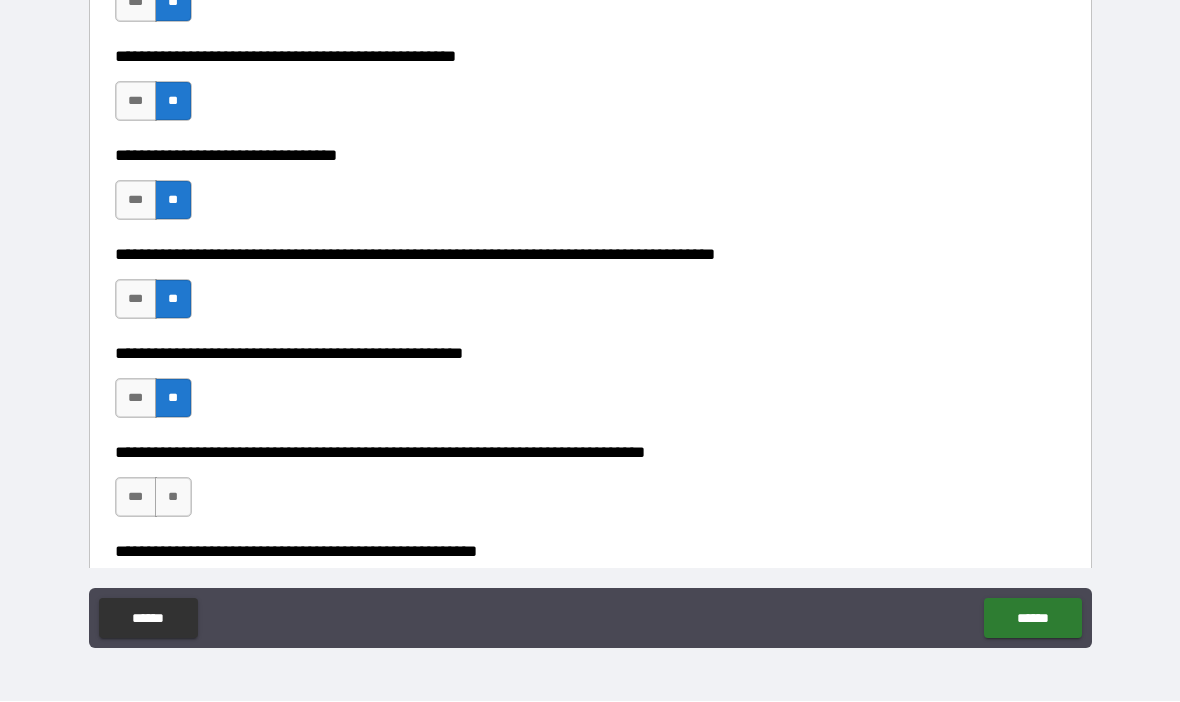 click on "**" at bounding box center (173, 498) 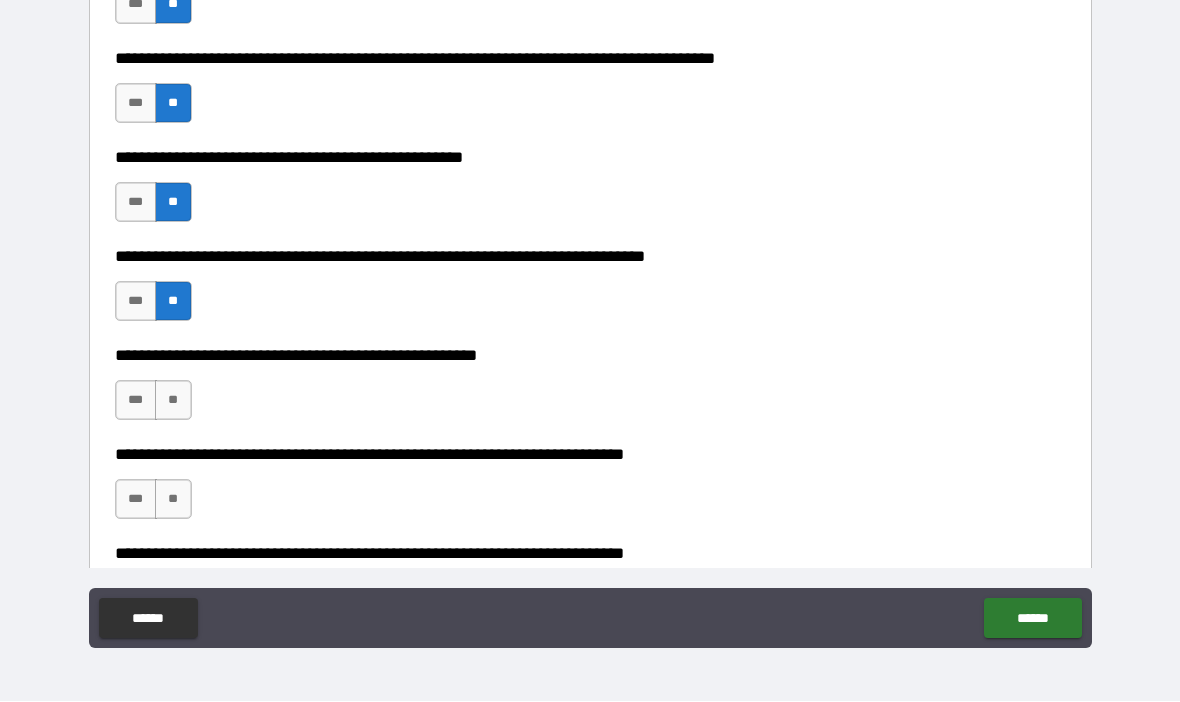 scroll, scrollTop: 914, scrollLeft: 0, axis: vertical 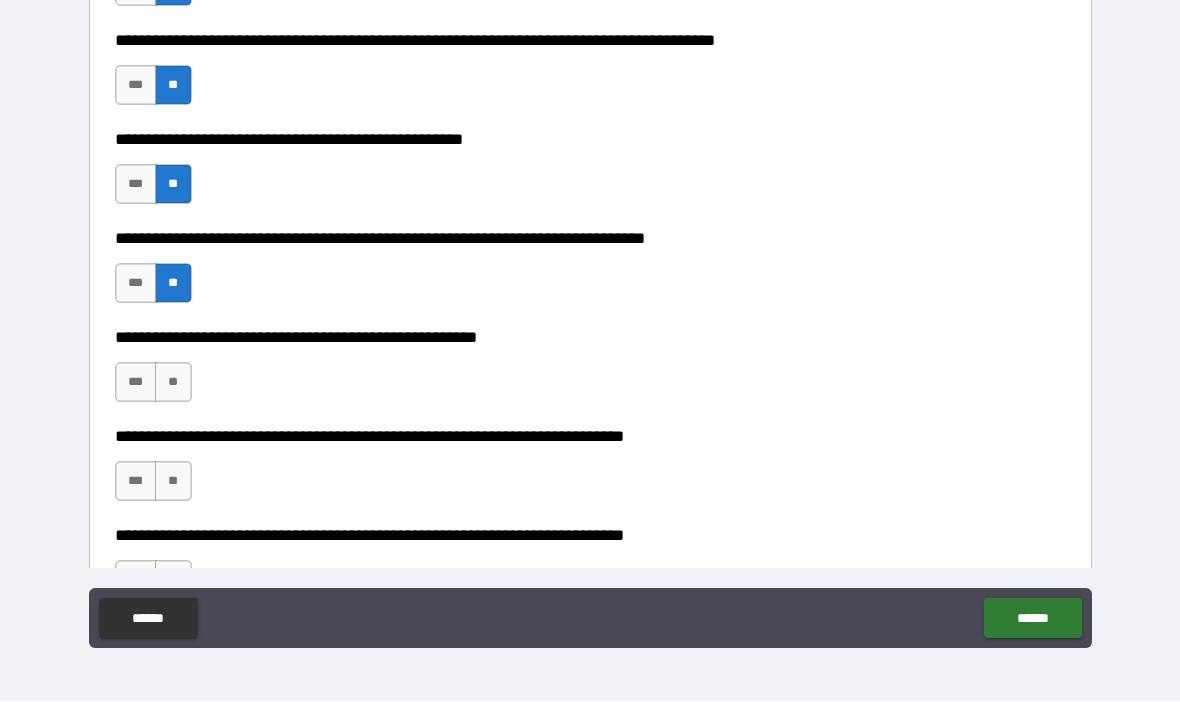 click on "**" at bounding box center [173, 383] 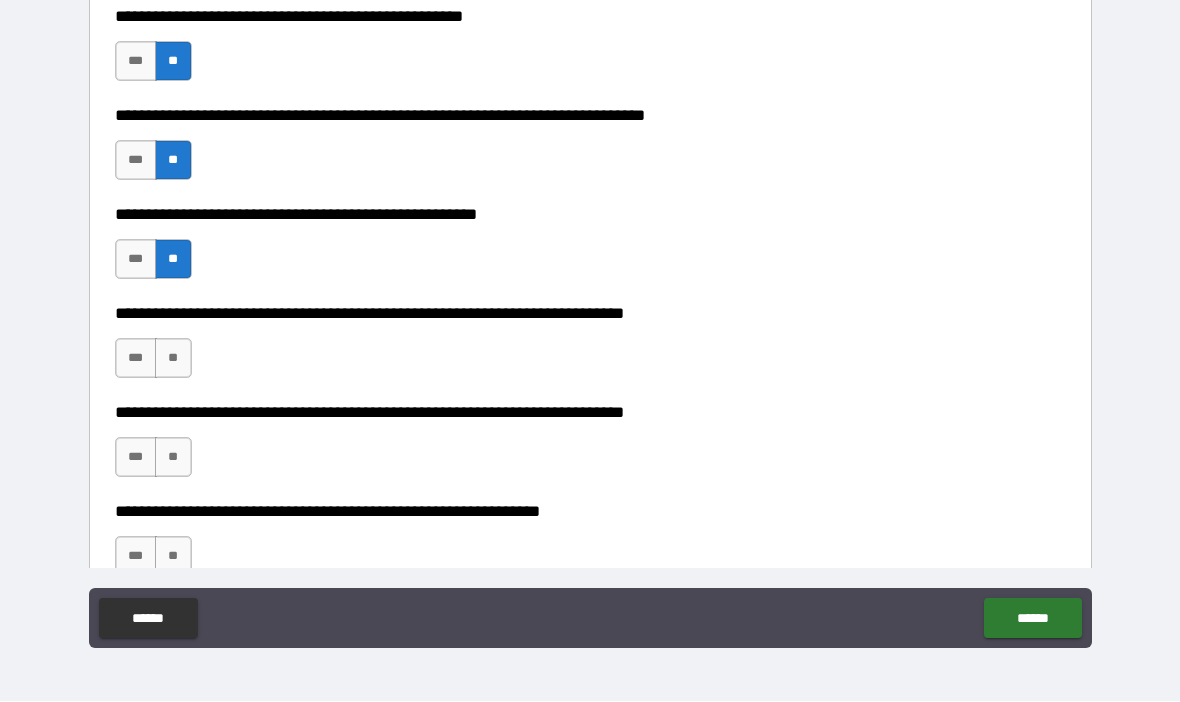 scroll, scrollTop: 1052, scrollLeft: 0, axis: vertical 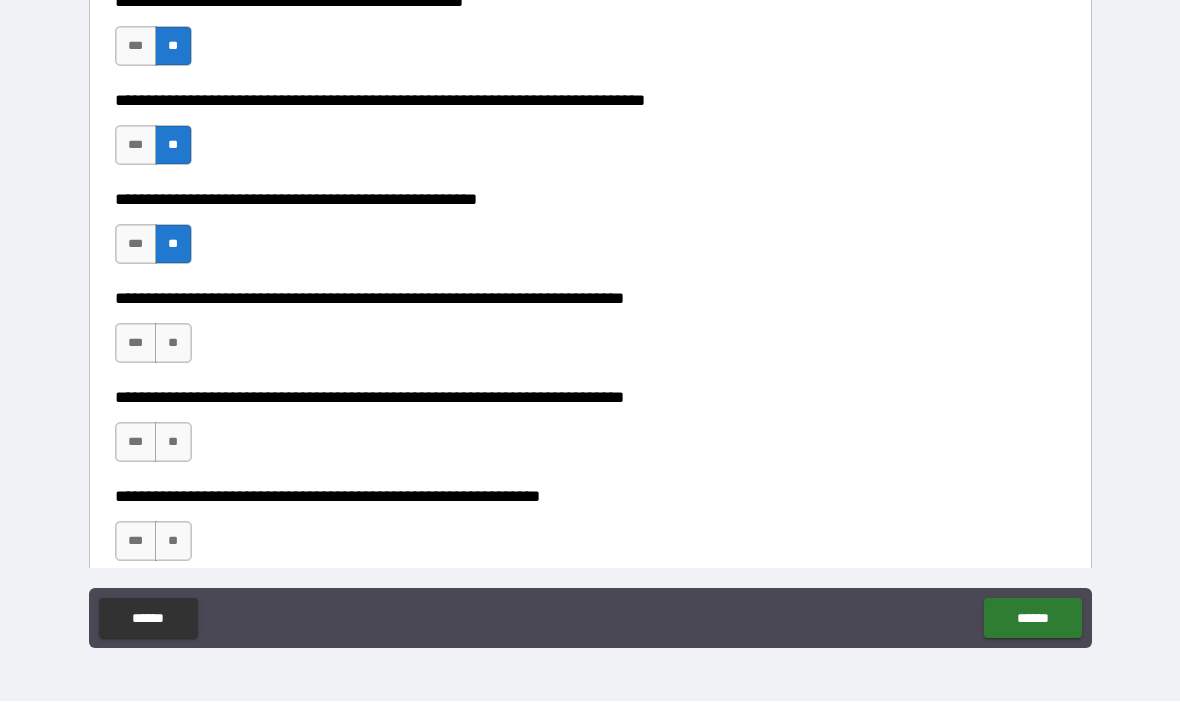 click on "**" at bounding box center (173, 344) 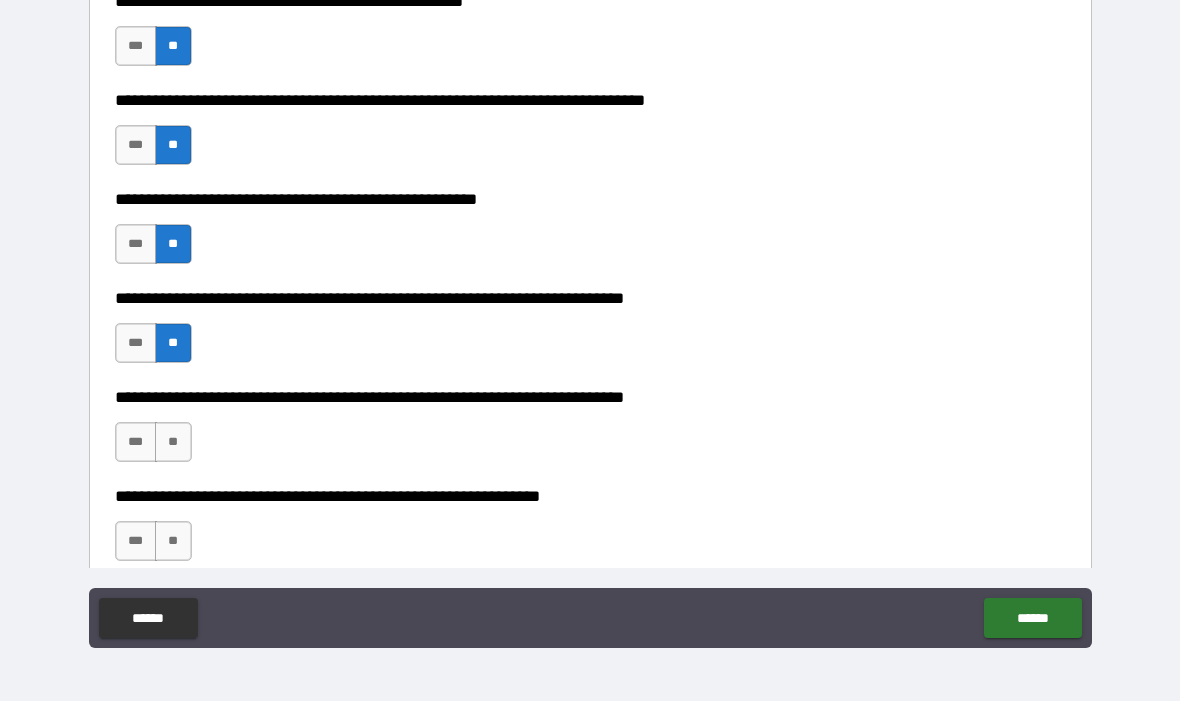 click on "**" at bounding box center [173, 443] 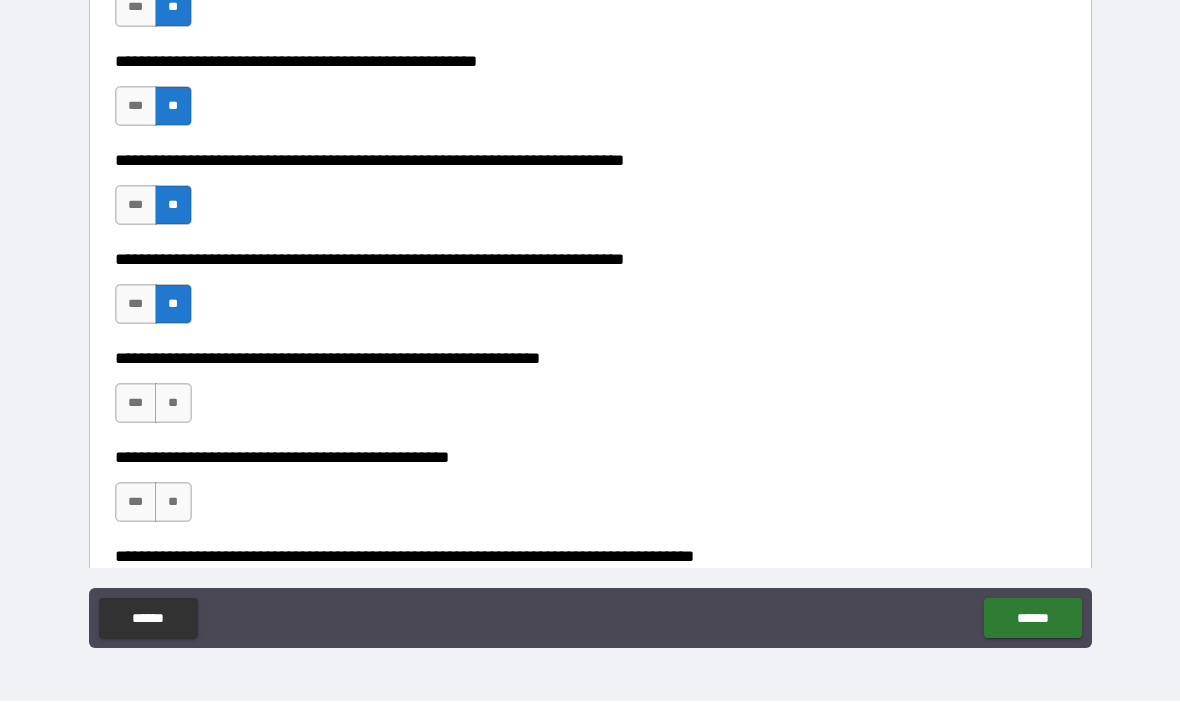 scroll, scrollTop: 1216, scrollLeft: 0, axis: vertical 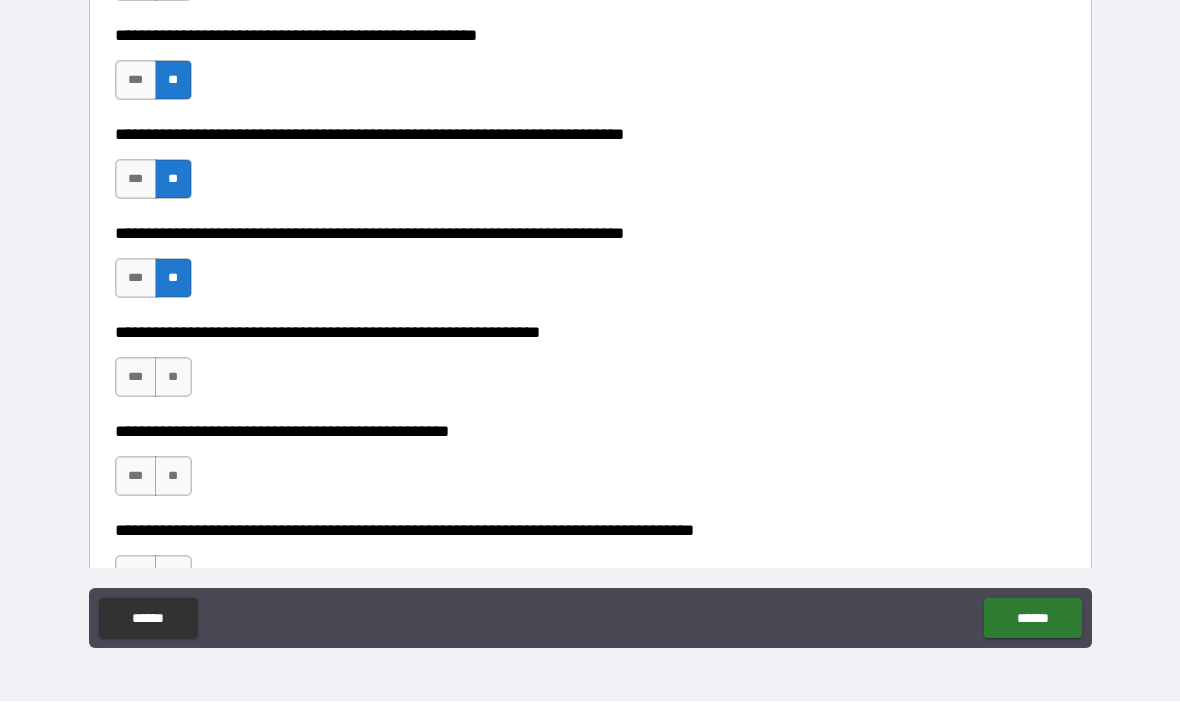 click on "**" at bounding box center [173, 378] 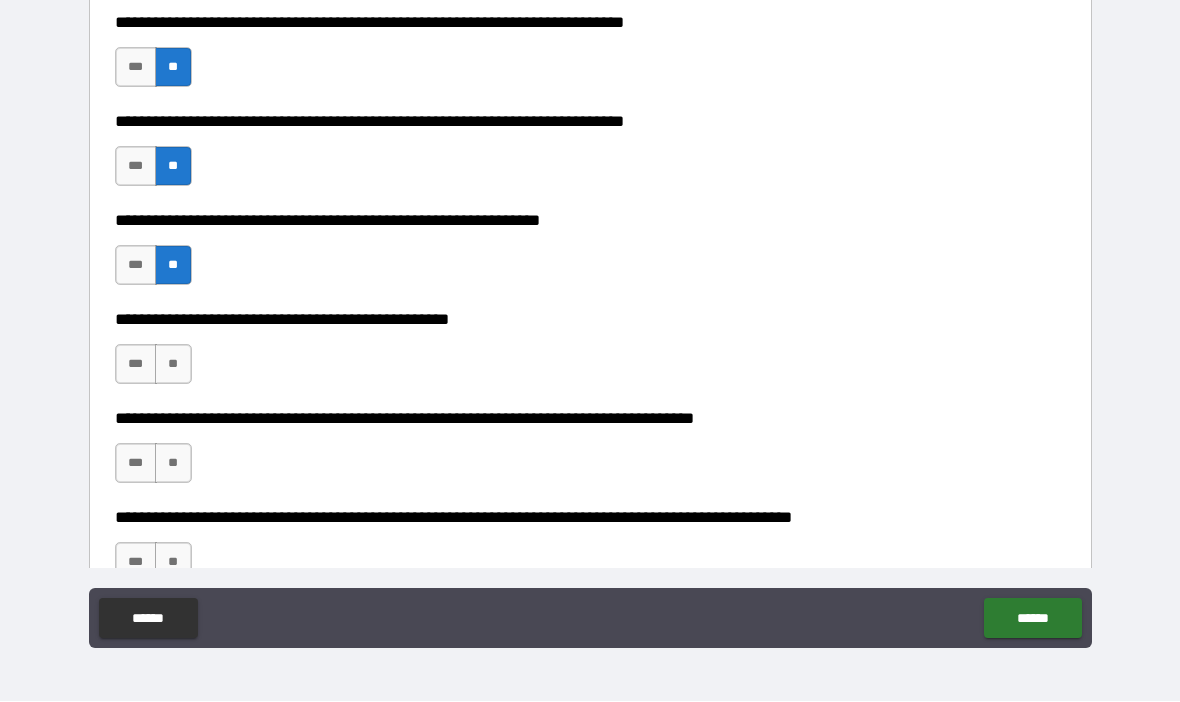 scroll, scrollTop: 1334, scrollLeft: 0, axis: vertical 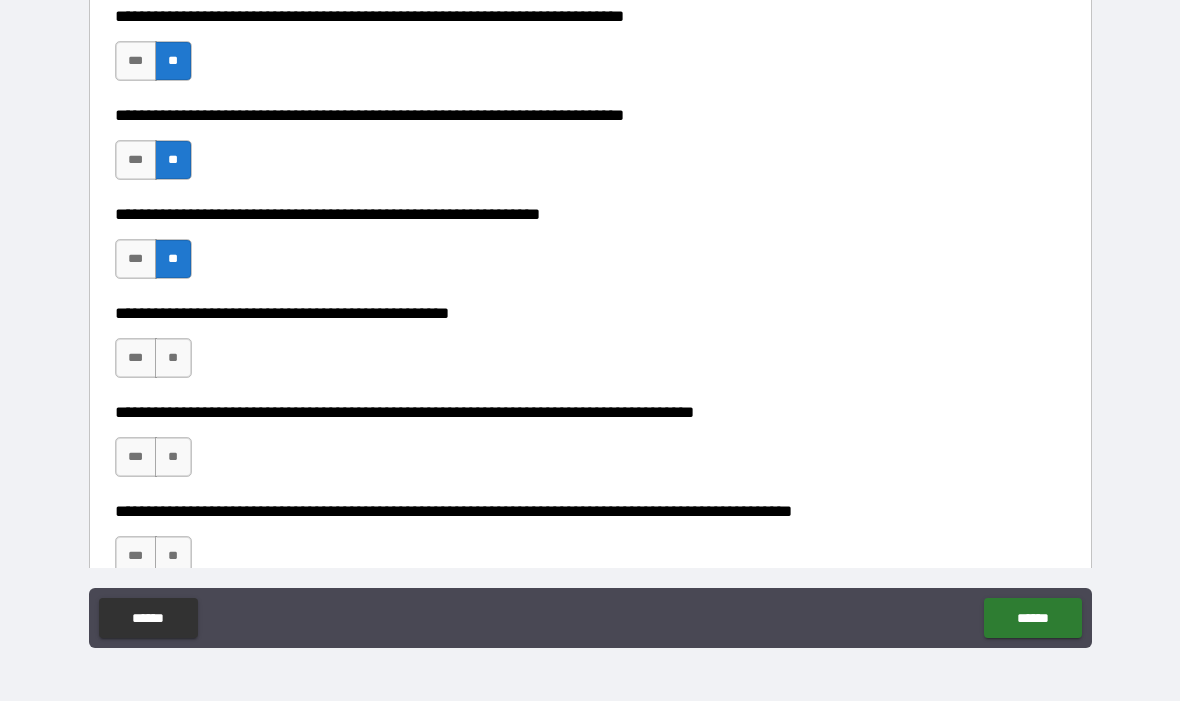 click on "**" at bounding box center (173, 359) 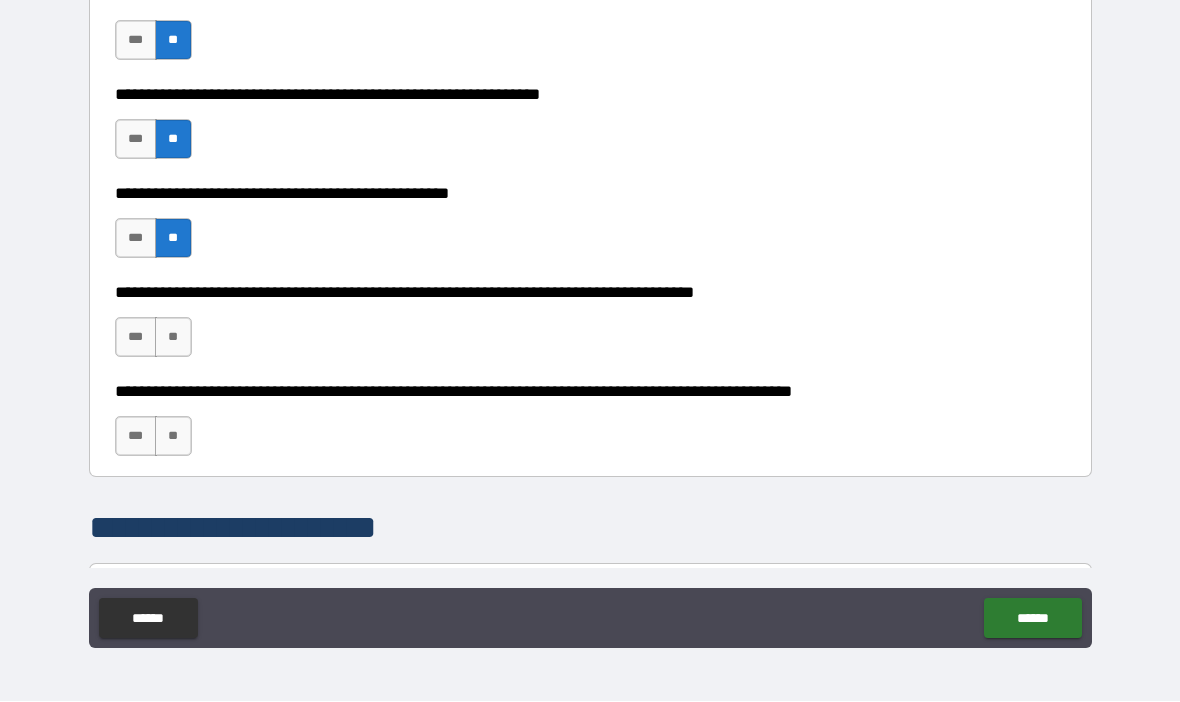 scroll, scrollTop: 1457, scrollLeft: 0, axis: vertical 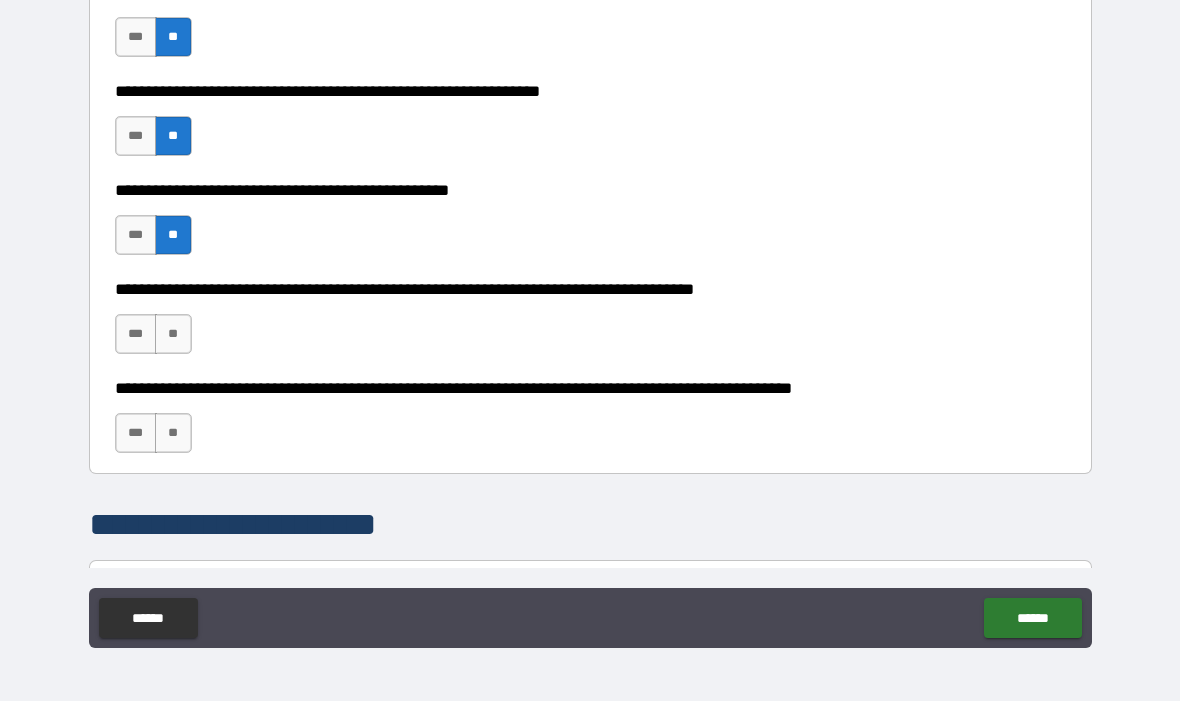 click on "**" at bounding box center [173, 335] 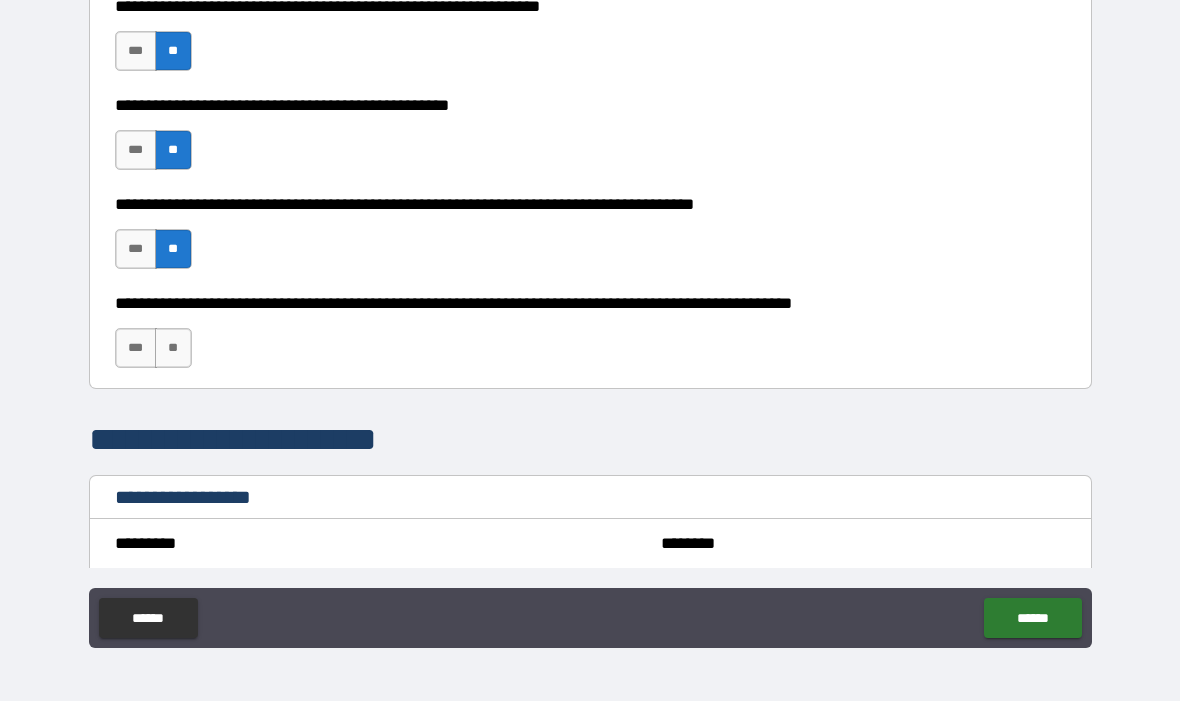 scroll, scrollTop: 1565, scrollLeft: 0, axis: vertical 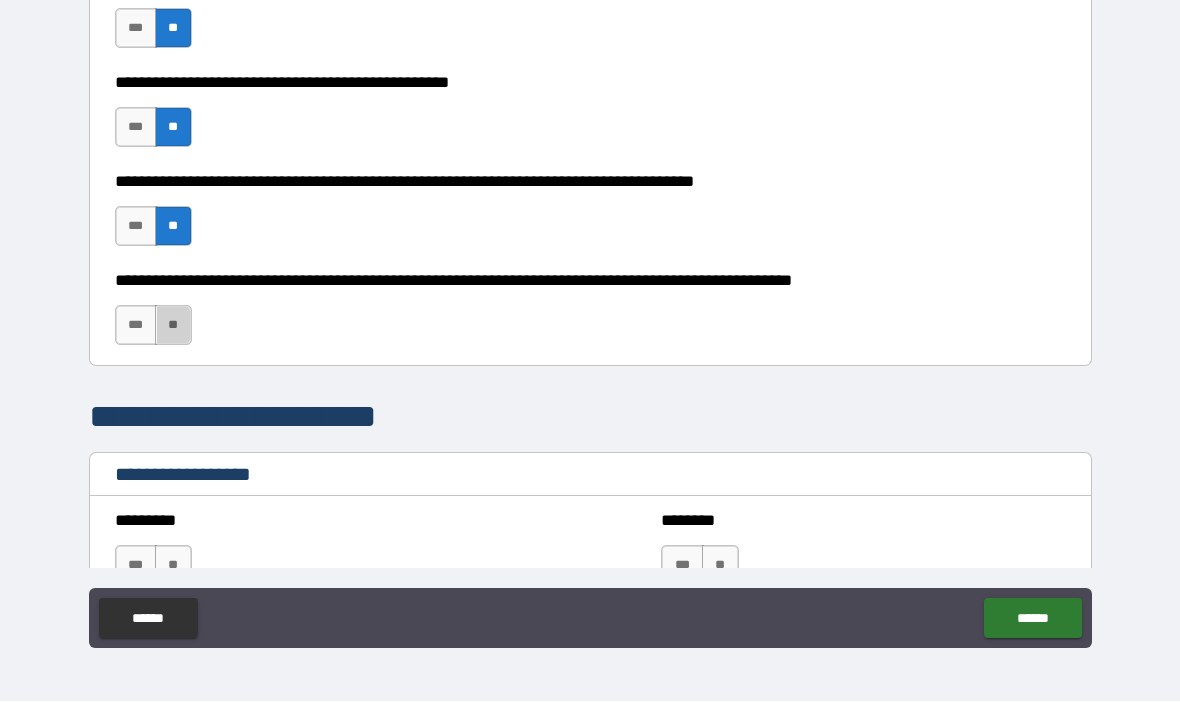 click on "**" at bounding box center [173, 326] 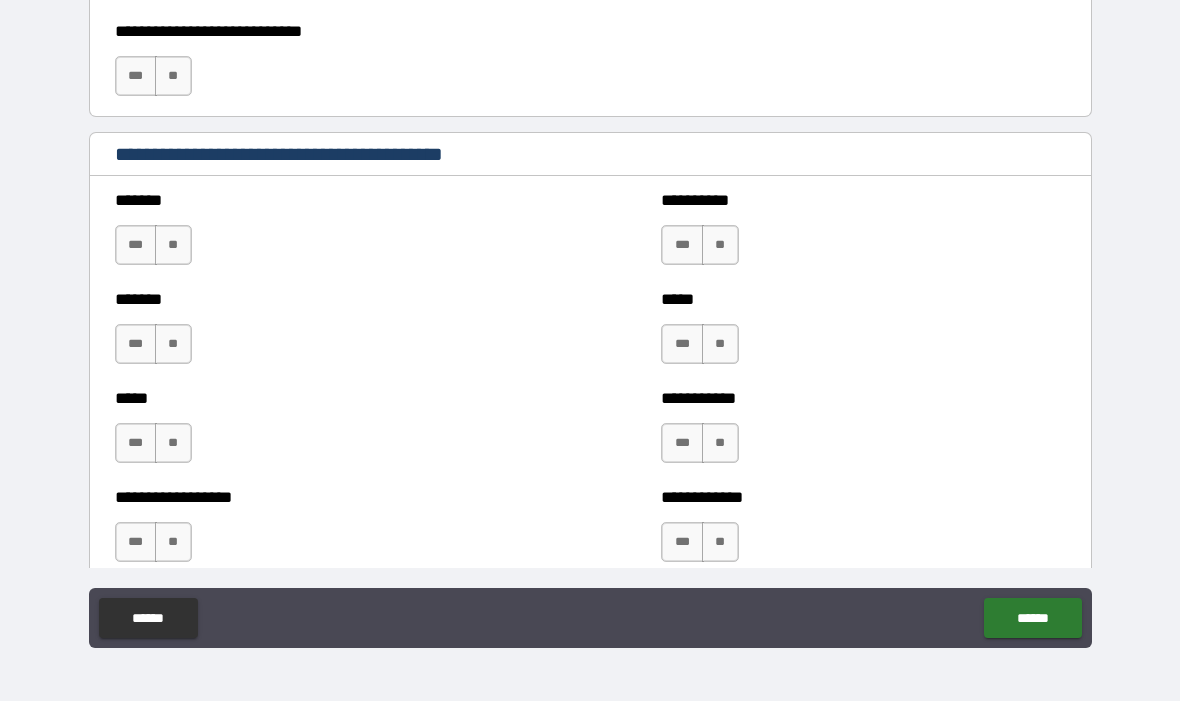 scroll, scrollTop: 2163, scrollLeft: 0, axis: vertical 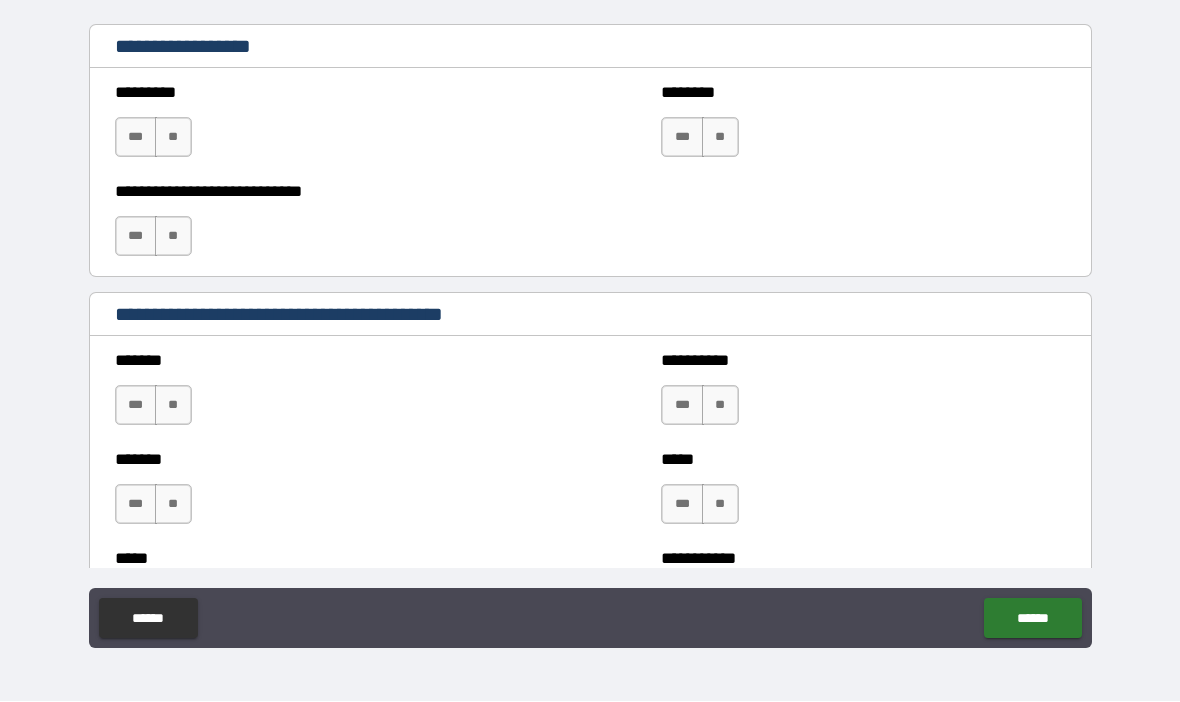 click on "**" at bounding box center [173, 406] 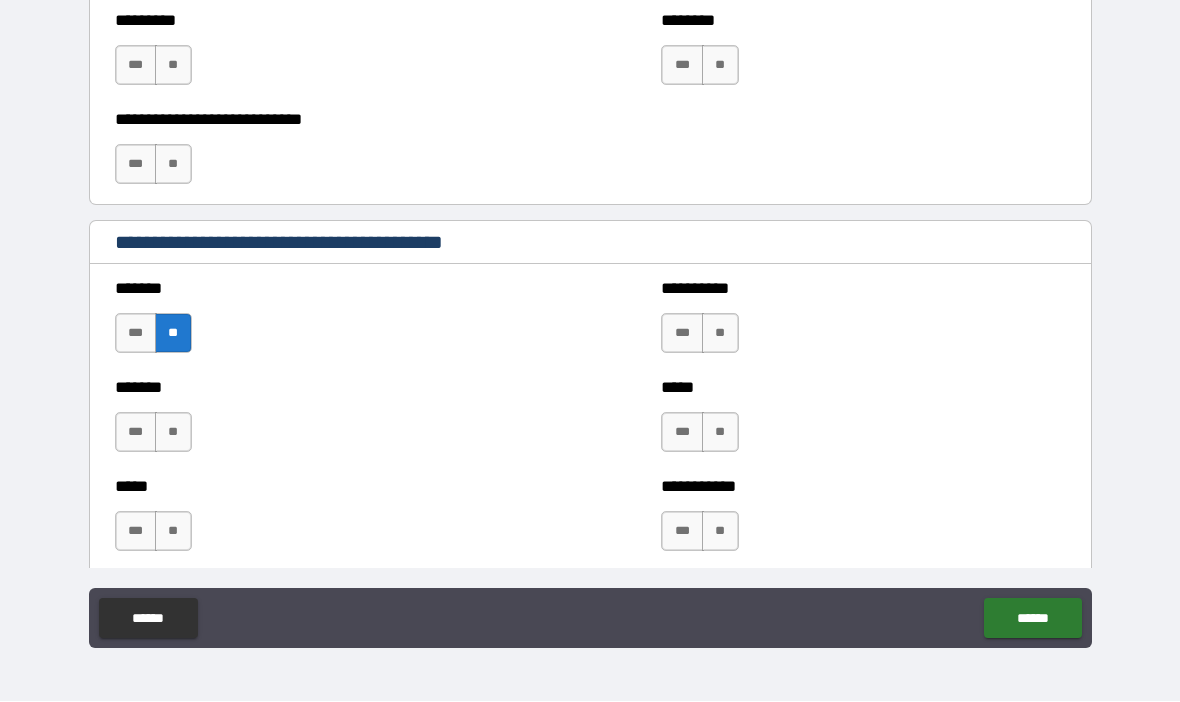 scroll, scrollTop: 2054, scrollLeft: 0, axis: vertical 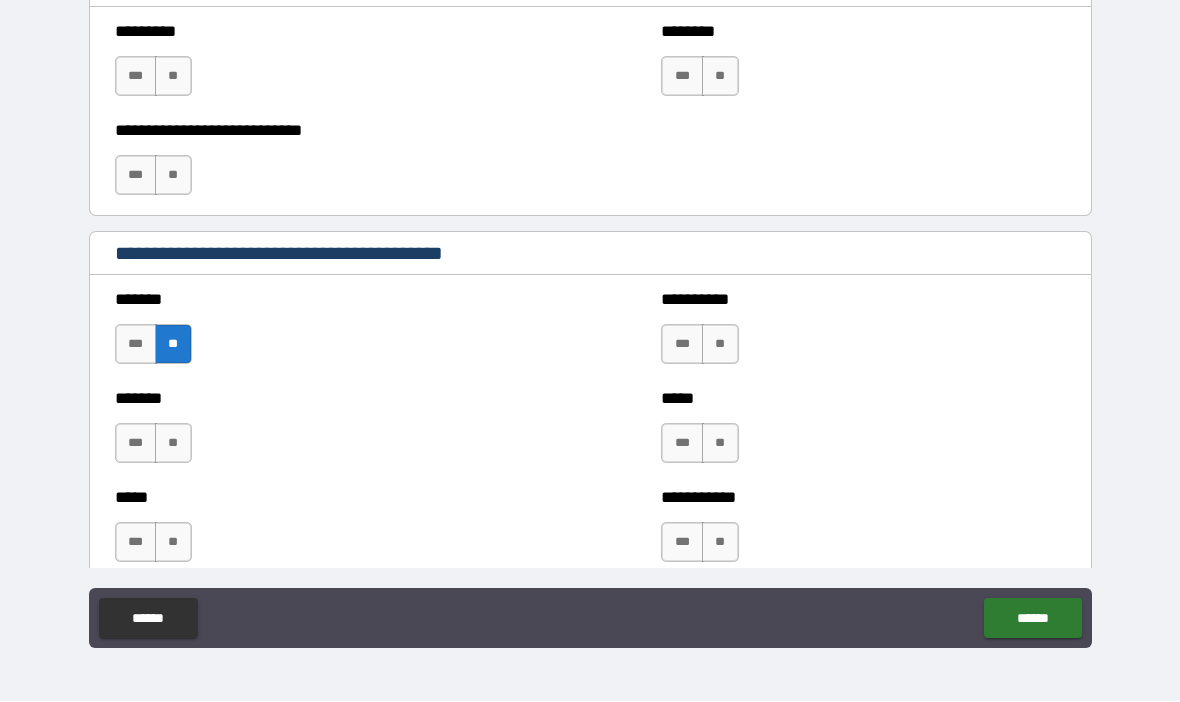 click on "**" at bounding box center (720, 345) 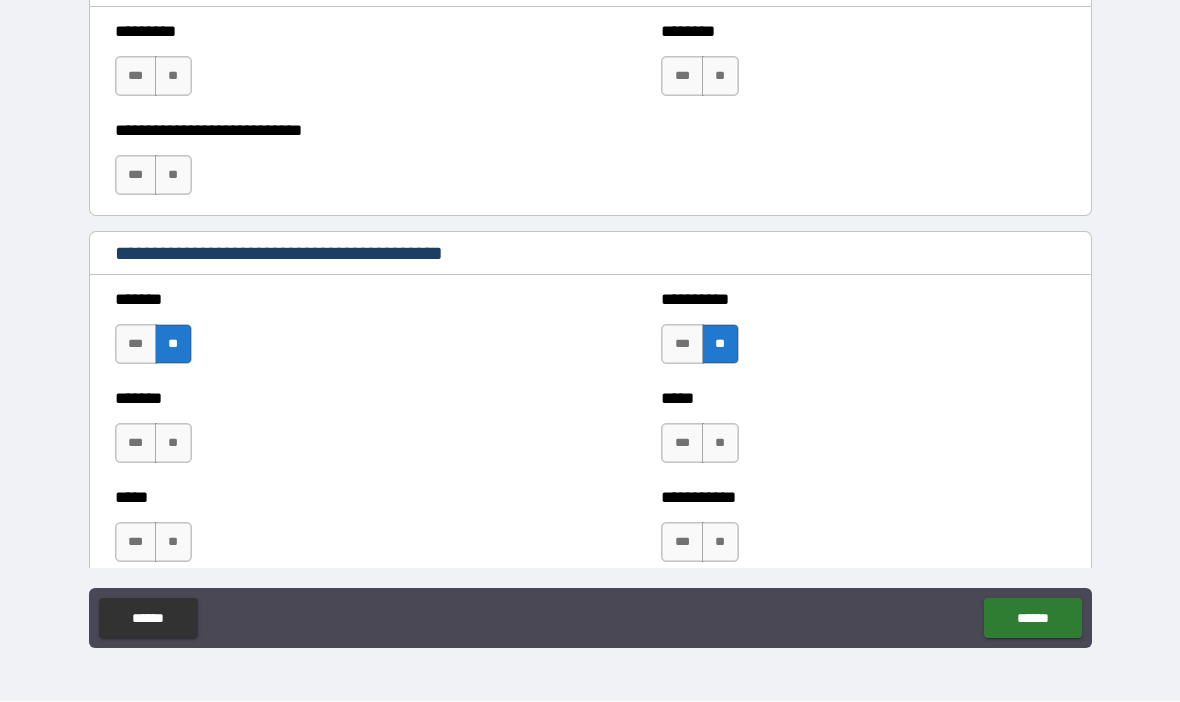 click on "**" at bounding box center [720, 444] 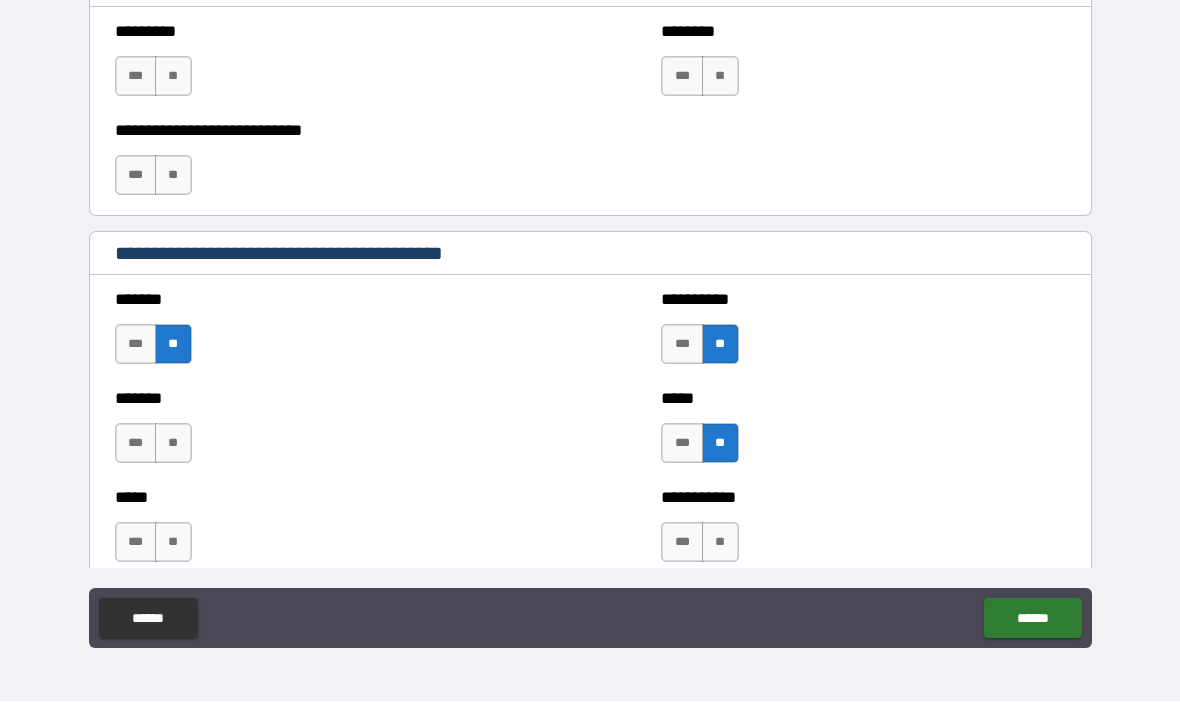 click on "**" at bounding box center [173, 444] 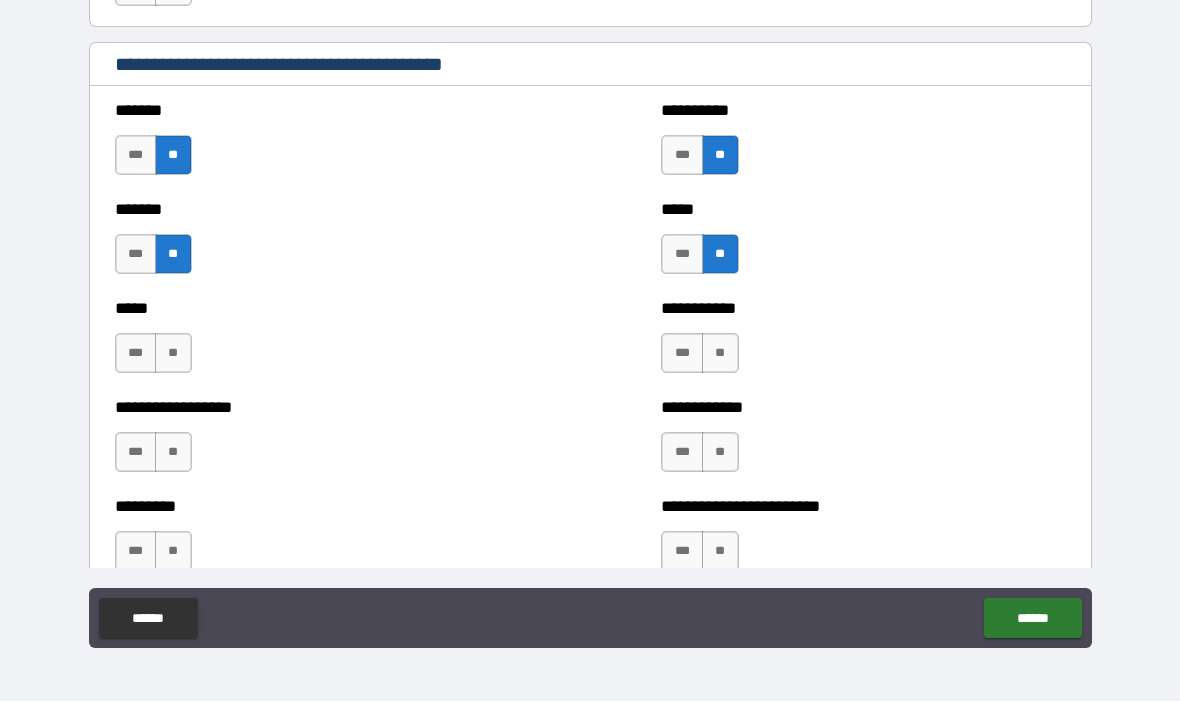 scroll, scrollTop: 2244, scrollLeft: 0, axis: vertical 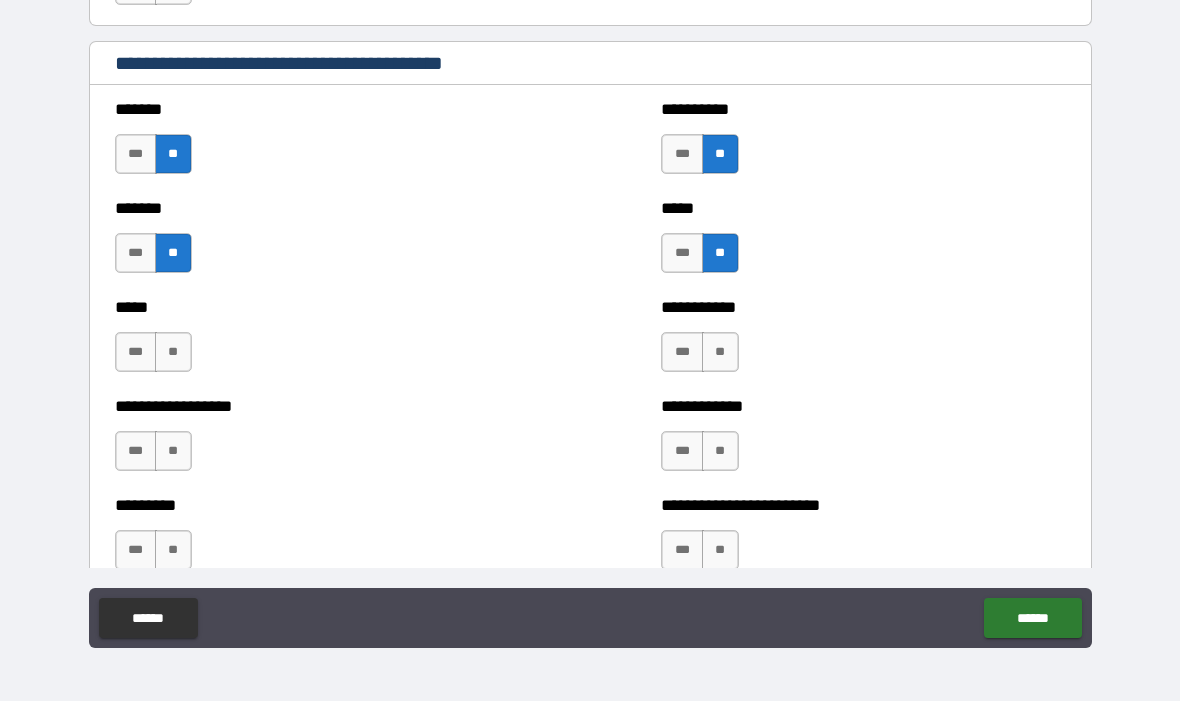 click on "**" at bounding box center (720, 353) 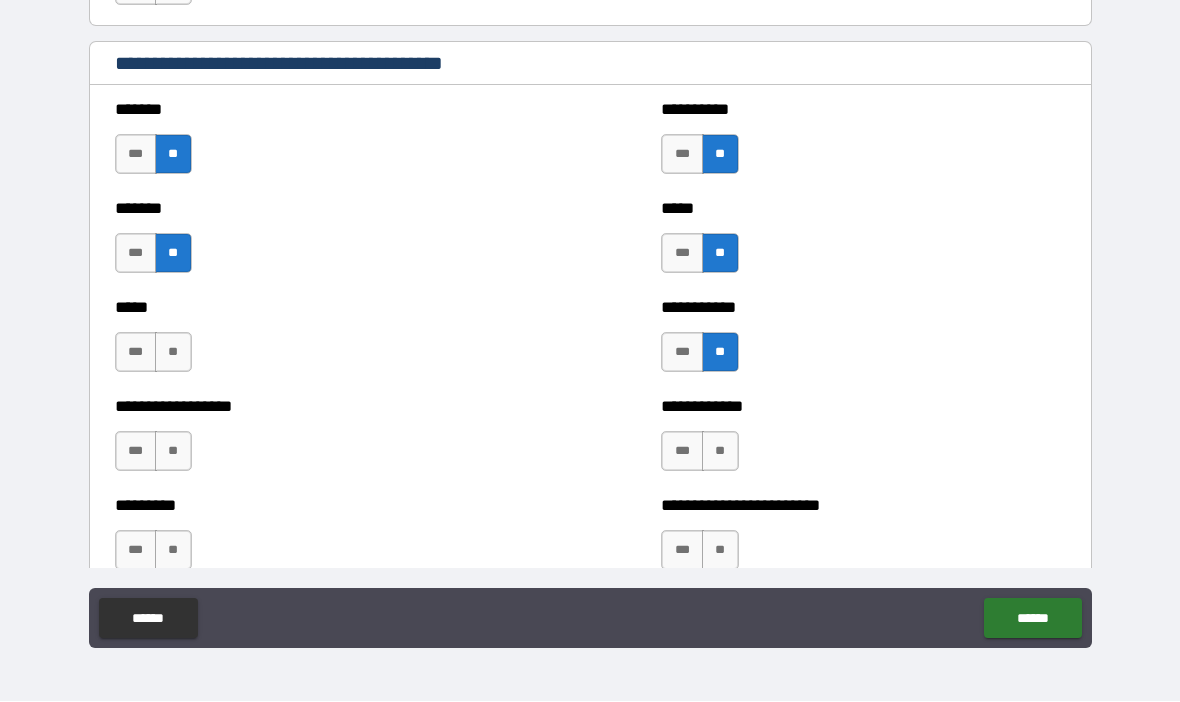 click on "**" at bounding box center [173, 353] 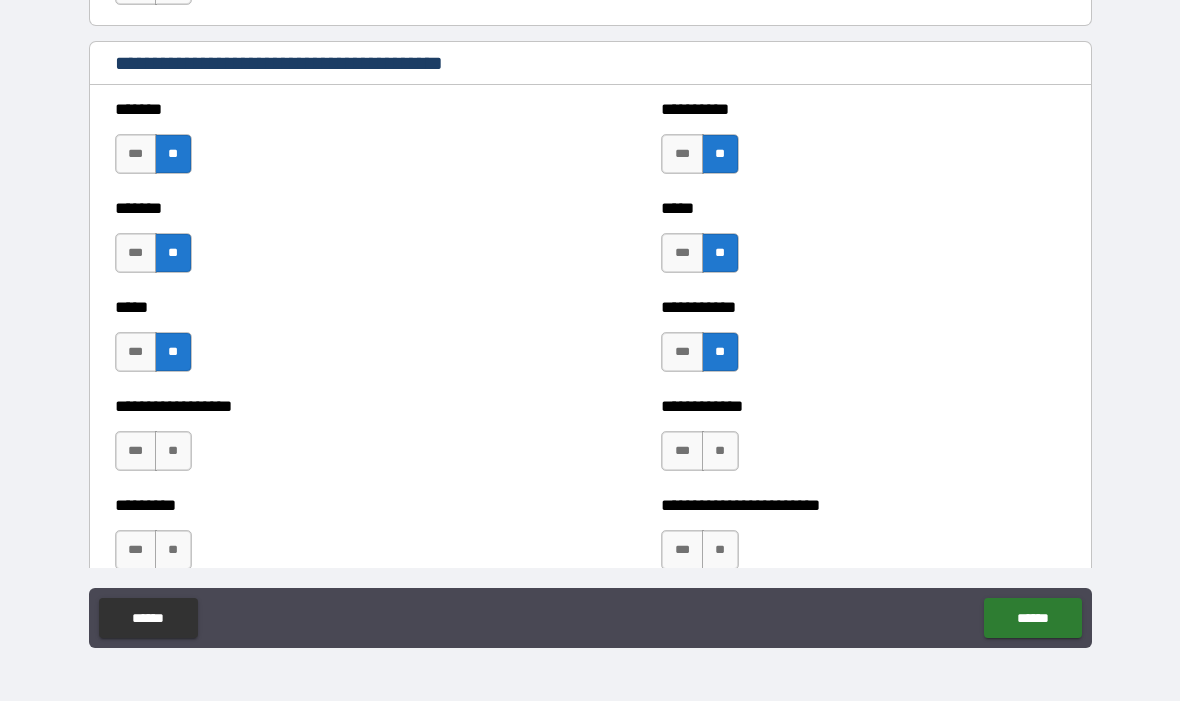 click on "**" at bounding box center [720, 452] 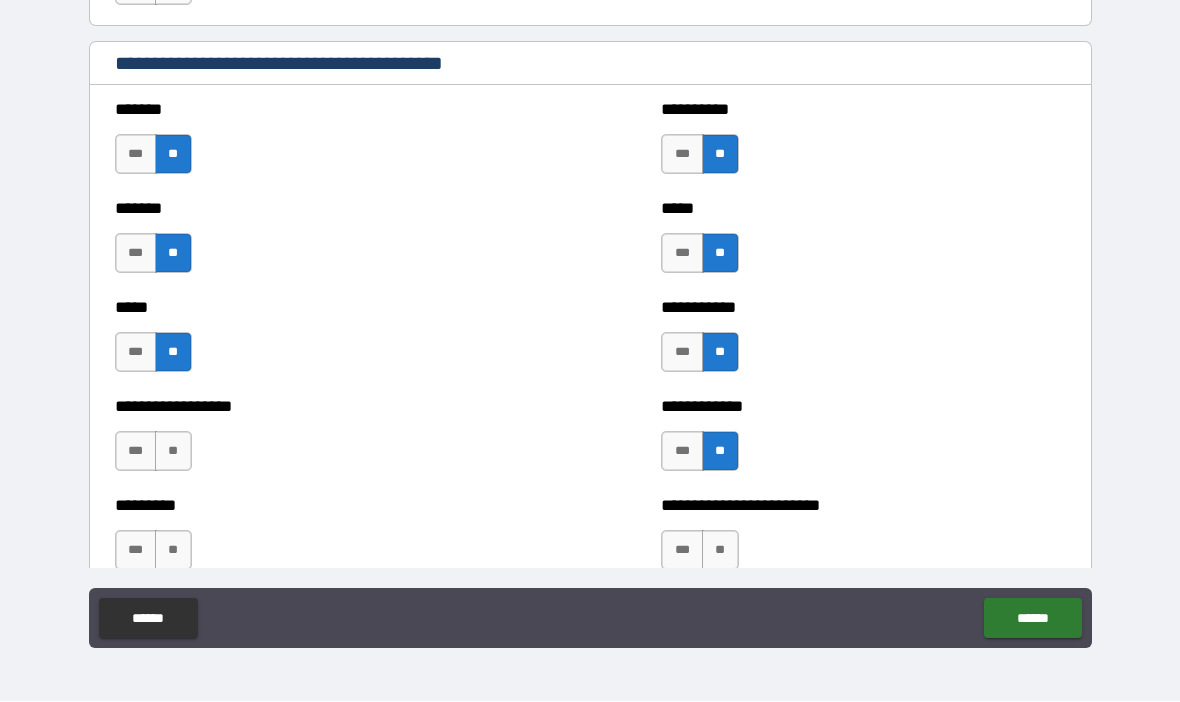 click on "**" at bounding box center [173, 452] 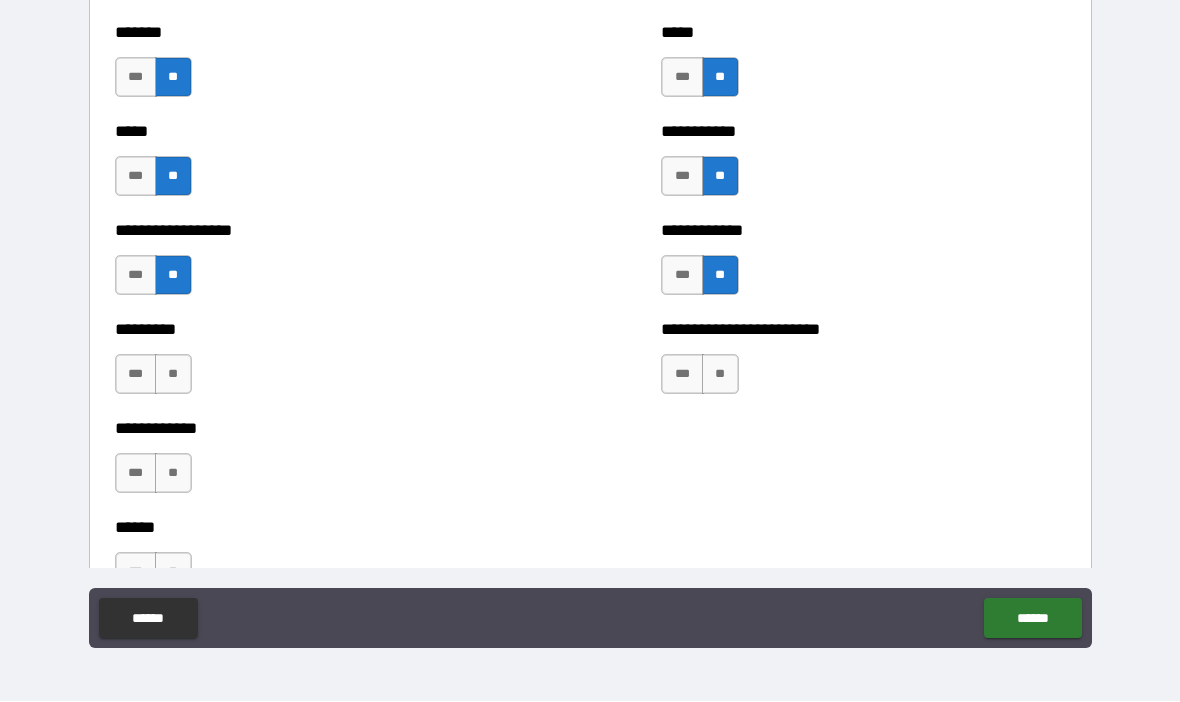 scroll, scrollTop: 2443, scrollLeft: 0, axis: vertical 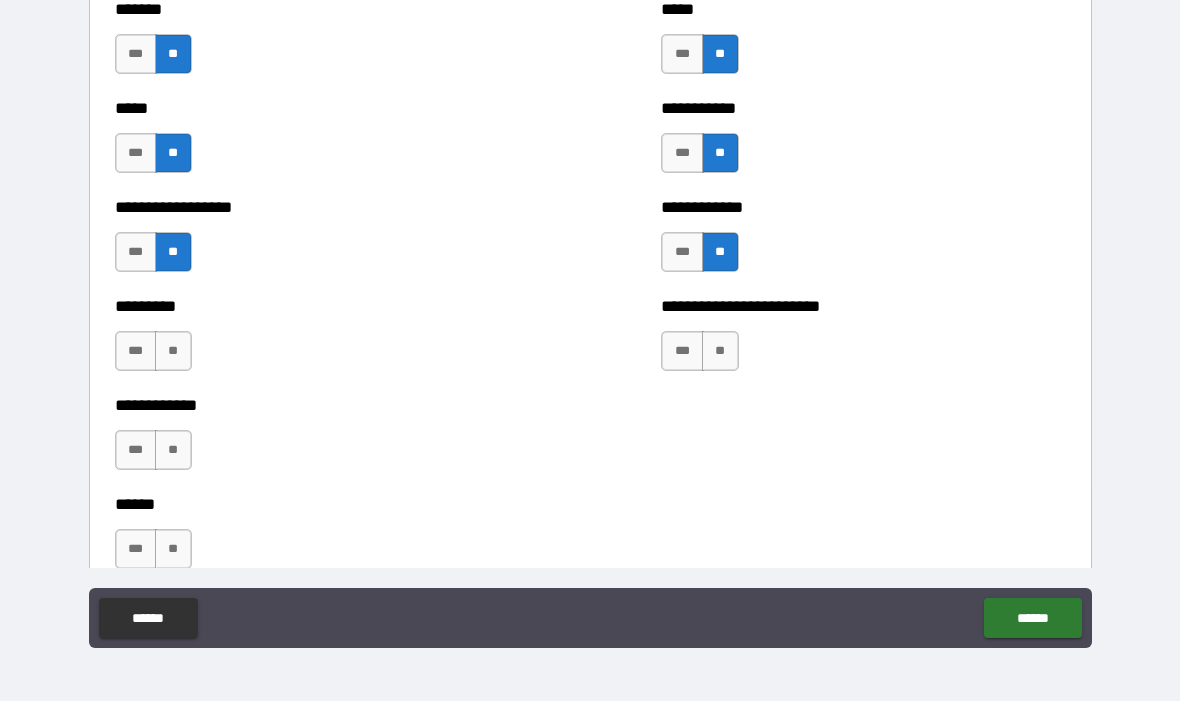 click on "**" at bounding box center (720, 352) 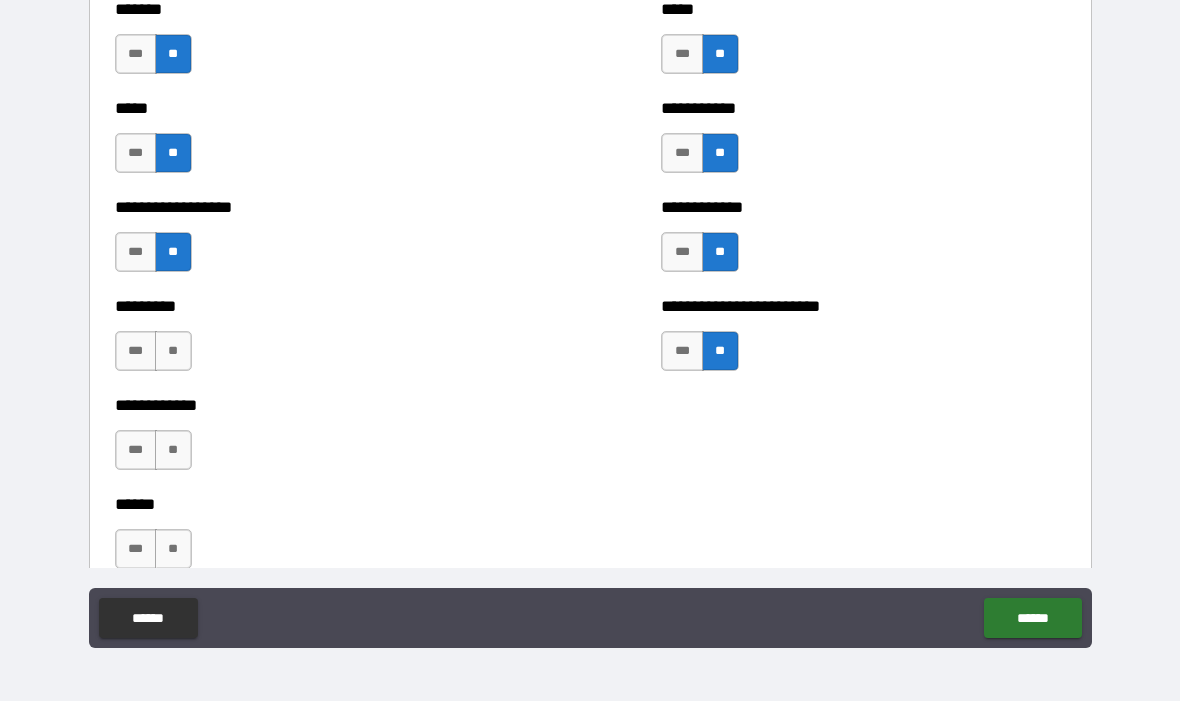 click on "**" at bounding box center (173, 352) 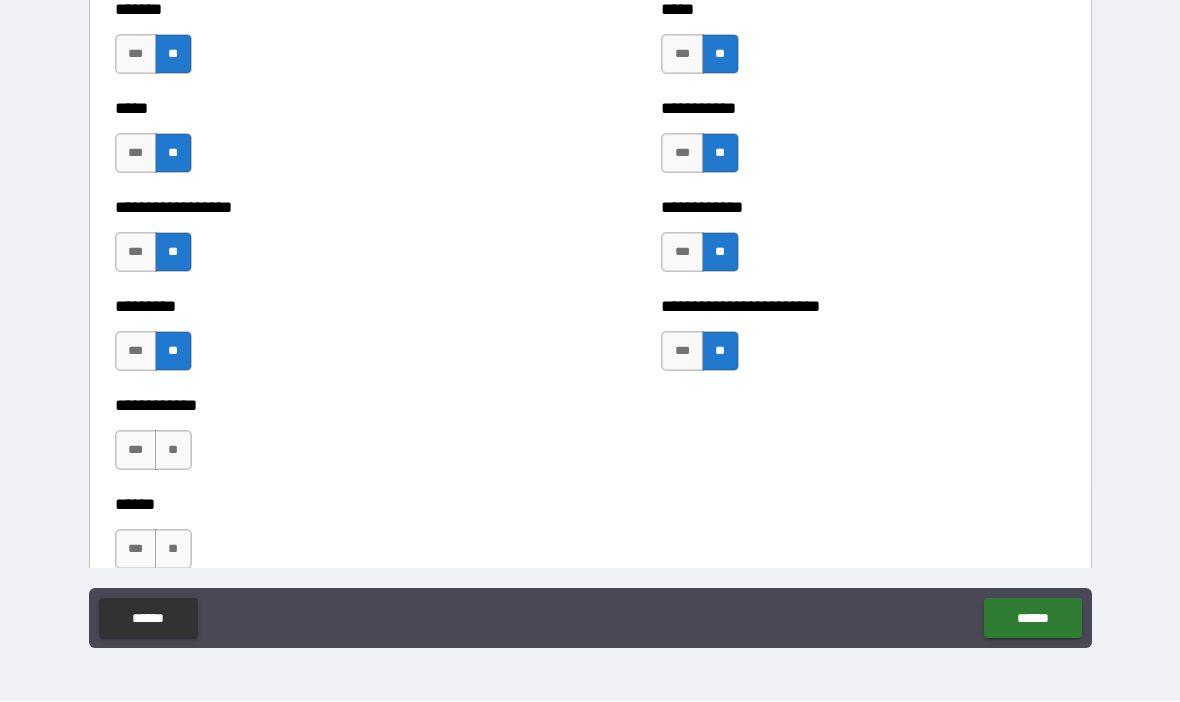 click on "**" at bounding box center [173, 451] 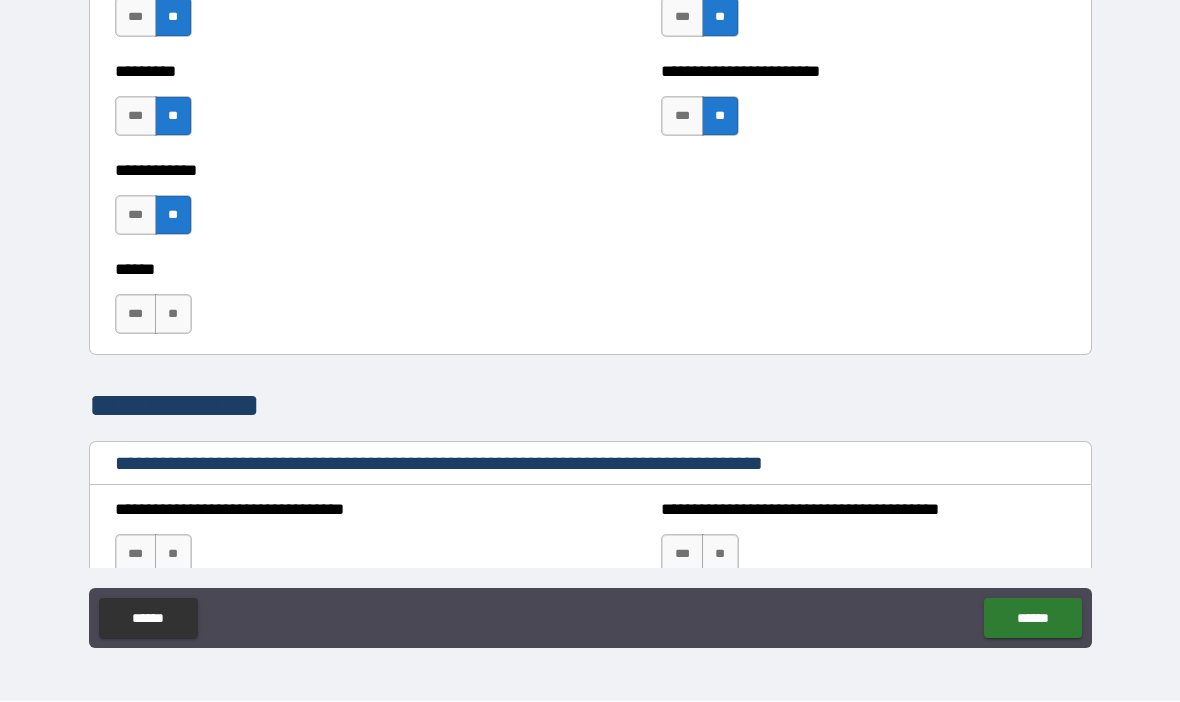 scroll, scrollTop: 2686, scrollLeft: 0, axis: vertical 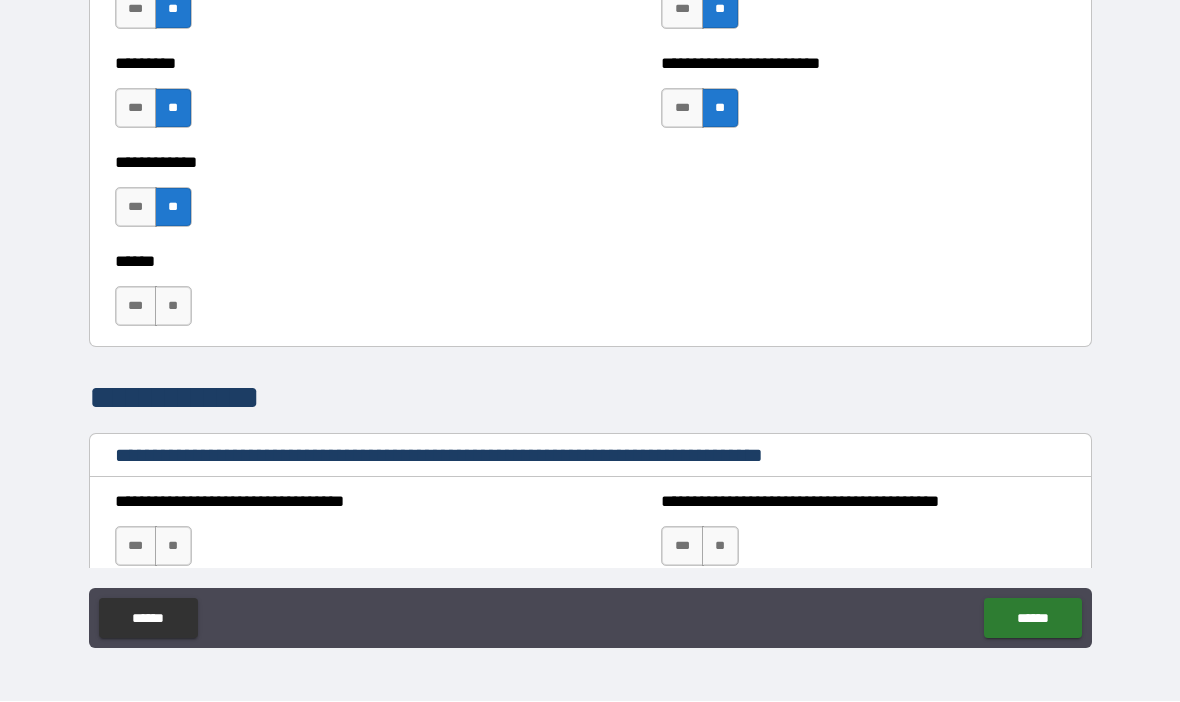 click on "**" at bounding box center (173, 307) 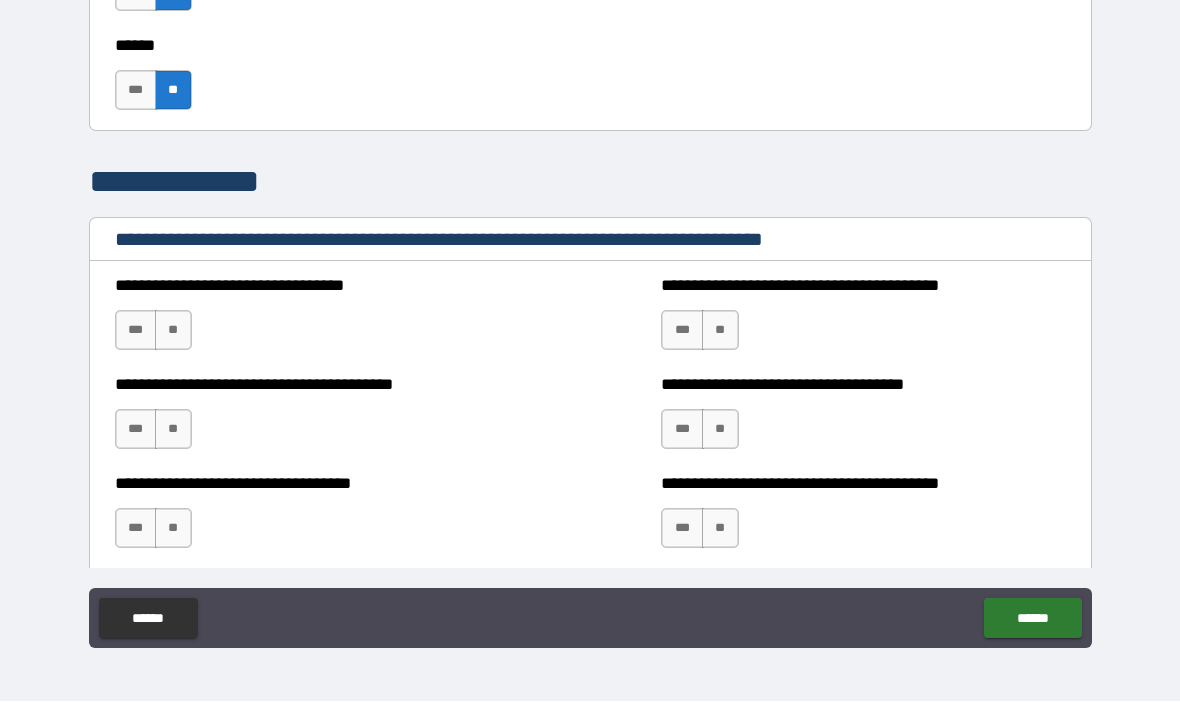 scroll, scrollTop: 2903, scrollLeft: 0, axis: vertical 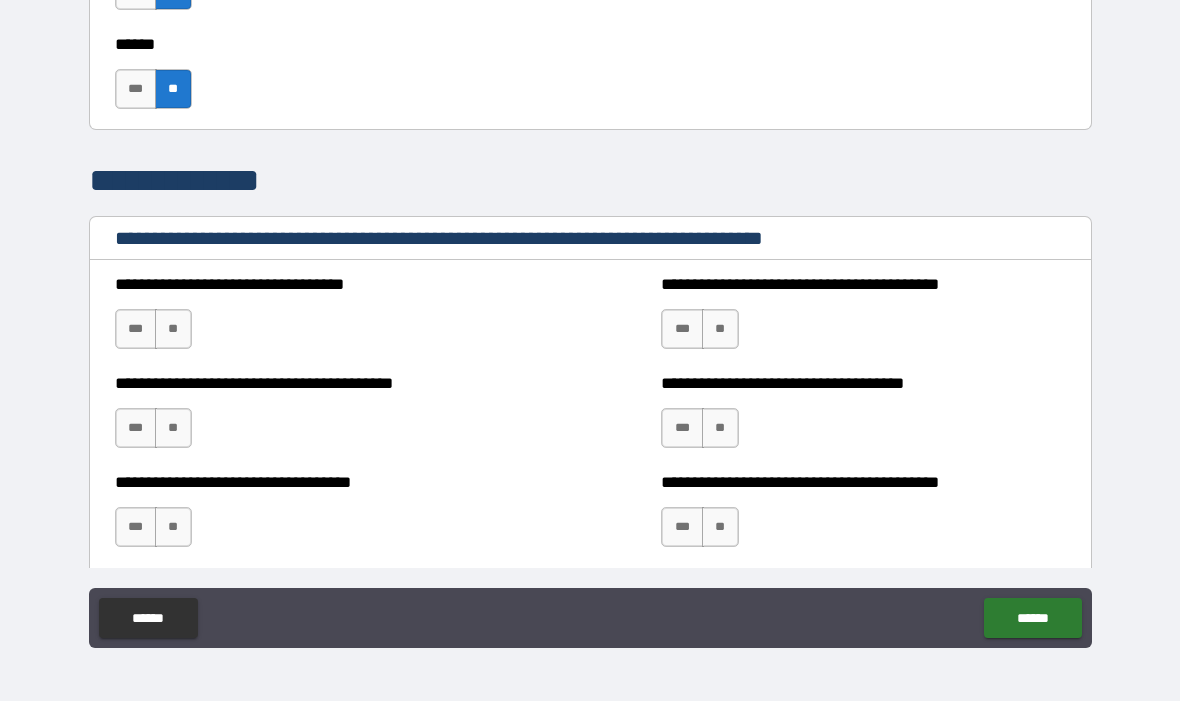 click on "**" at bounding box center (173, 330) 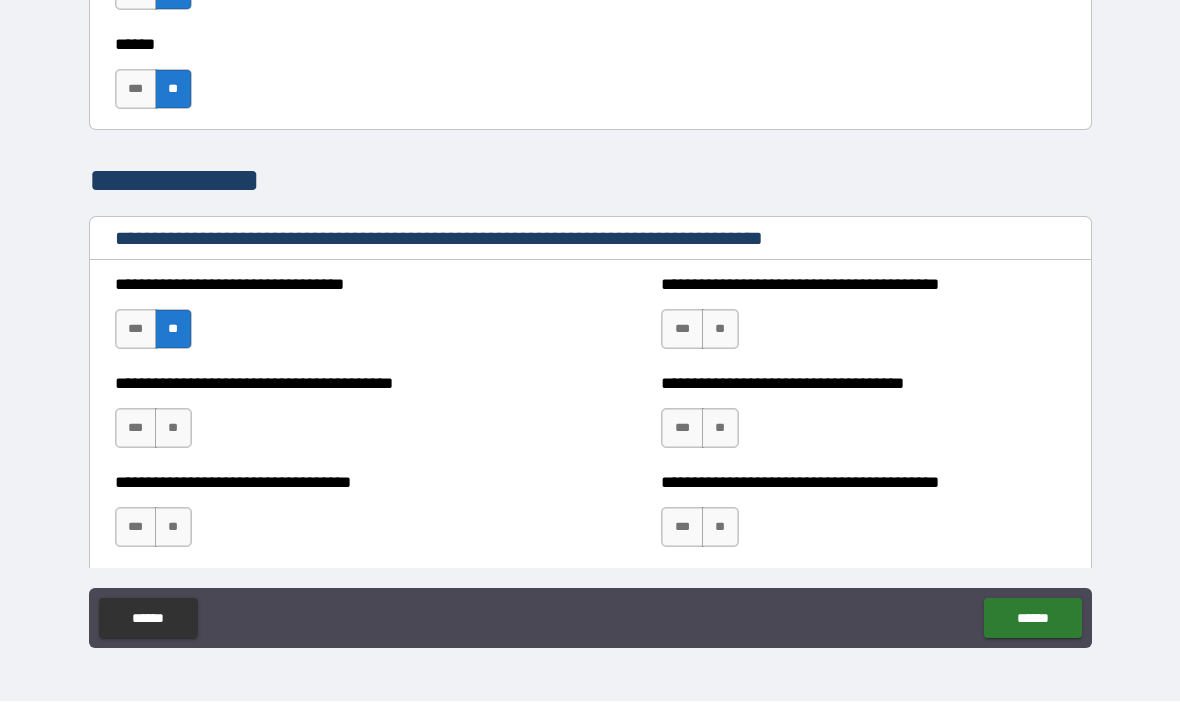 scroll, scrollTop: 2901, scrollLeft: 0, axis: vertical 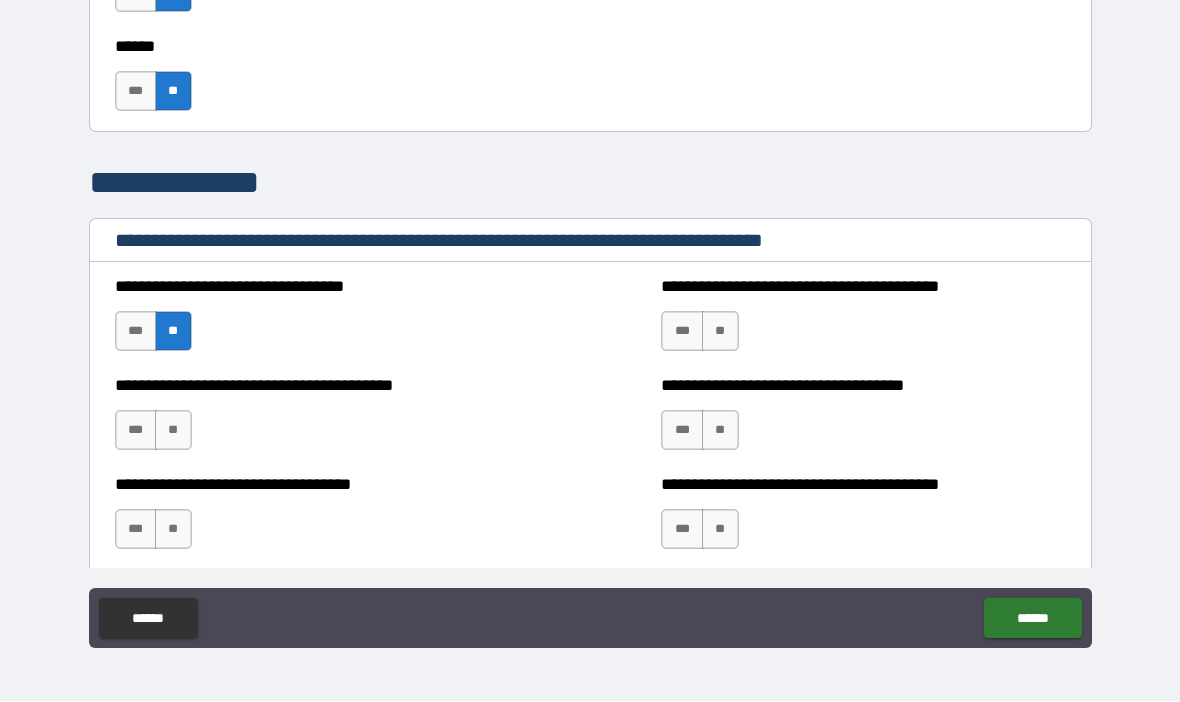 click on "***" at bounding box center [136, 431] 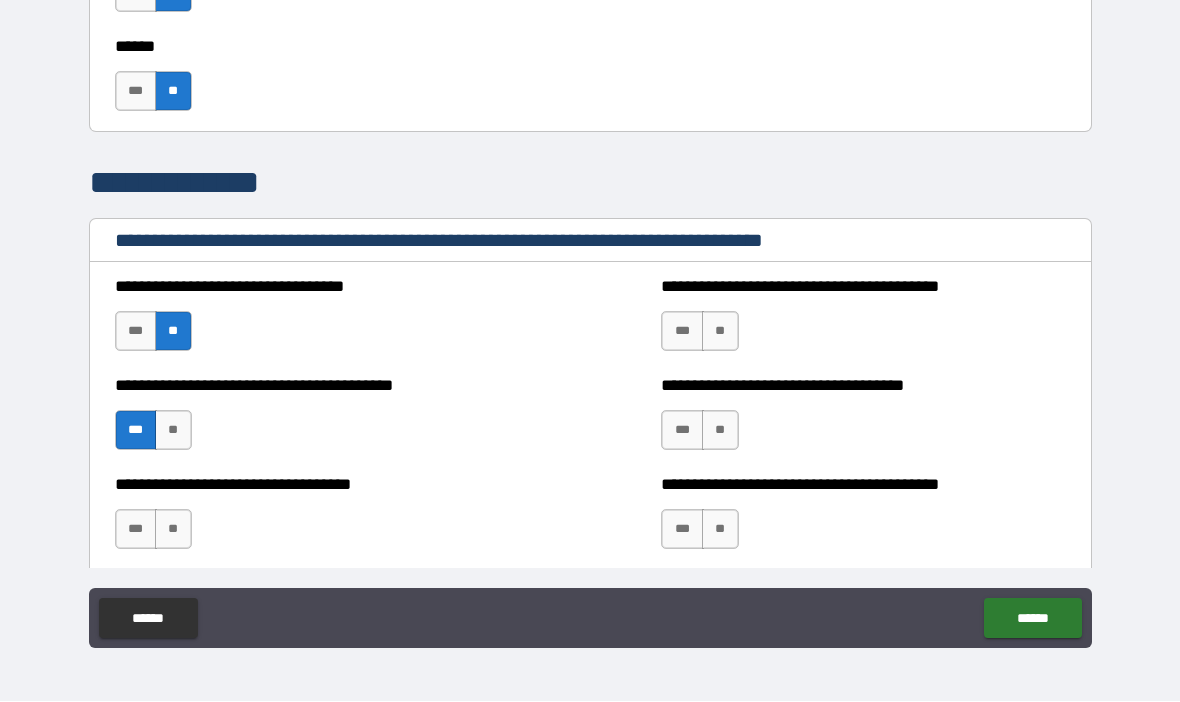 click on "**" at bounding box center [720, 332] 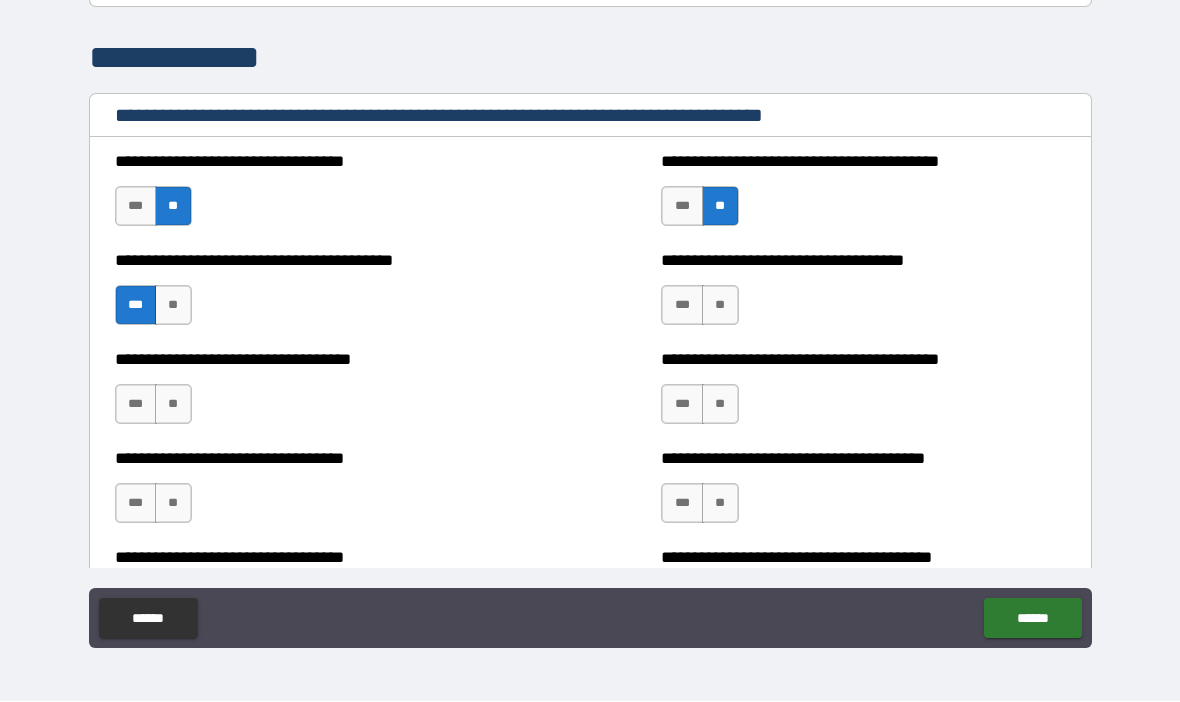 scroll, scrollTop: 3028, scrollLeft: 0, axis: vertical 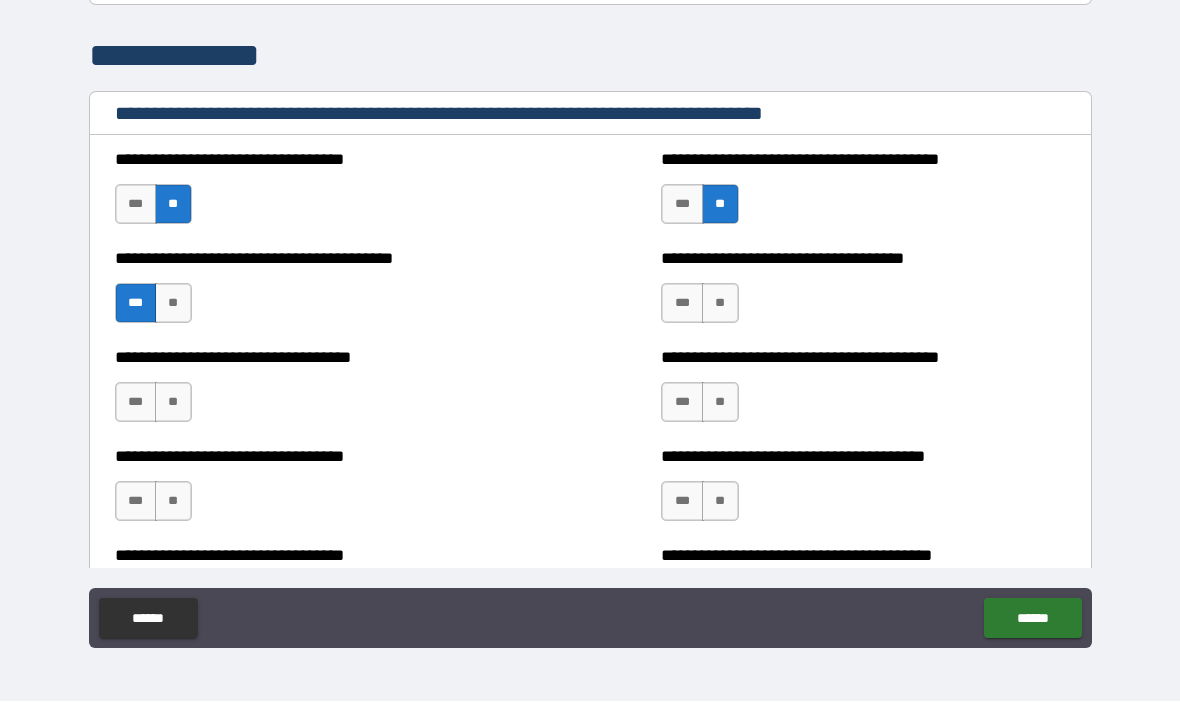 click on "***" at bounding box center [136, 403] 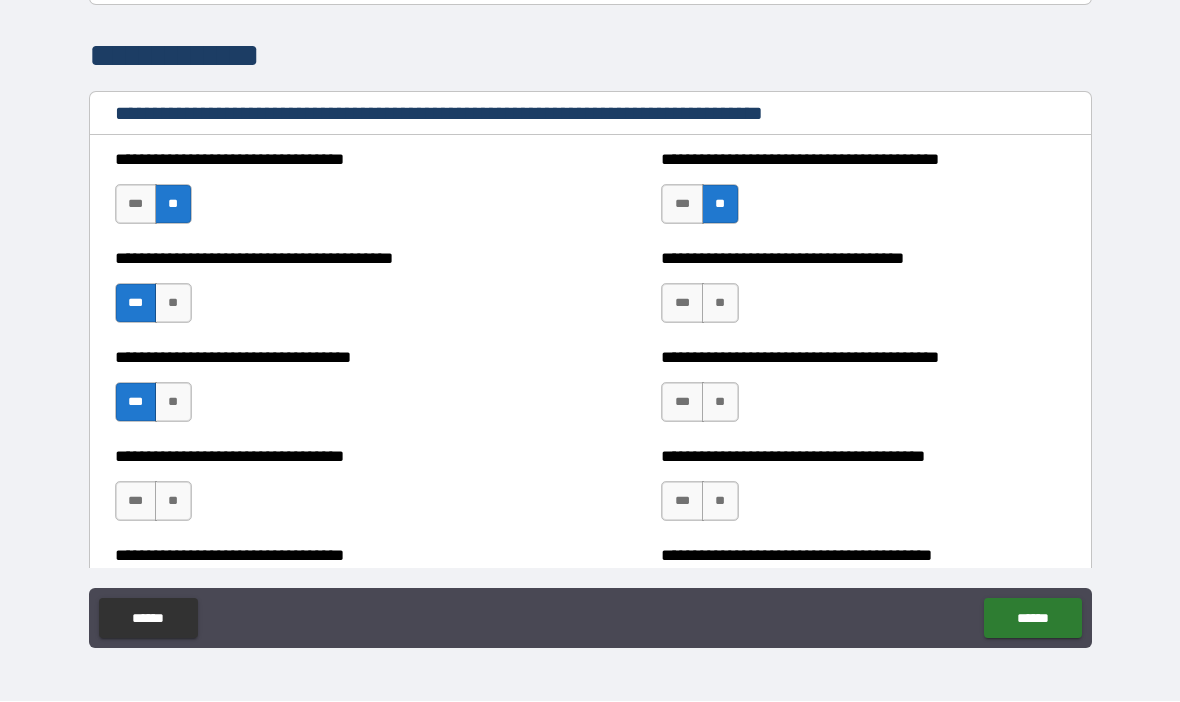 click on "**" at bounding box center [173, 502] 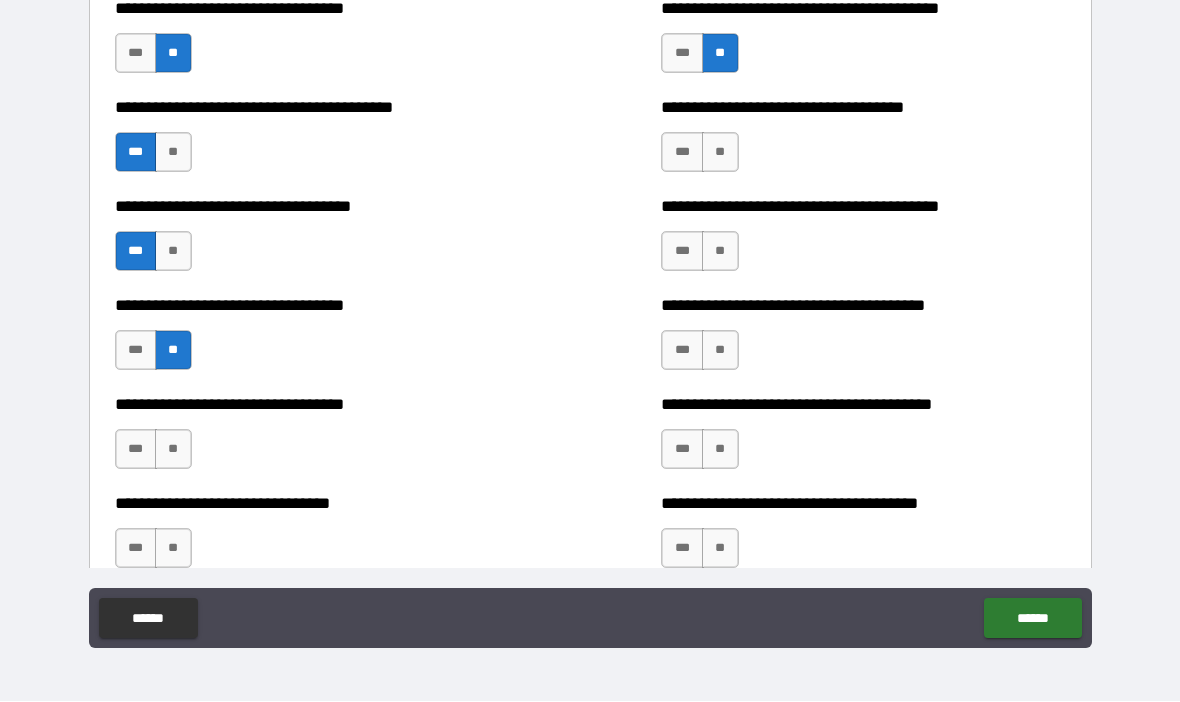 scroll, scrollTop: 3197, scrollLeft: 0, axis: vertical 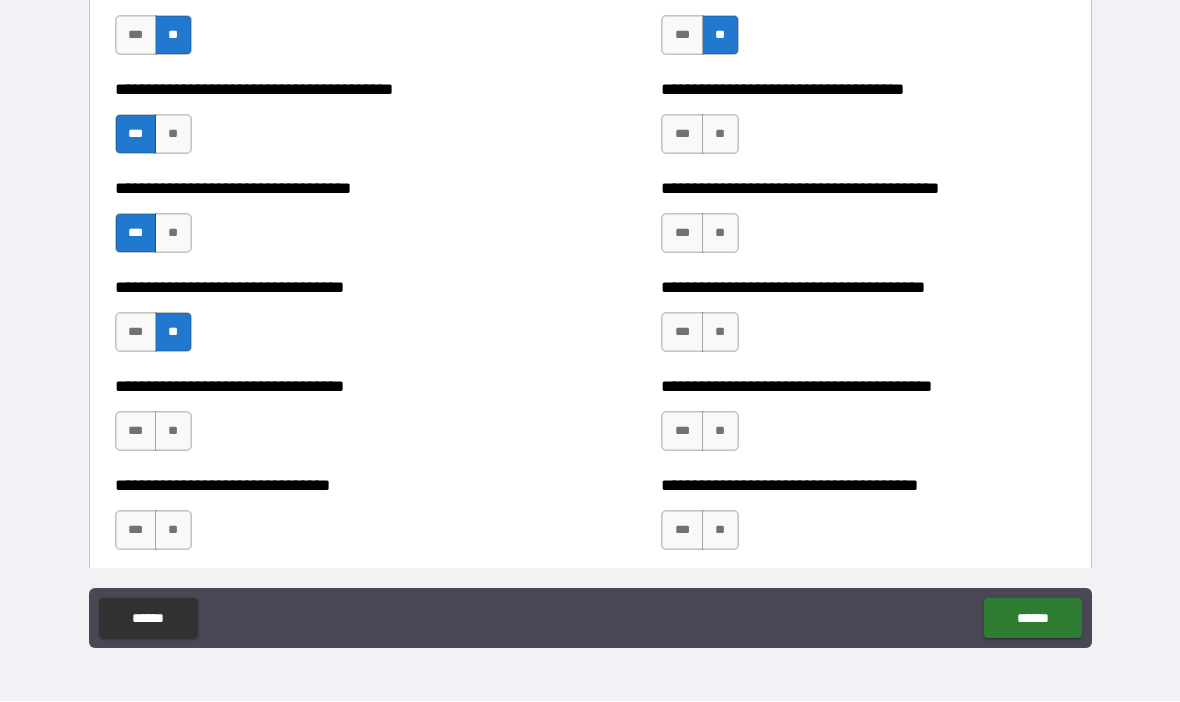 click on "**" at bounding box center (173, 432) 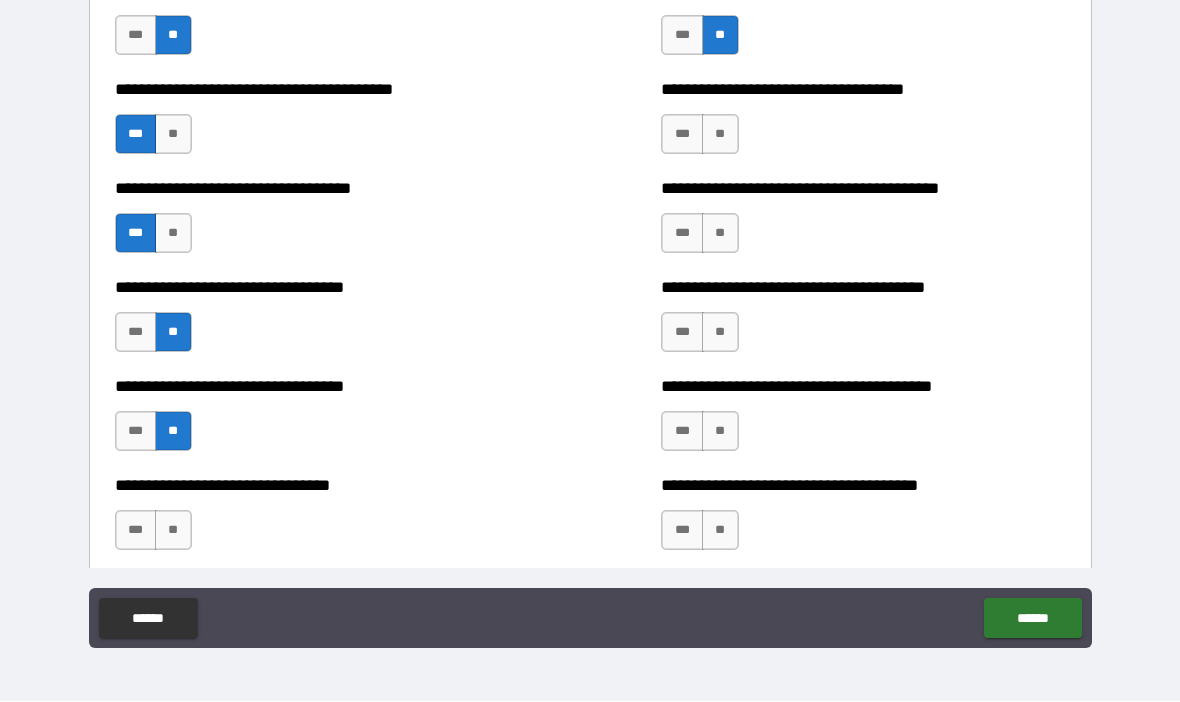 scroll, scrollTop: 3198, scrollLeft: 0, axis: vertical 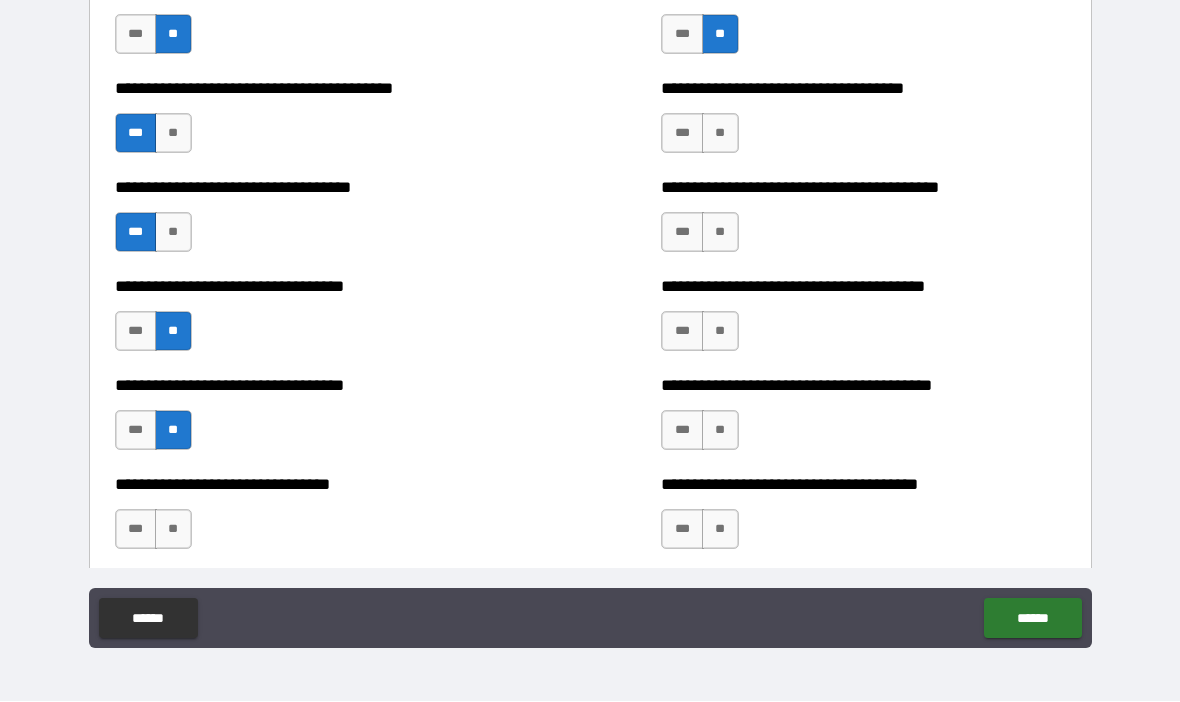 click on "**" at bounding box center (173, 530) 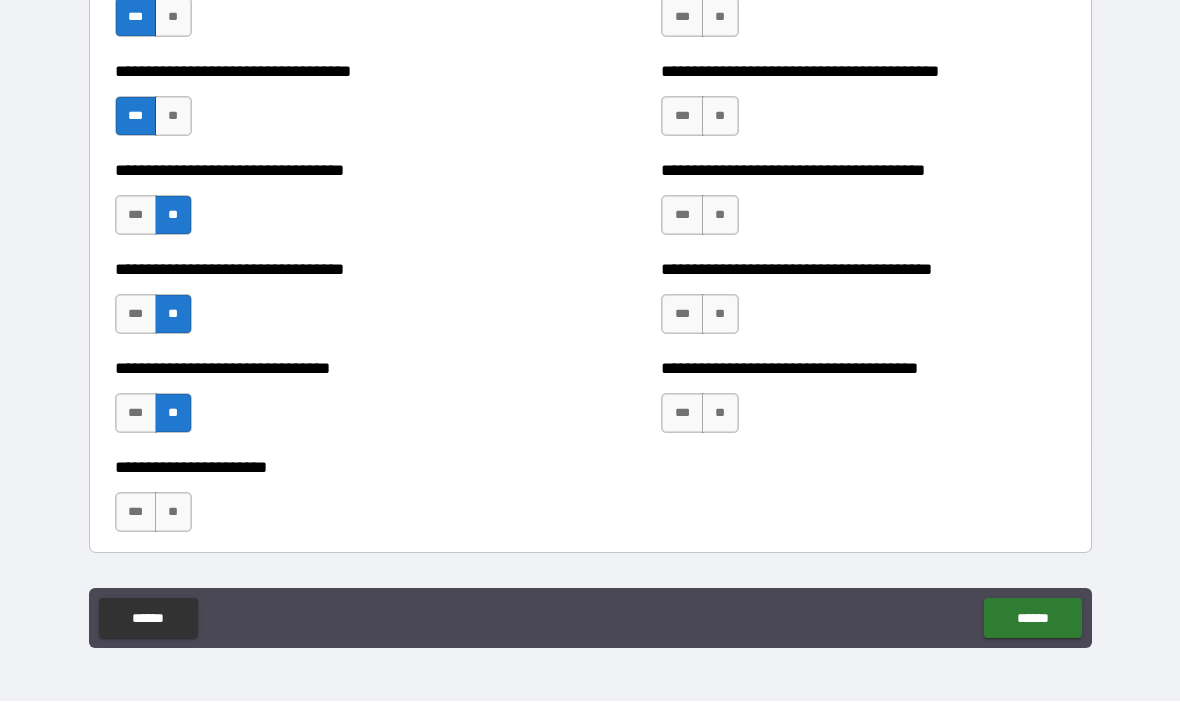 scroll, scrollTop: 3322, scrollLeft: 0, axis: vertical 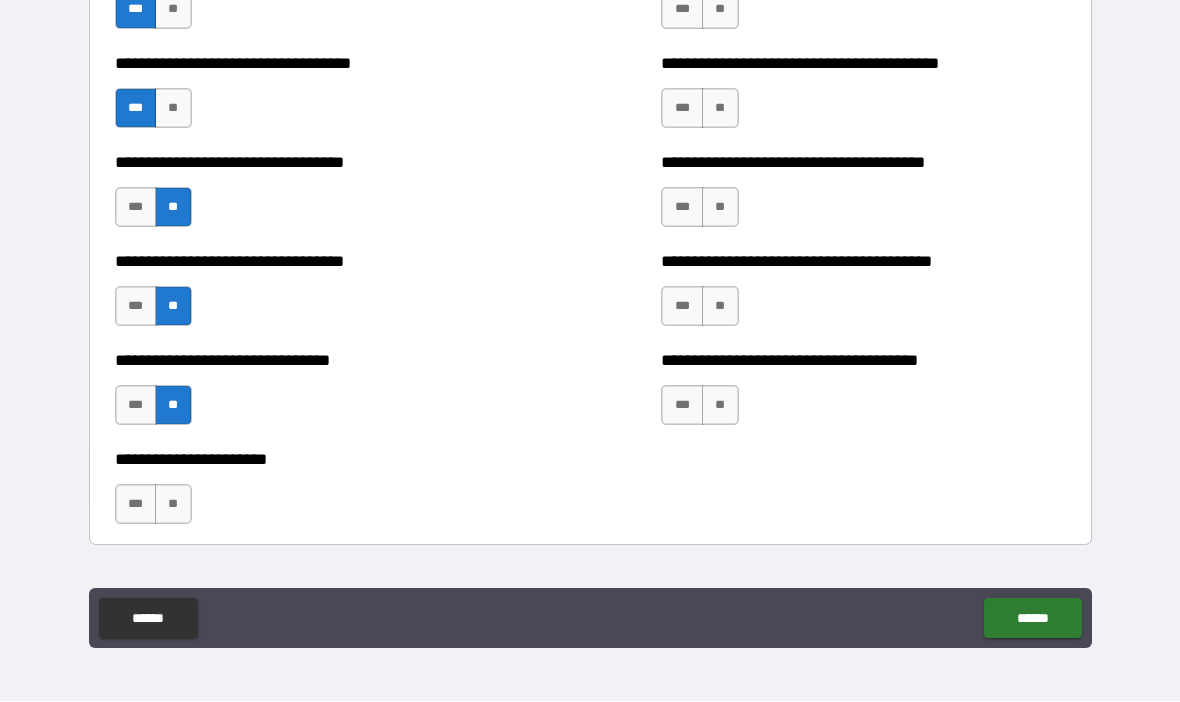 click on "**" at bounding box center [173, 505] 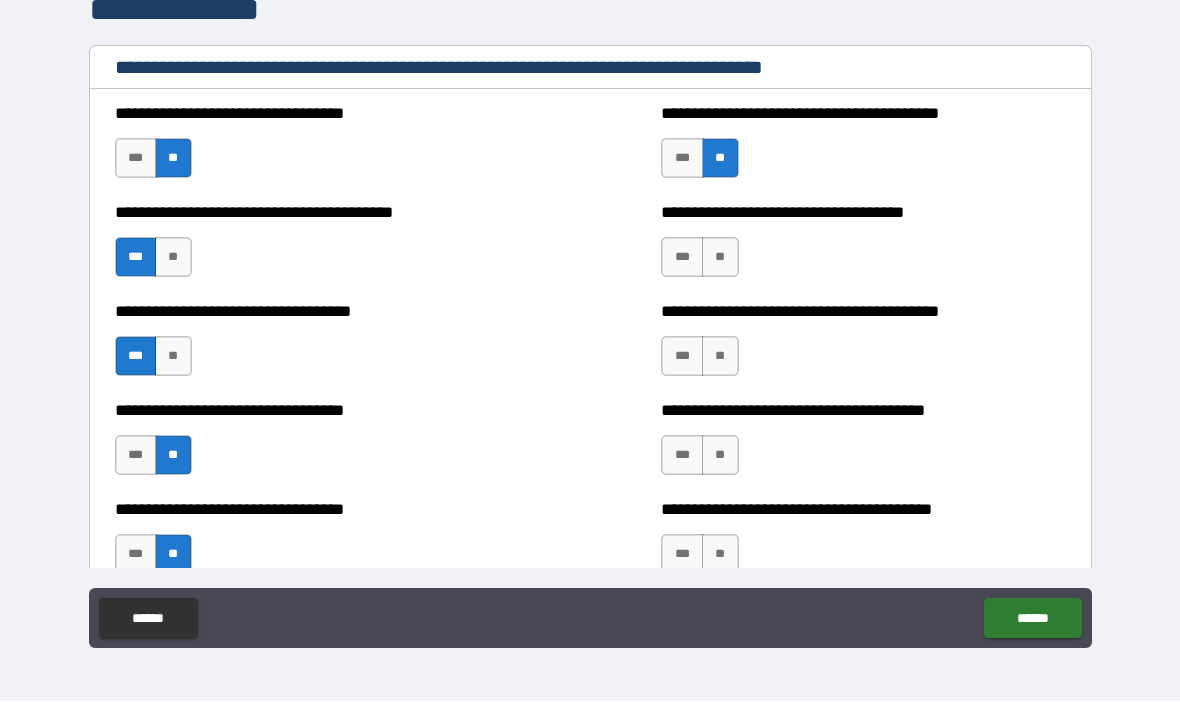 scroll, scrollTop: 3077, scrollLeft: 0, axis: vertical 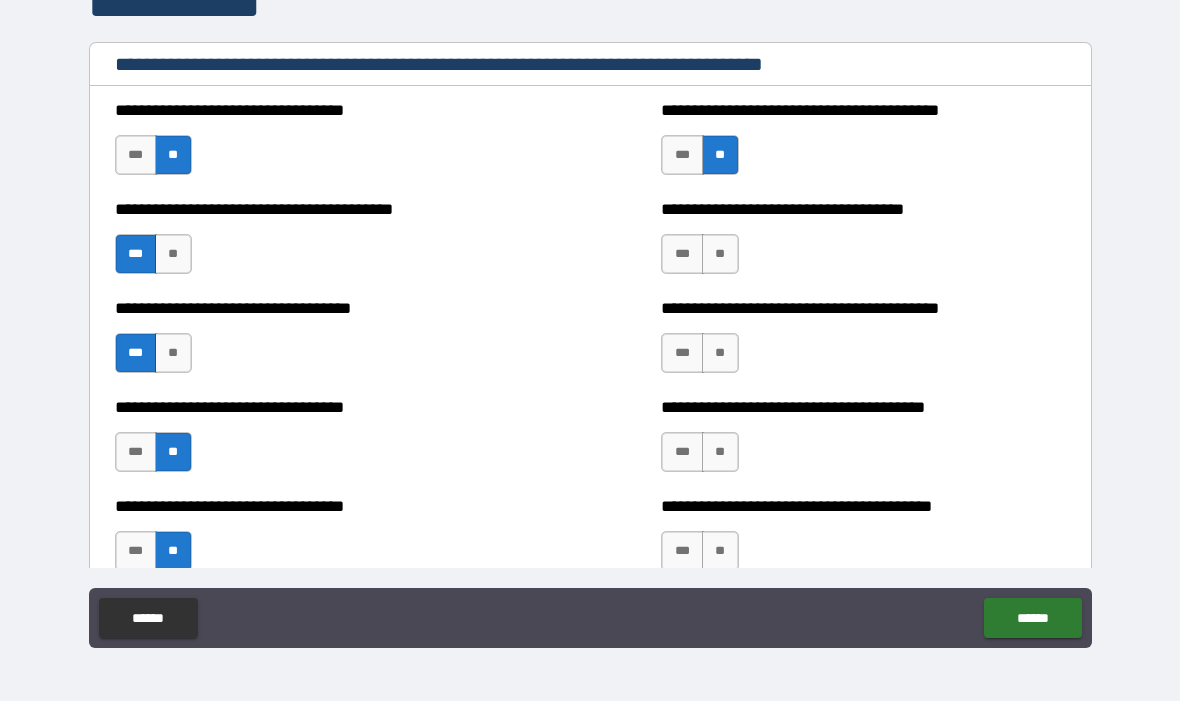 click on "**" at bounding box center (720, 255) 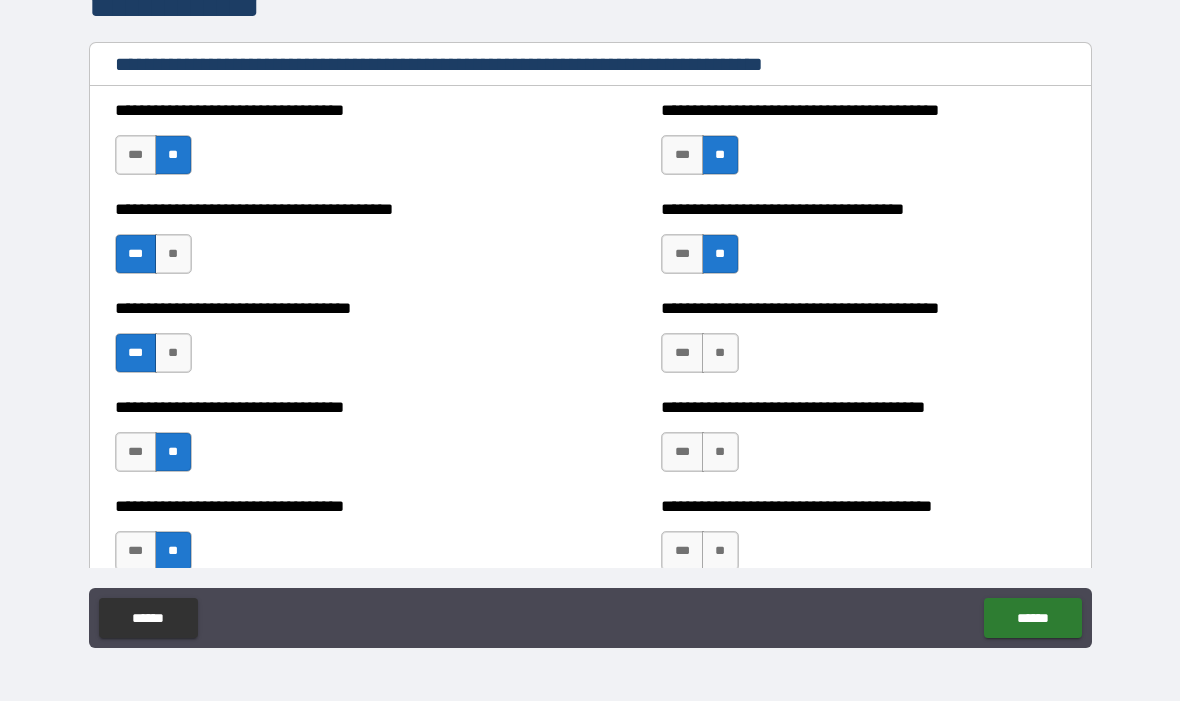 click on "**" at bounding box center (720, 354) 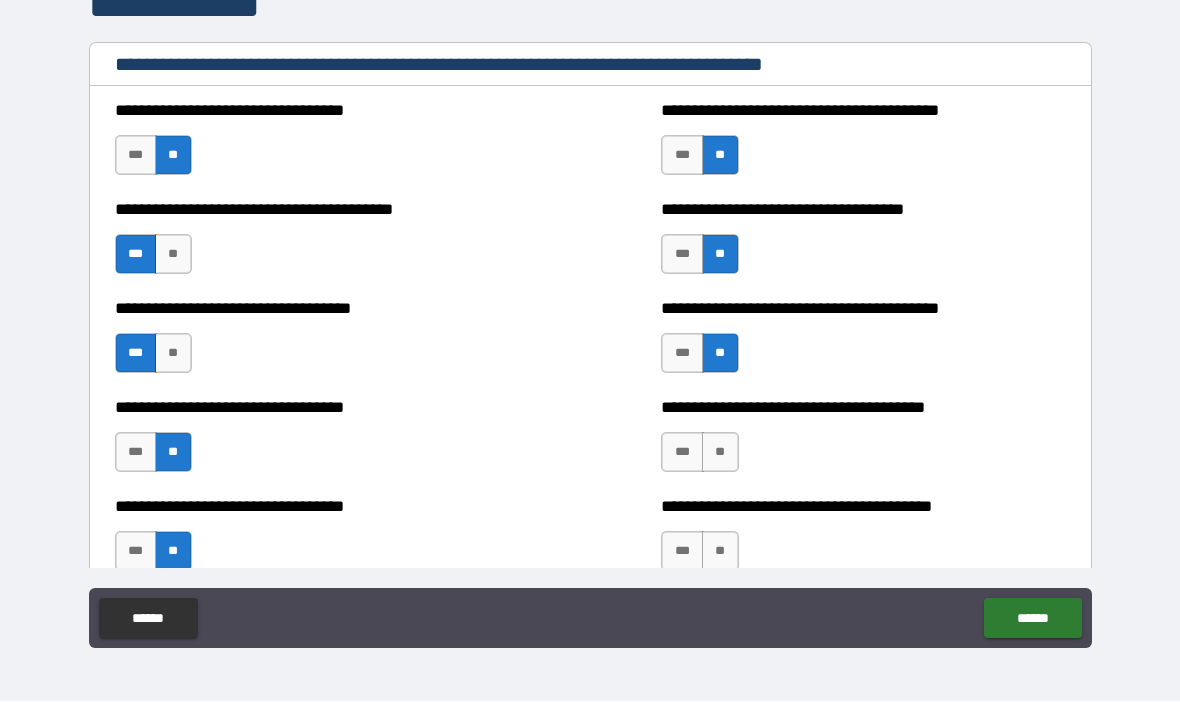 scroll, scrollTop: 3076, scrollLeft: 0, axis: vertical 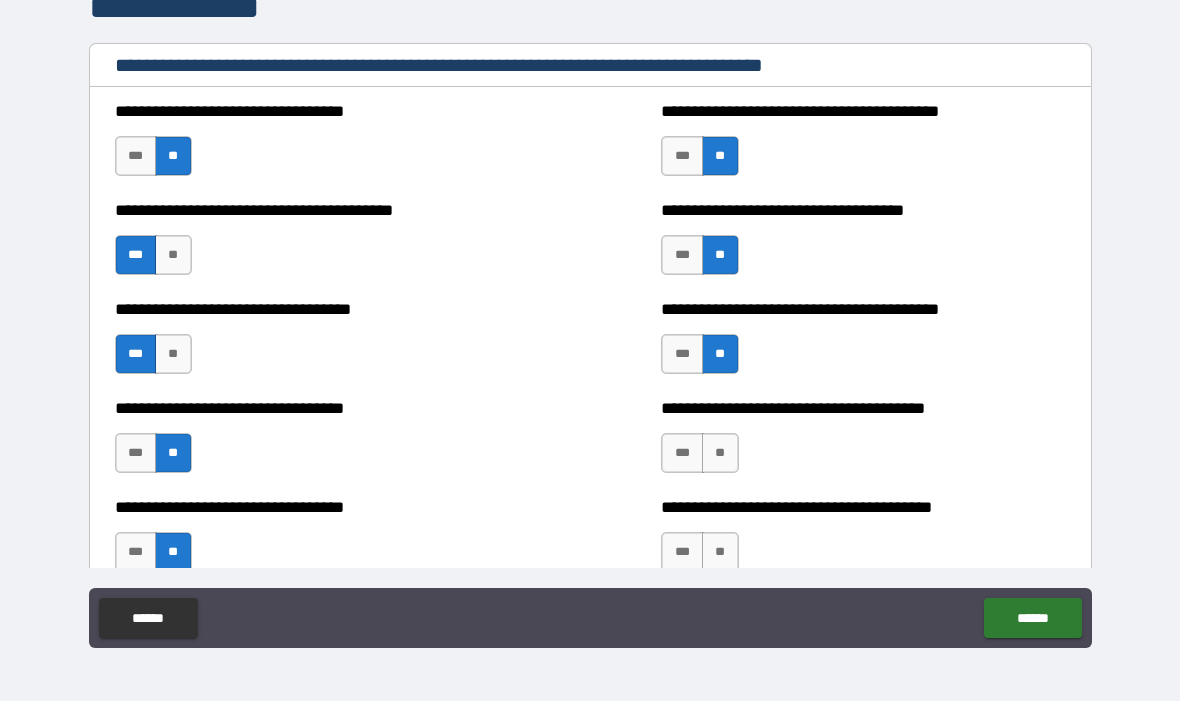 click on "**" at bounding box center [720, 454] 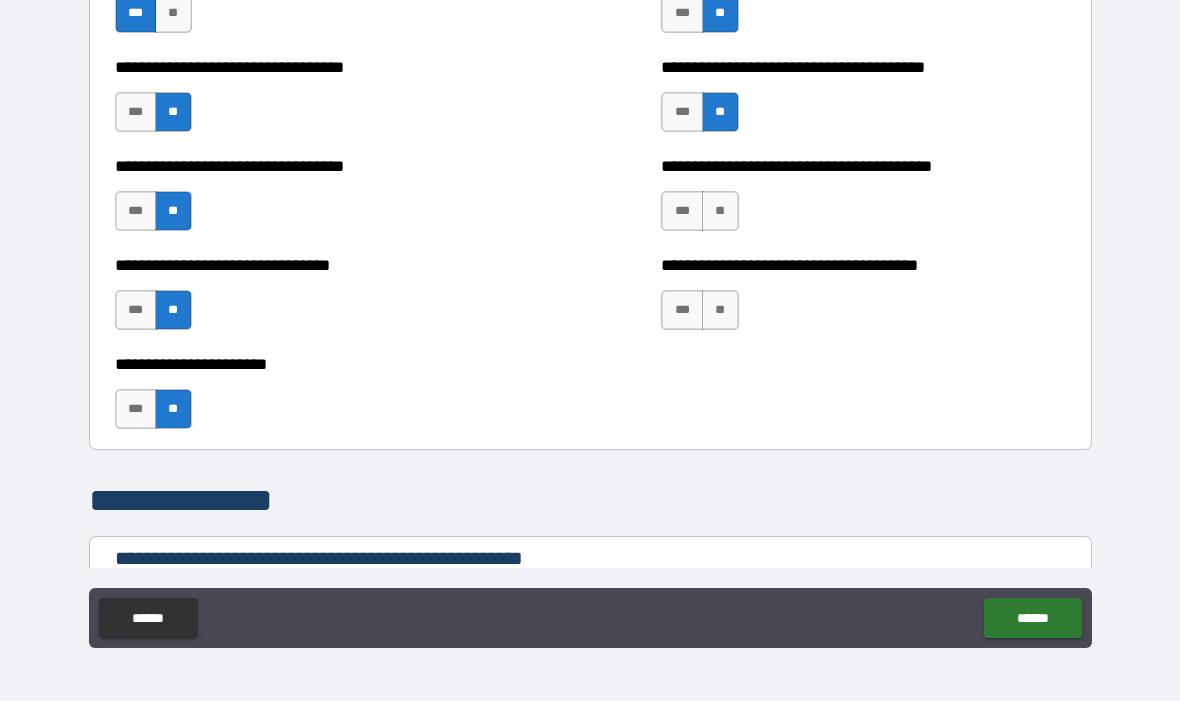 scroll, scrollTop: 3421, scrollLeft: 0, axis: vertical 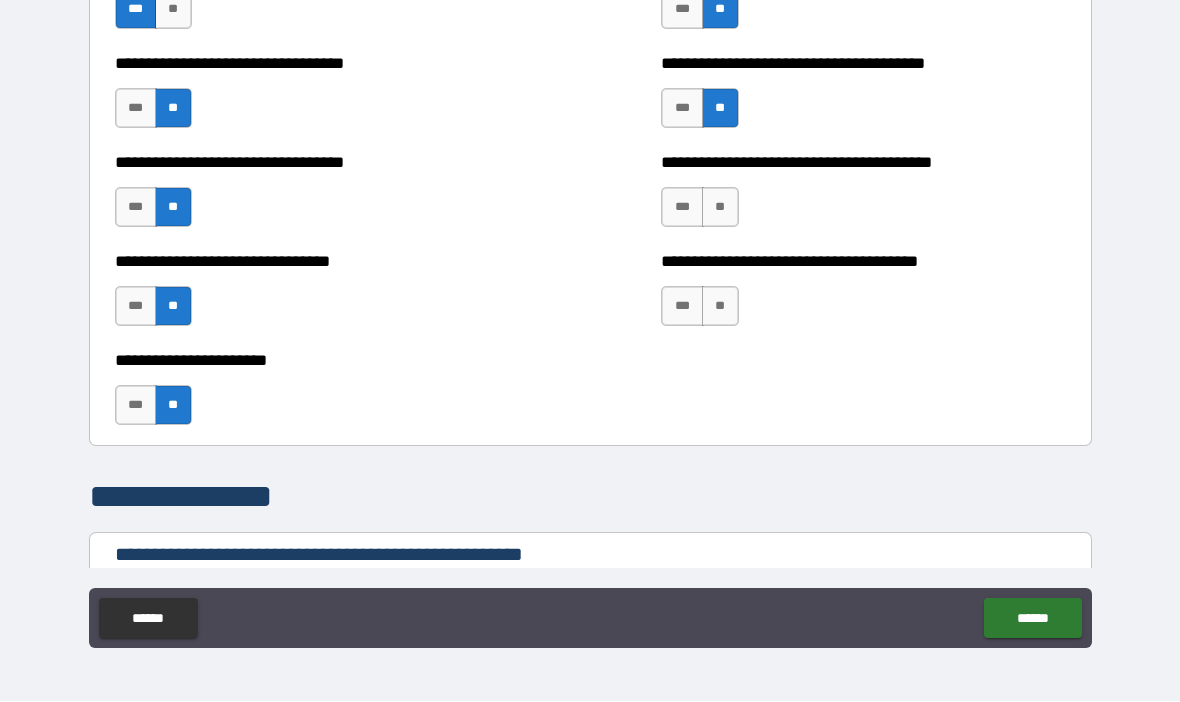 click on "**" at bounding box center (720, 208) 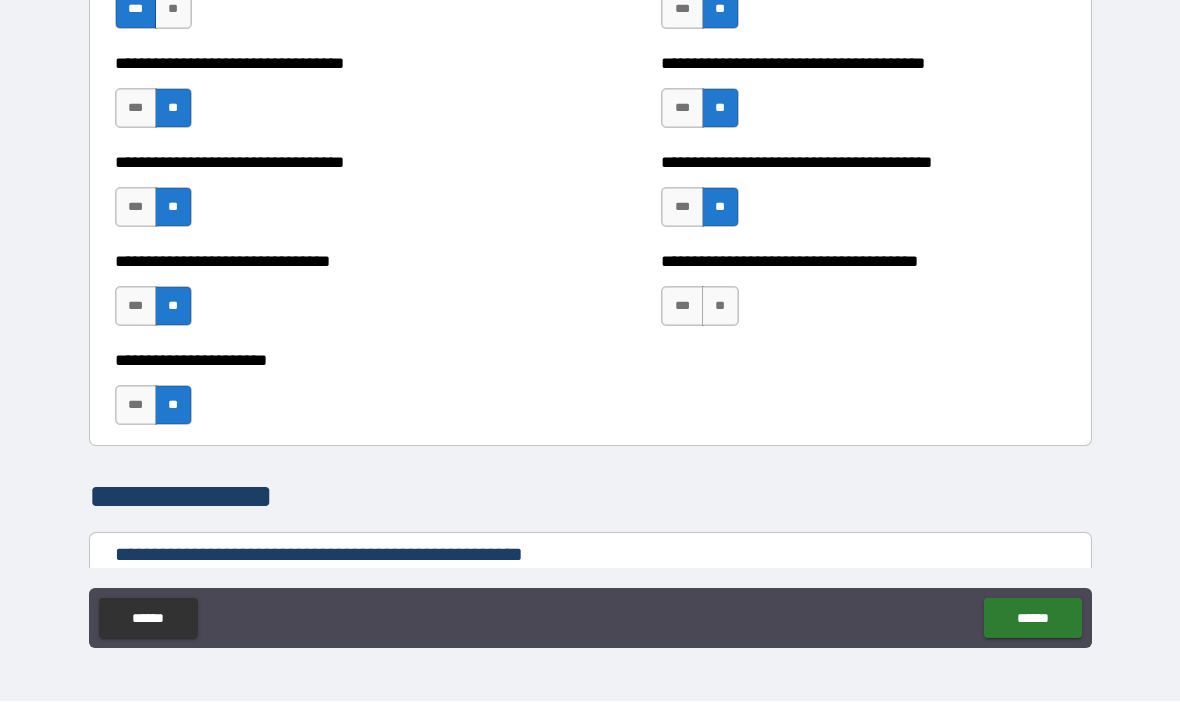 click on "**" at bounding box center (720, 307) 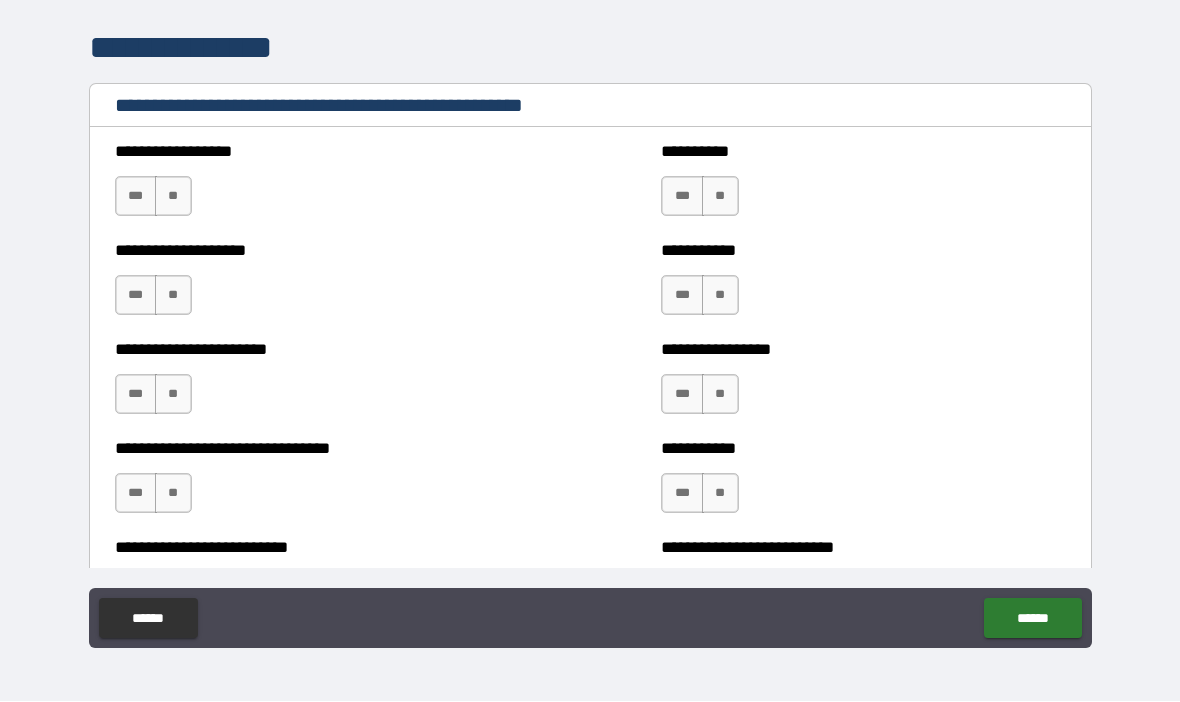 scroll, scrollTop: 3871, scrollLeft: 0, axis: vertical 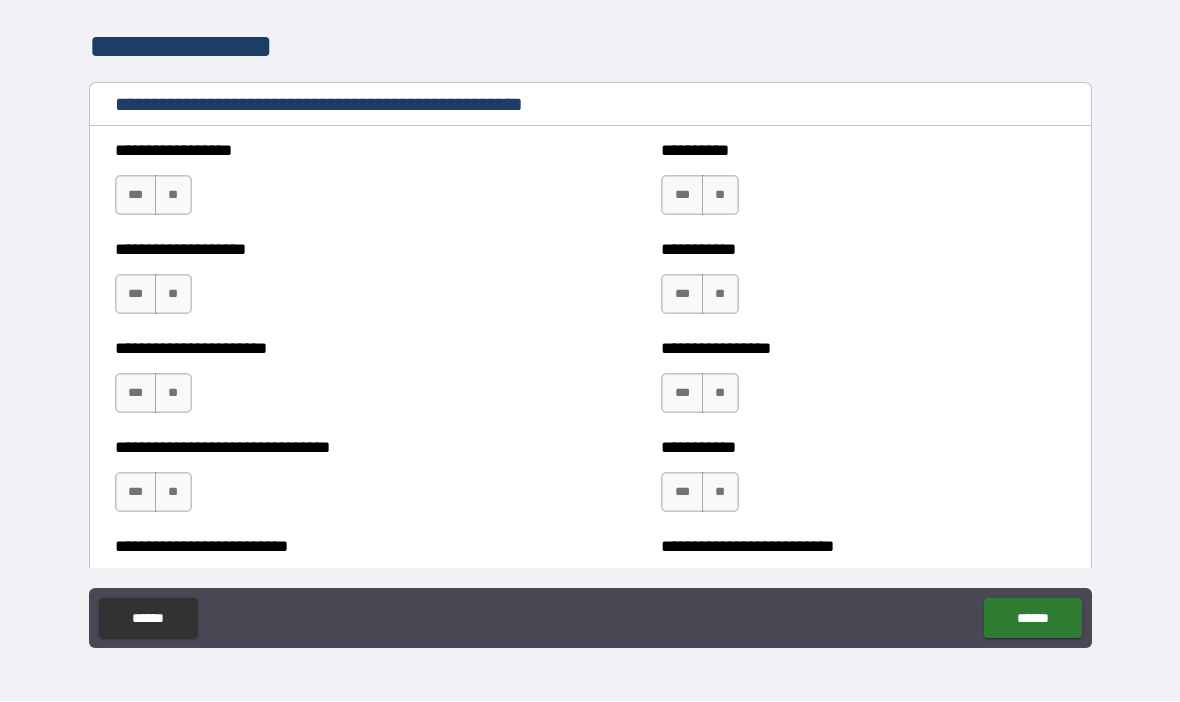 click on "**" at bounding box center [173, 196] 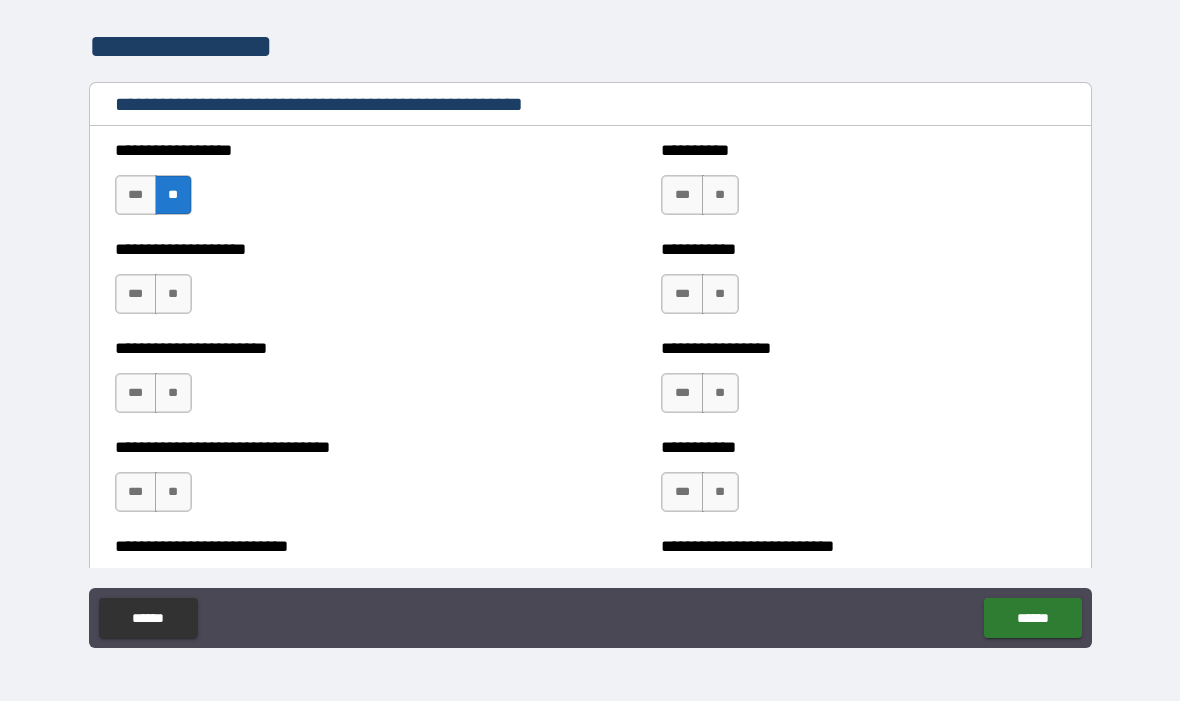 click on "**" at bounding box center (173, 295) 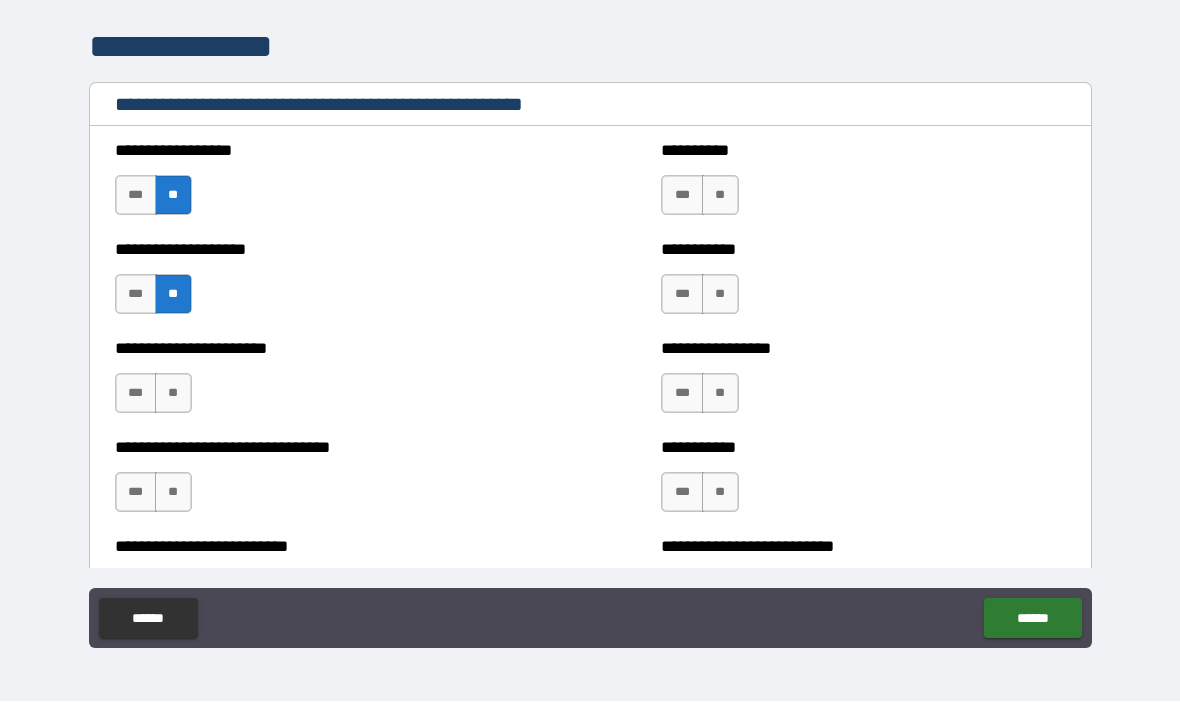 click on "***" at bounding box center (682, 196) 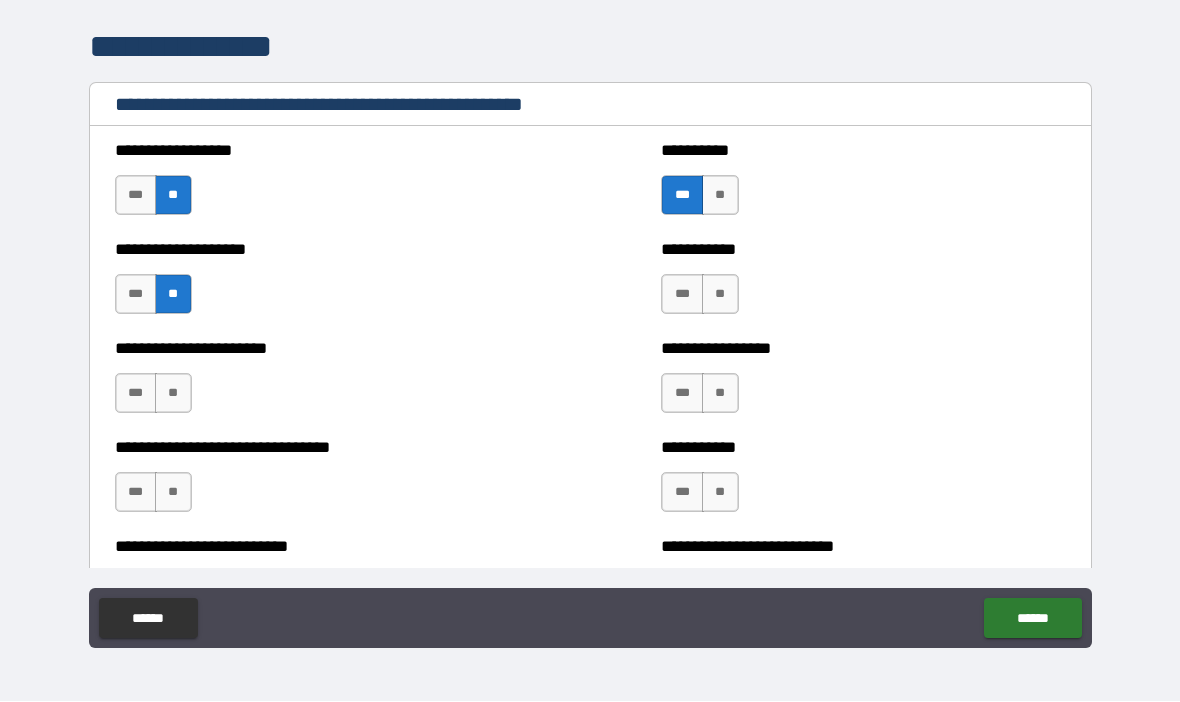 click on "**" at bounding box center (720, 295) 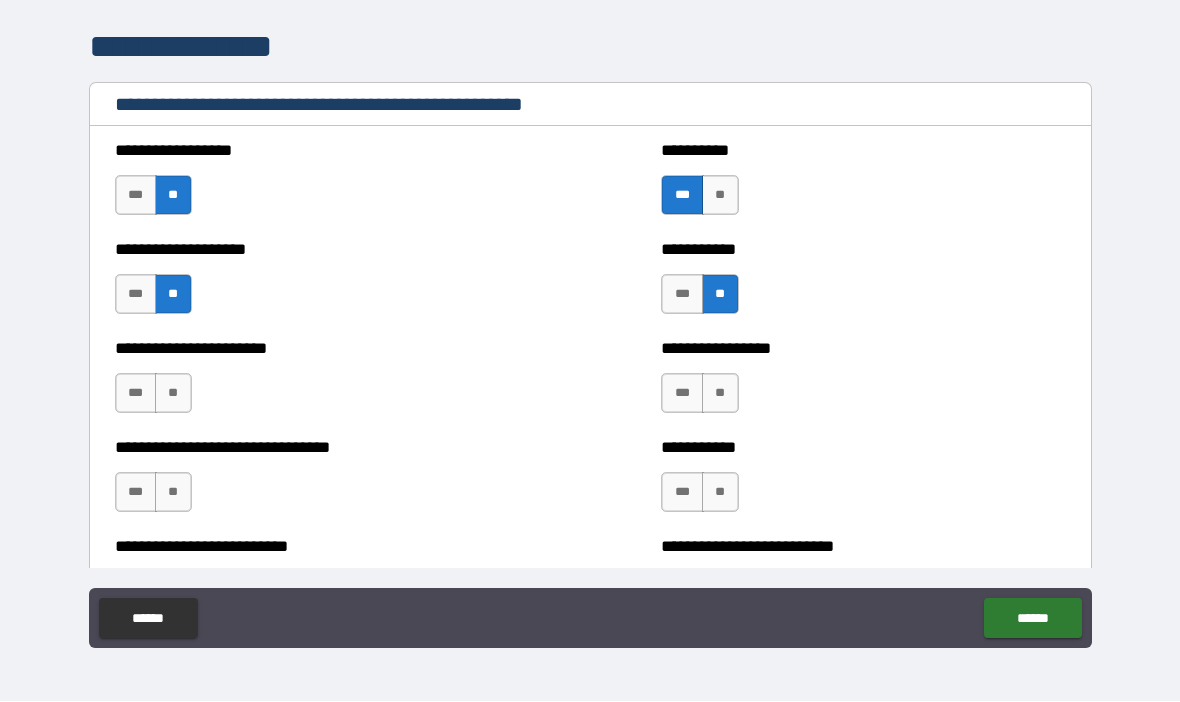 click on "**" at bounding box center [720, 394] 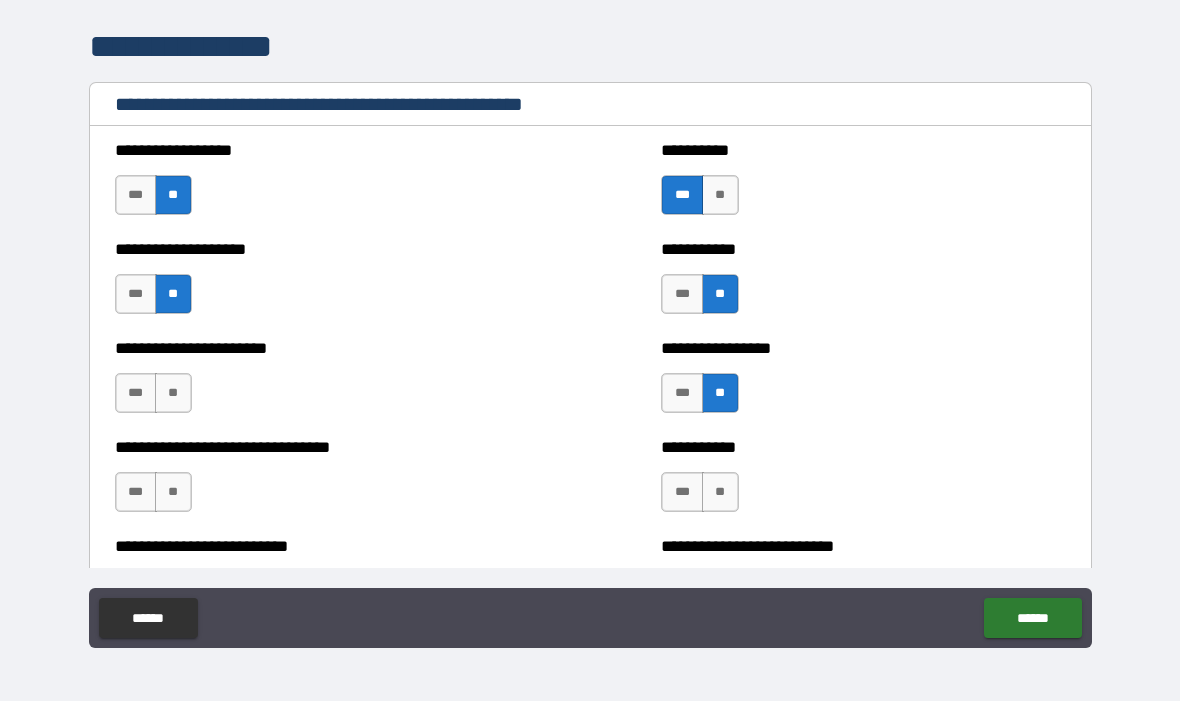 click on "**" at bounding box center [720, 493] 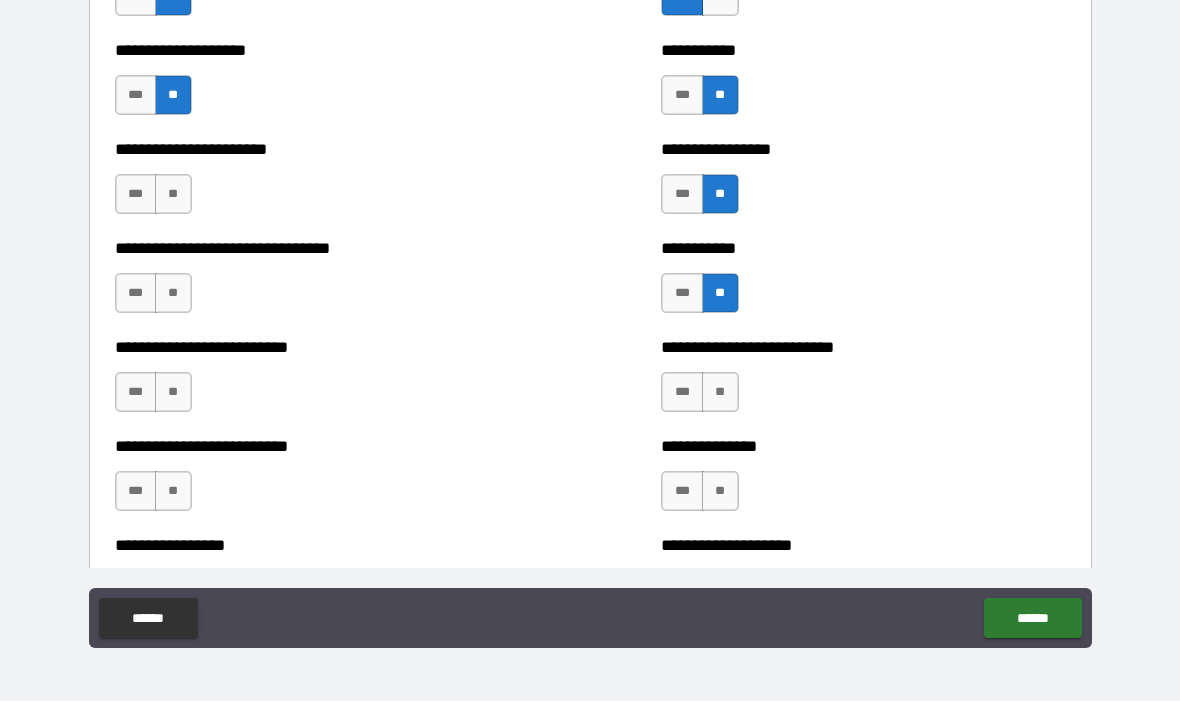 scroll, scrollTop: 4078, scrollLeft: 0, axis: vertical 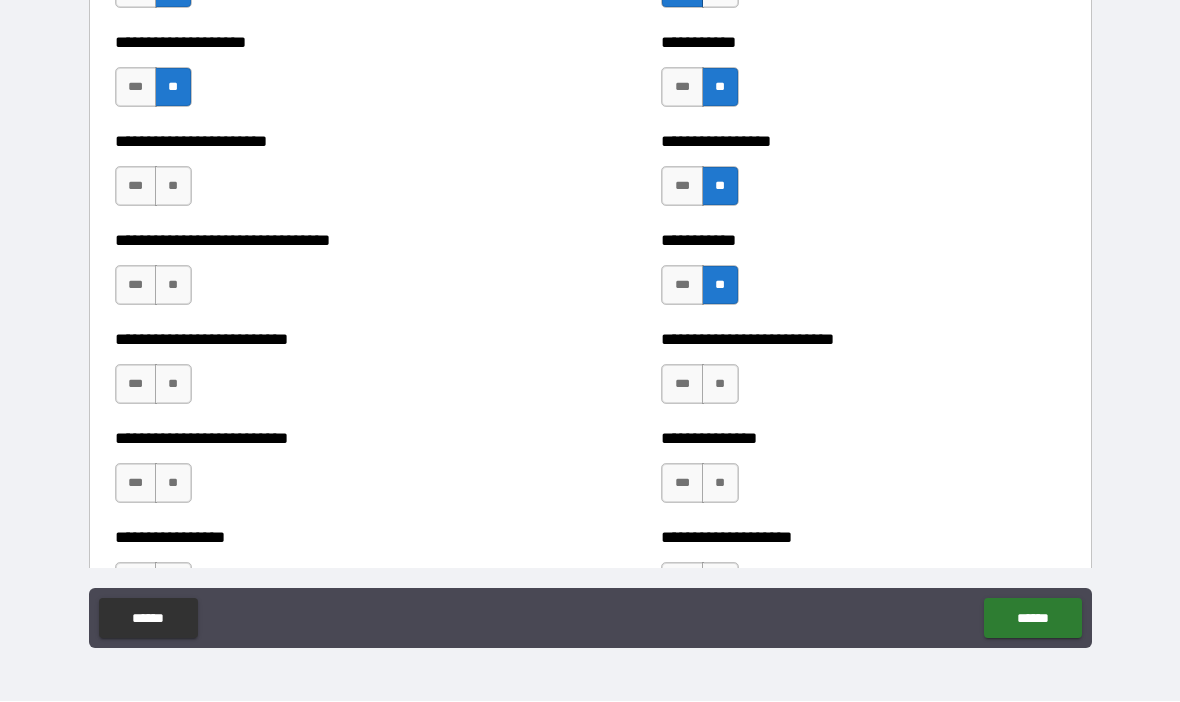 click on "**" at bounding box center [173, 187] 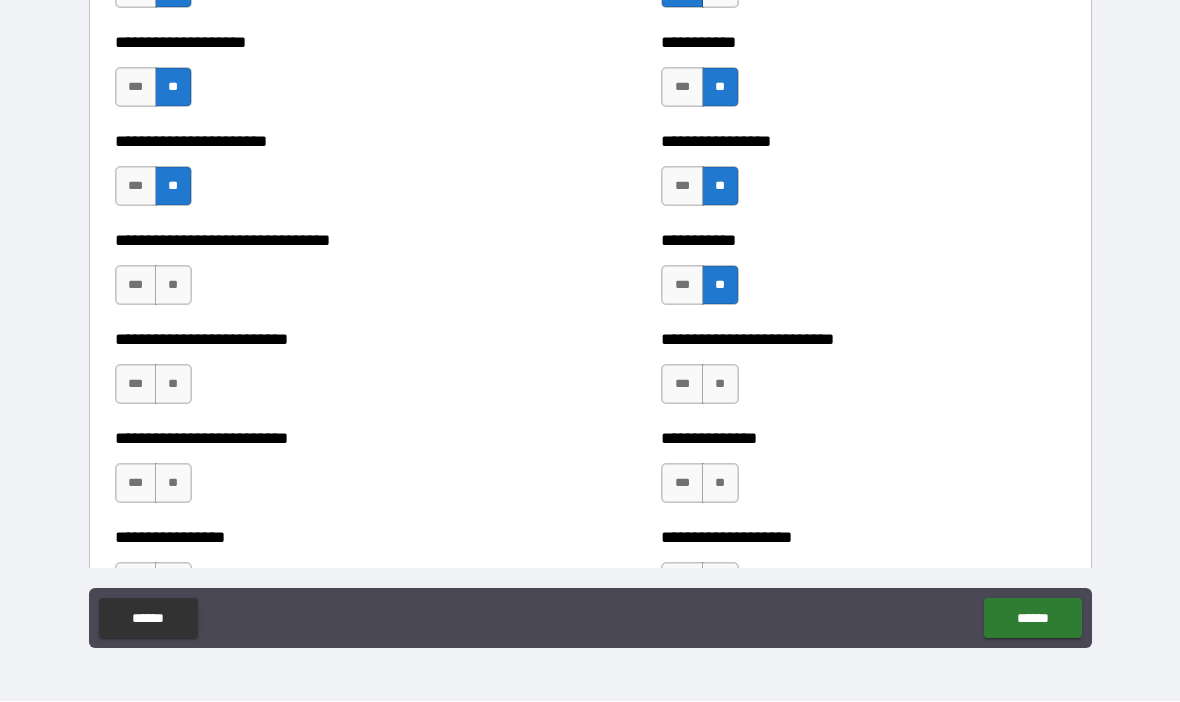 click on "**" at bounding box center (173, 286) 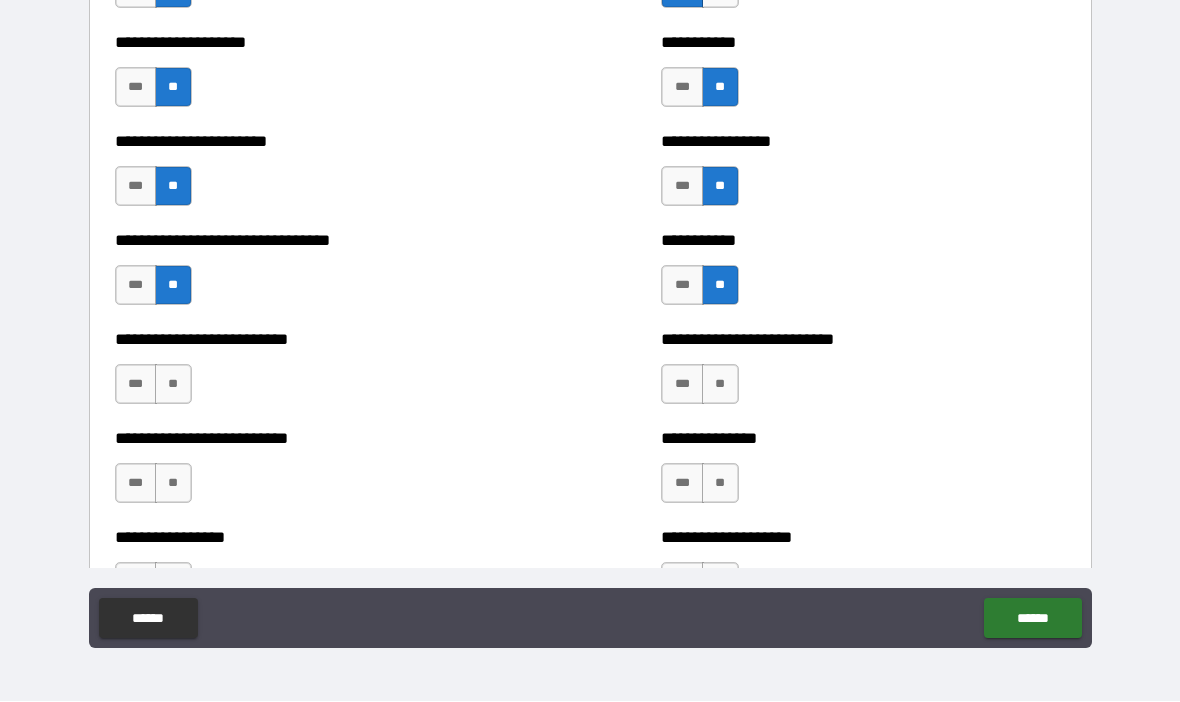click on "**" at bounding box center [173, 385] 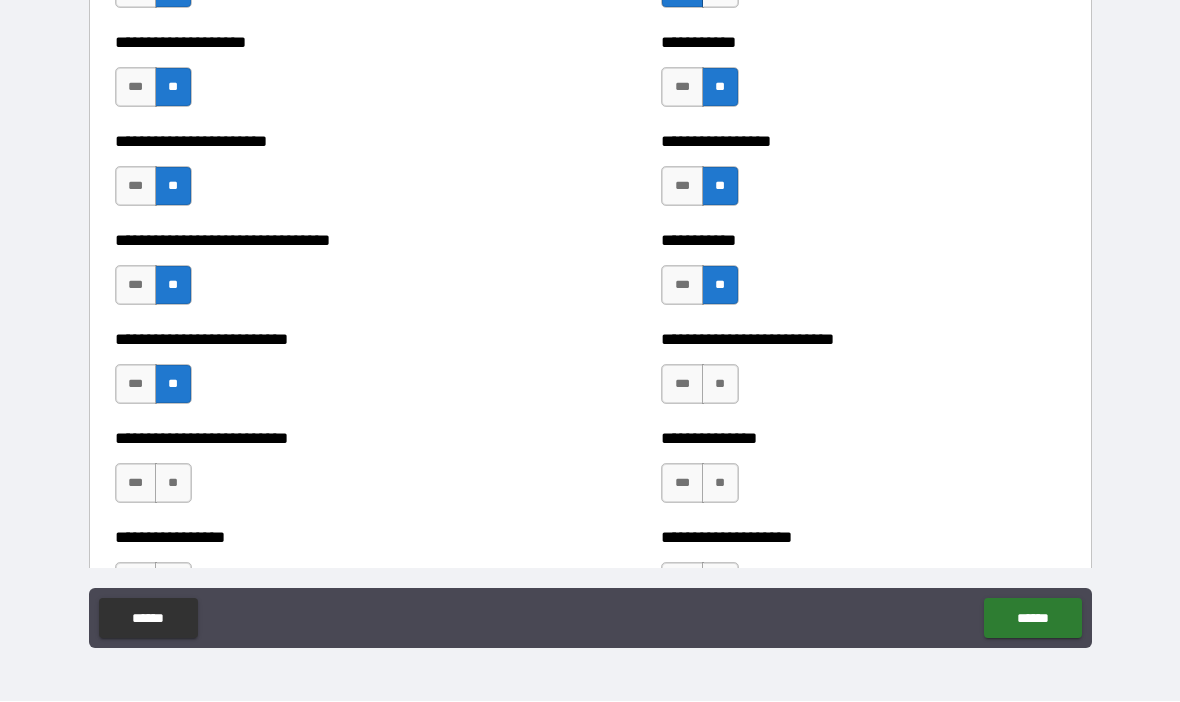 click on "**" at bounding box center (720, 385) 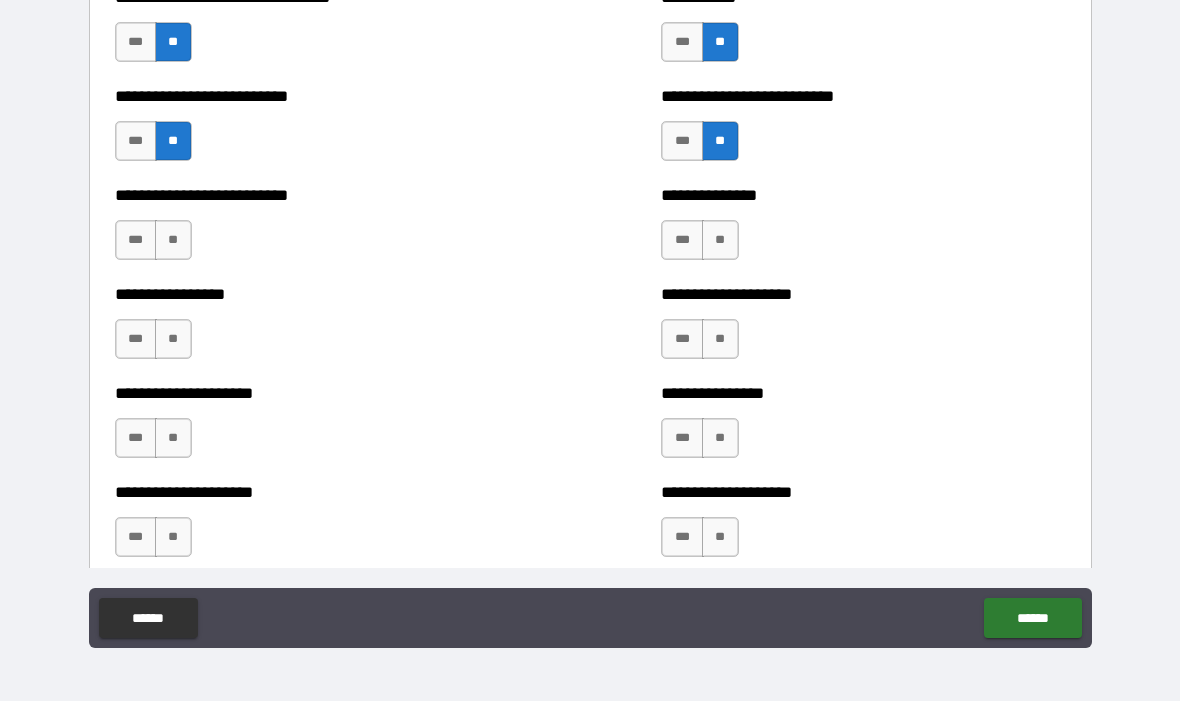 scroll, scrollTop: 4322, scrollLeft: 0, axis: vertical 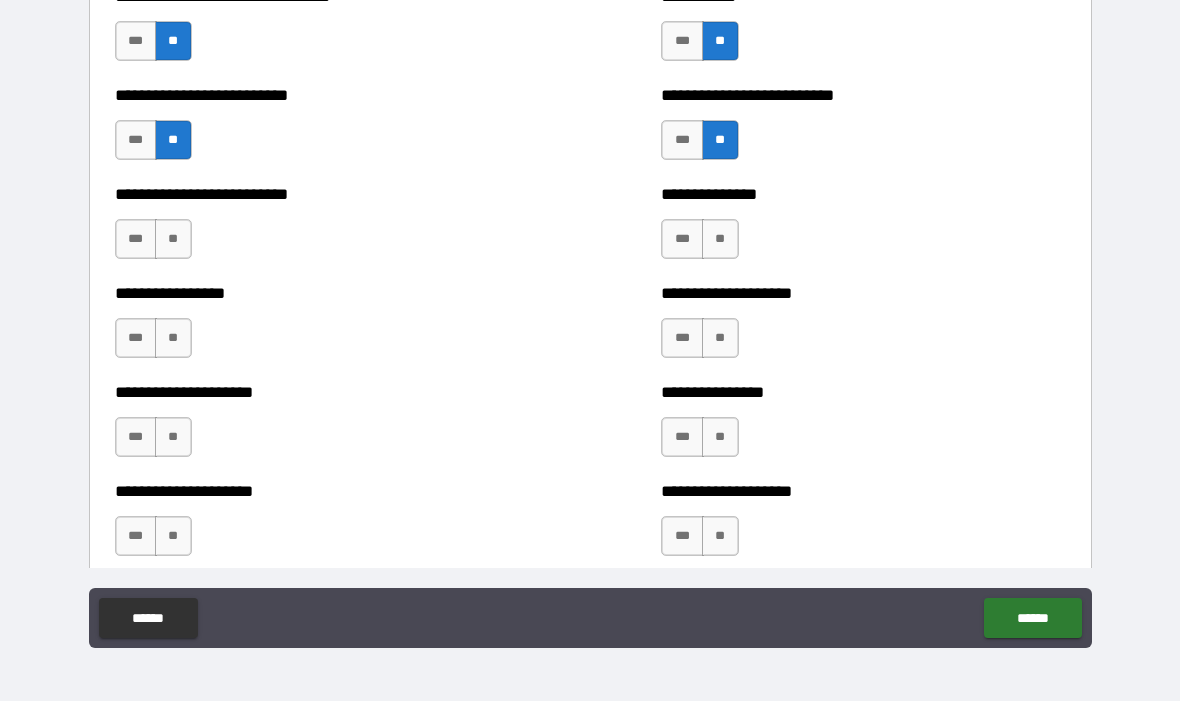 click on "**" at bounding box center (720, 240) 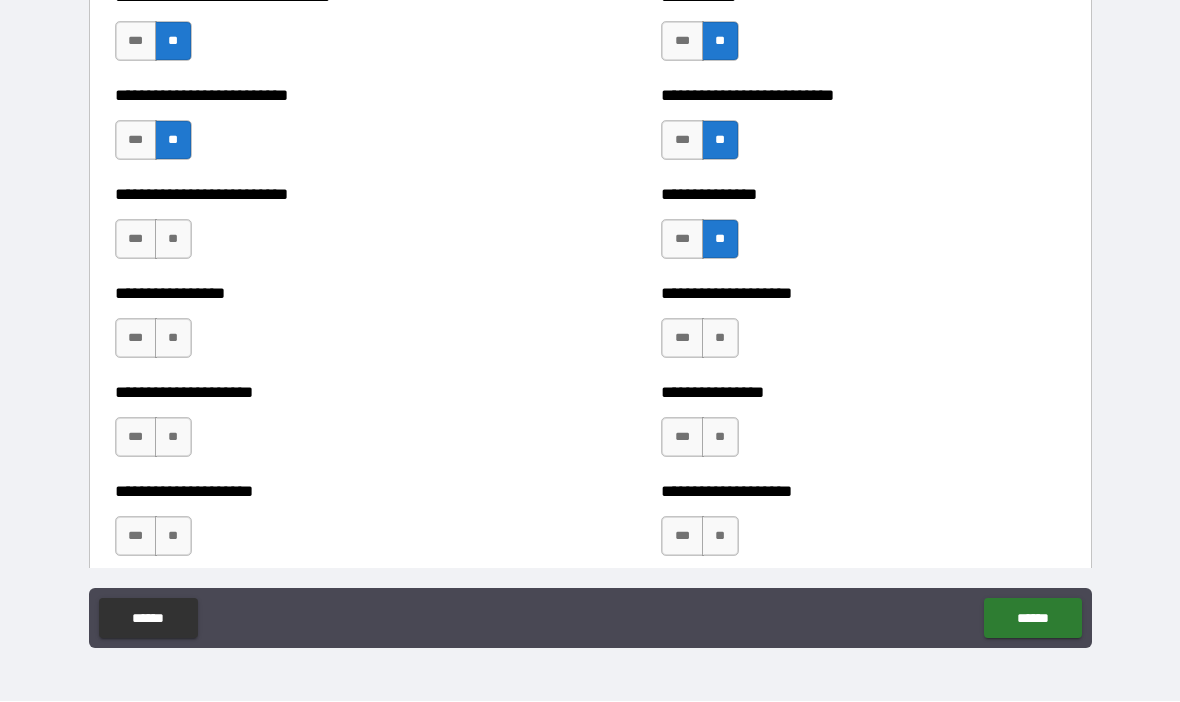 click on "**" at bounding box center (173, 240) 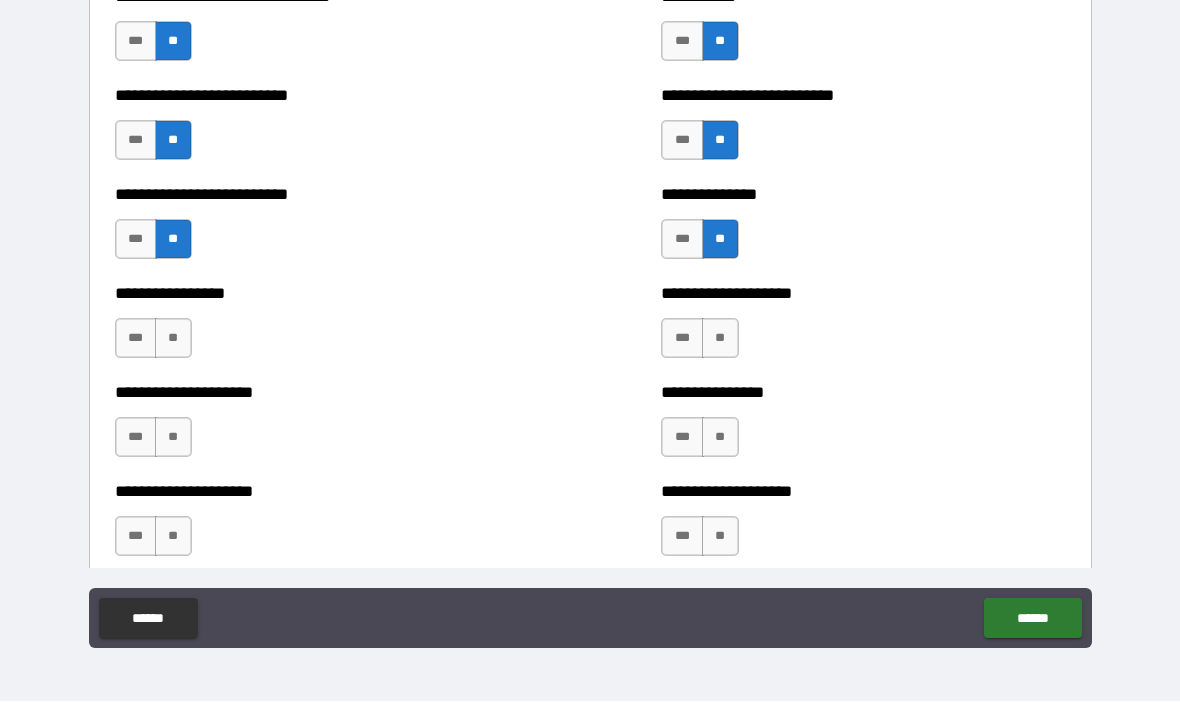 click on "**" at bounding box center (173, 339) 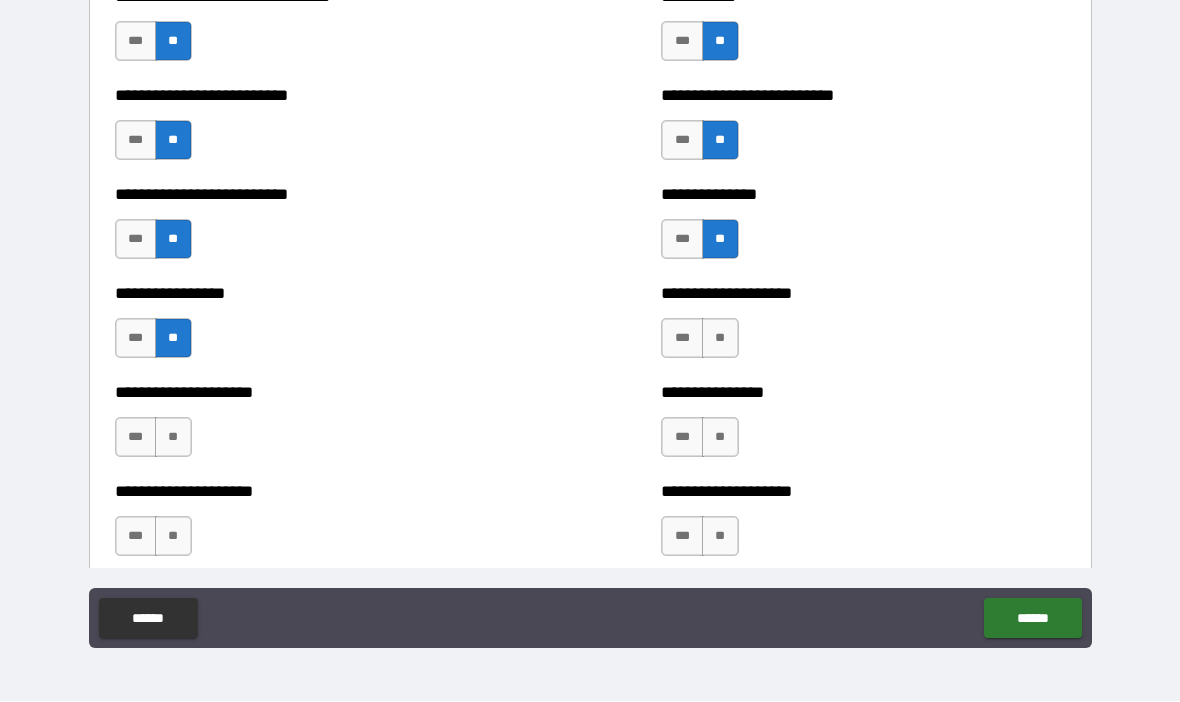 click on "**" at bounding box center (720, 339) 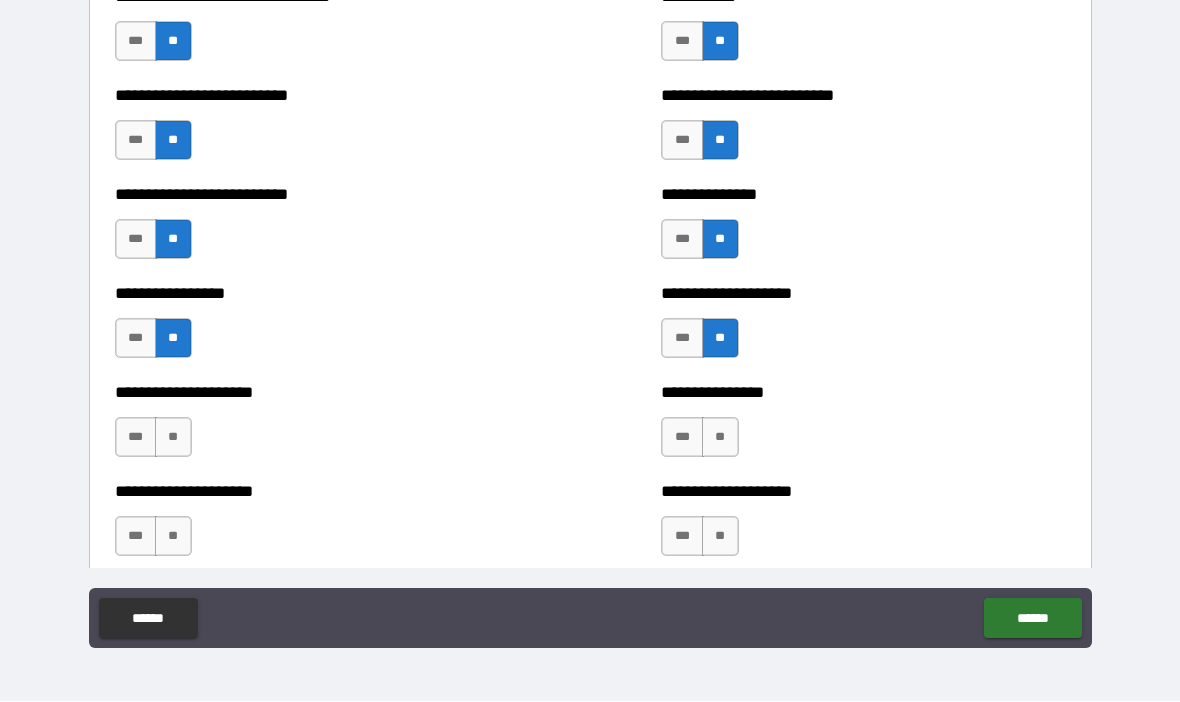 click on "**" at bounding box center (720, 438) 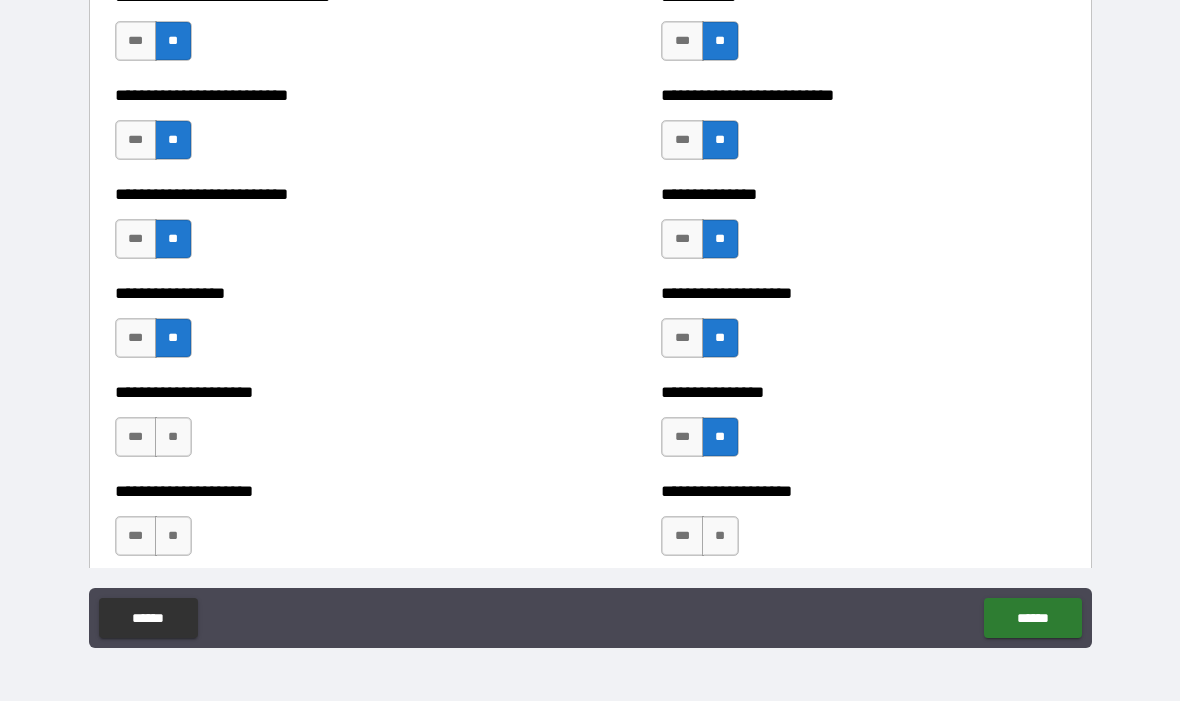 click on "**" at bounding box center [173, 438] 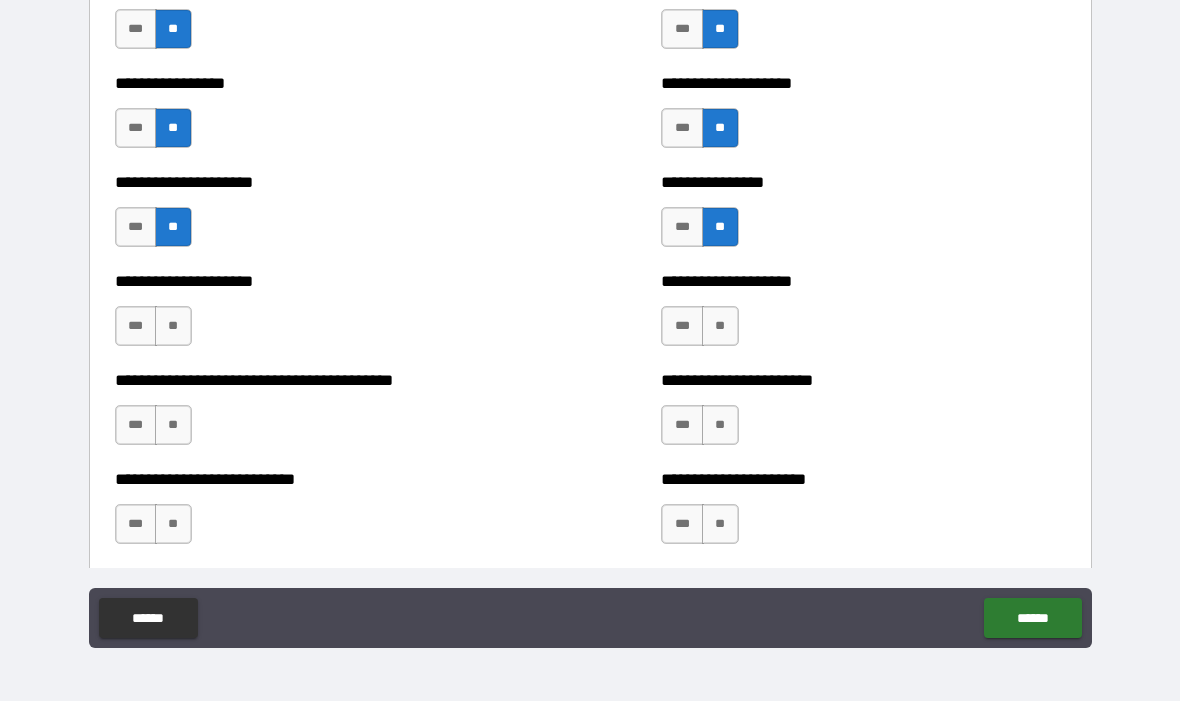 scroll, scrollTop: 4534, scrollLeft: 0, axis: vertical 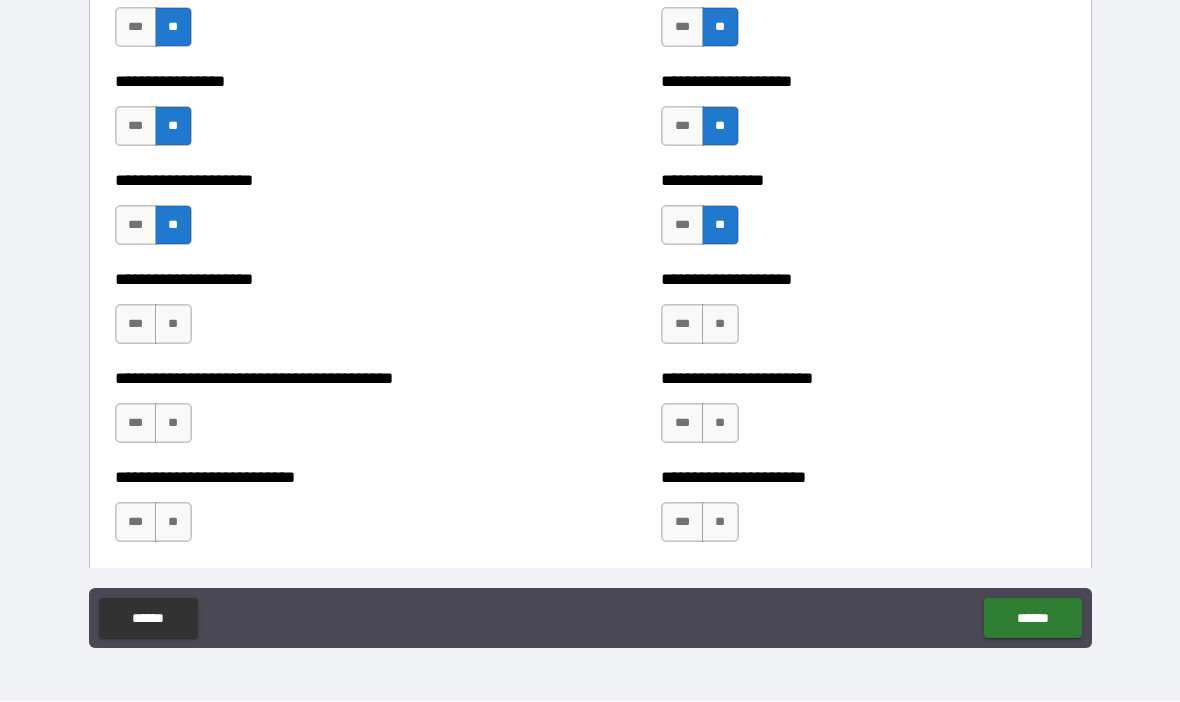click on "**" at bounding box center (173, 325) 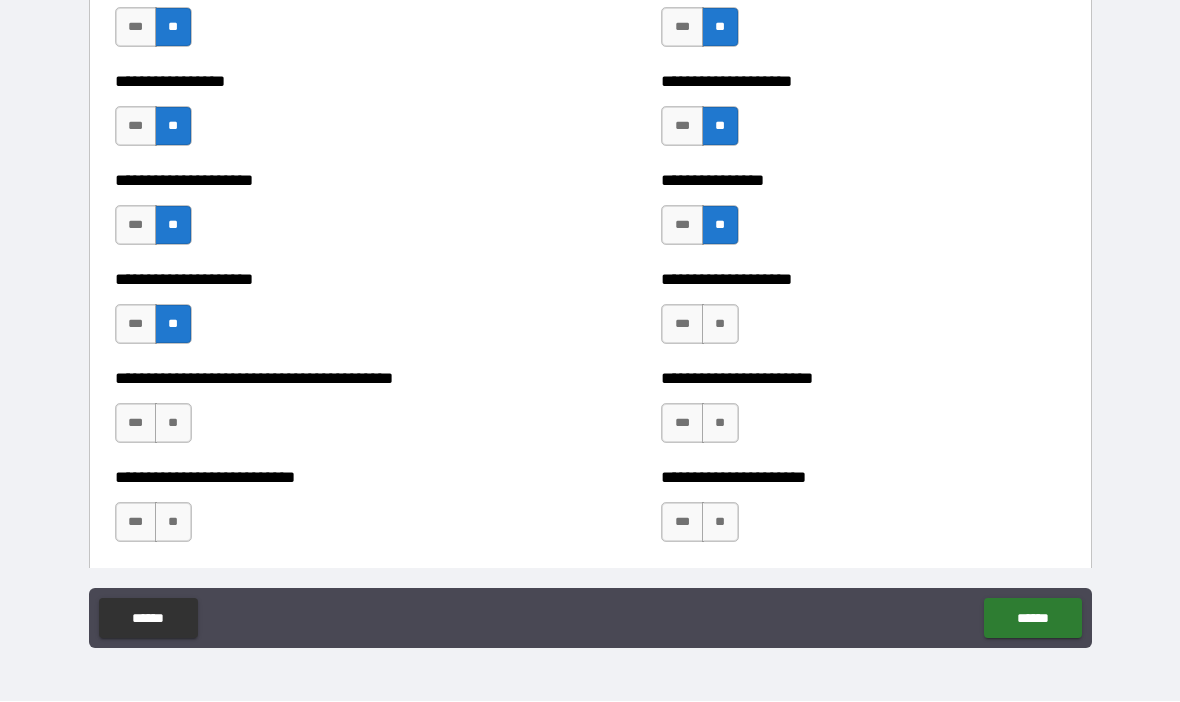 click on "**" at bounding box center [720, 325] 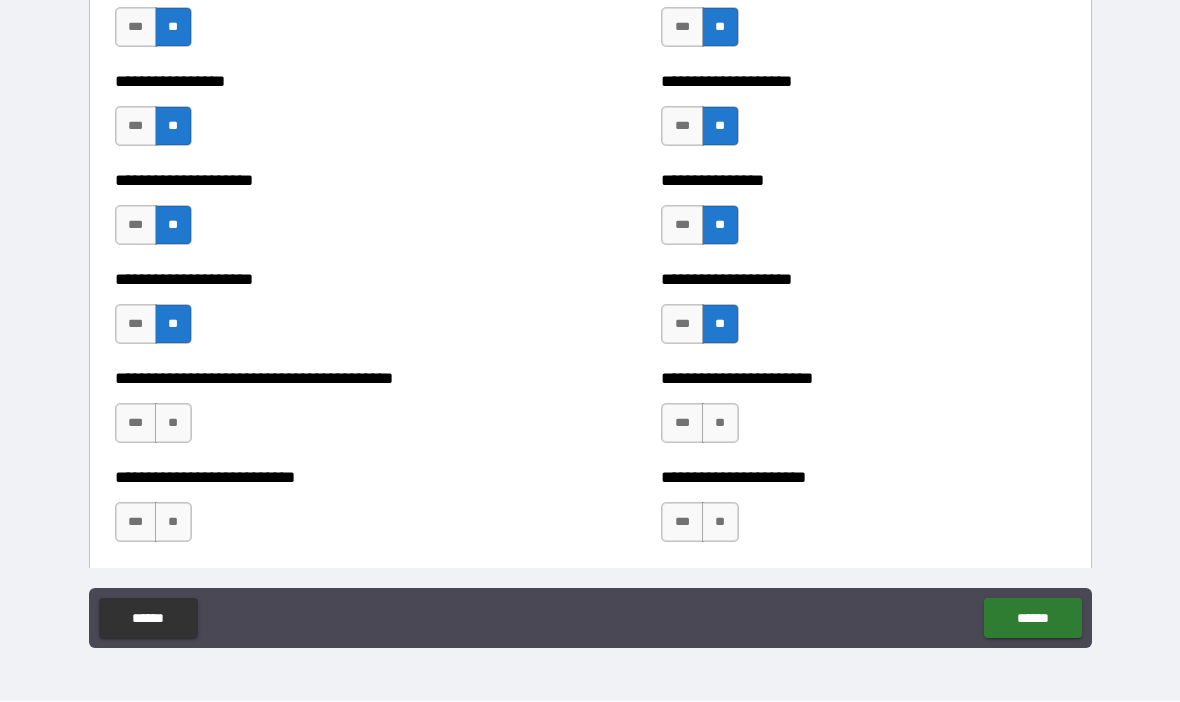 click on "**" at bounding box center [720, 424] 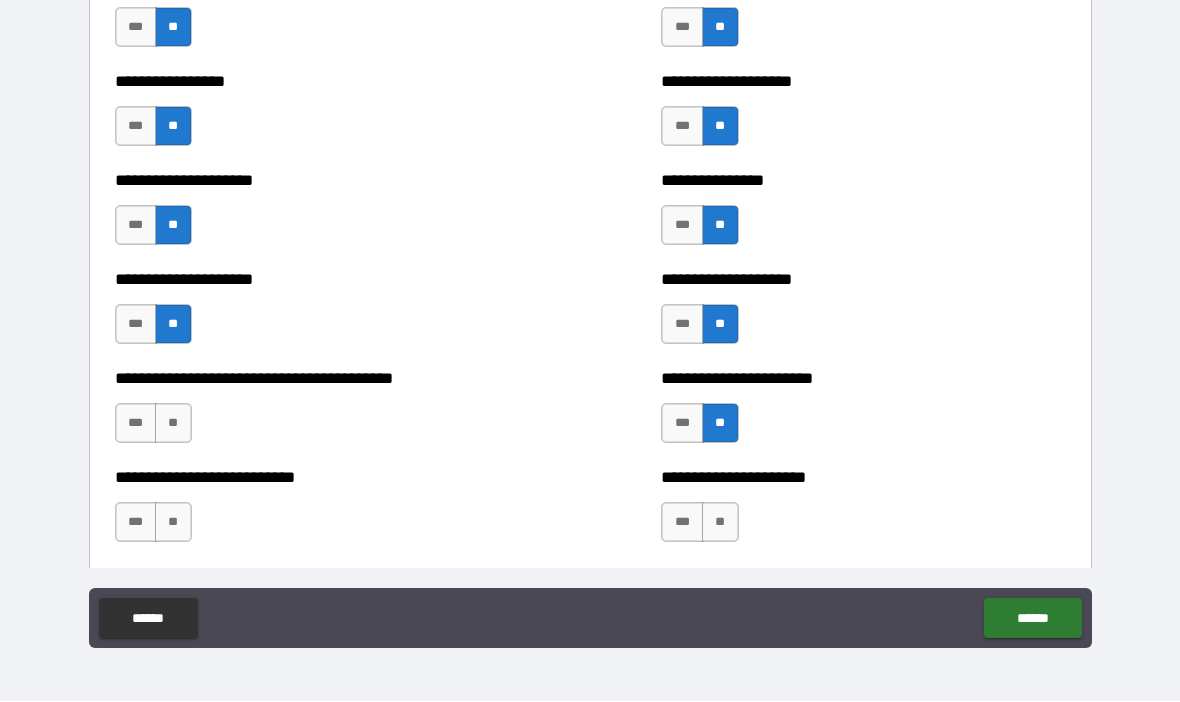 click on "**" at bounding box center (173, 424) 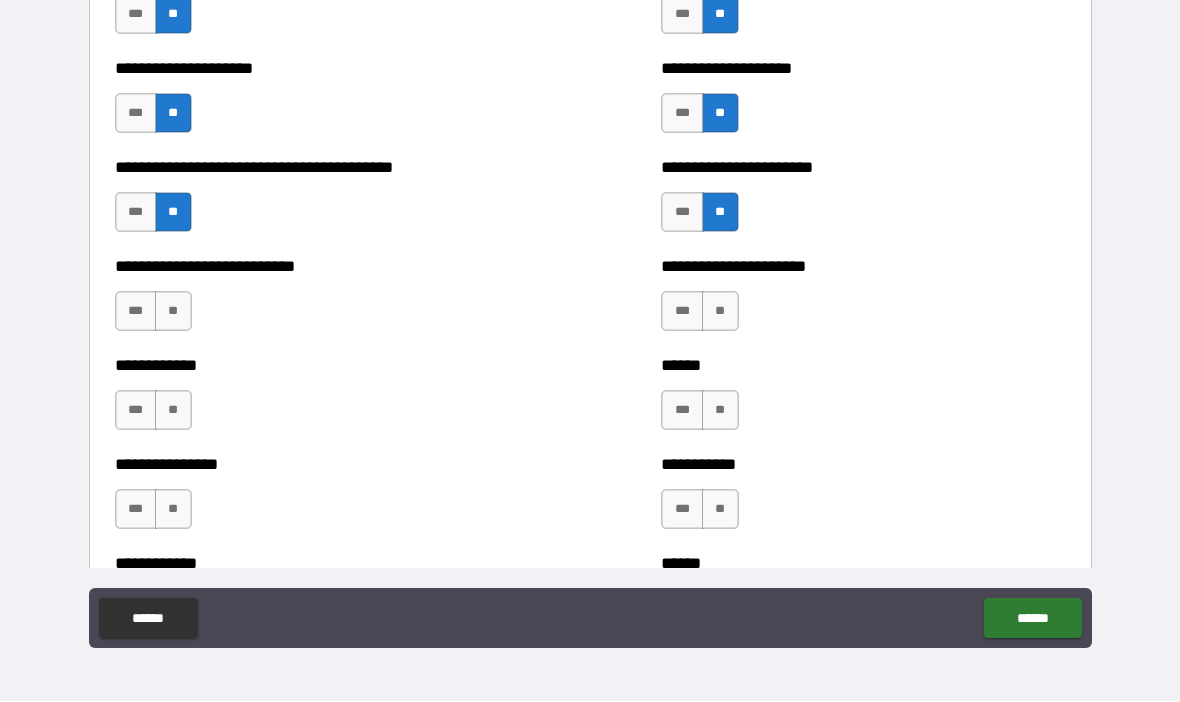 scroll, scrollTop: 4746, scrollLeft: 0, axis: vertical 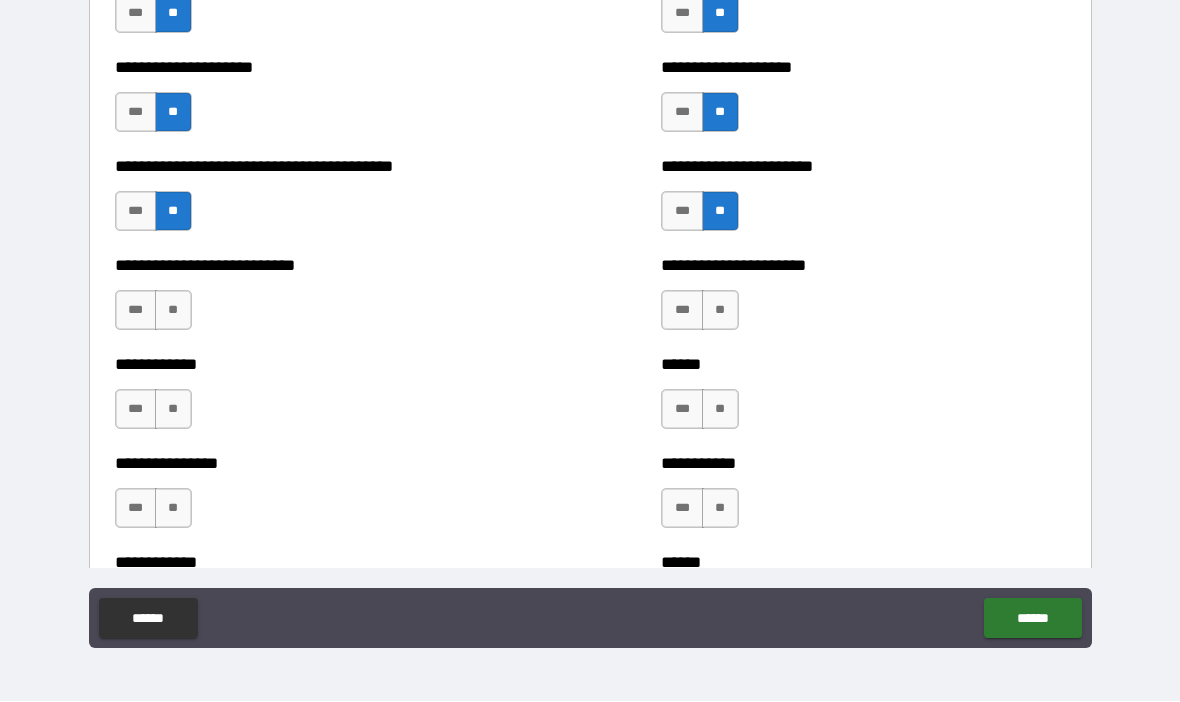 click on "**" at bounding box center (173, 311) 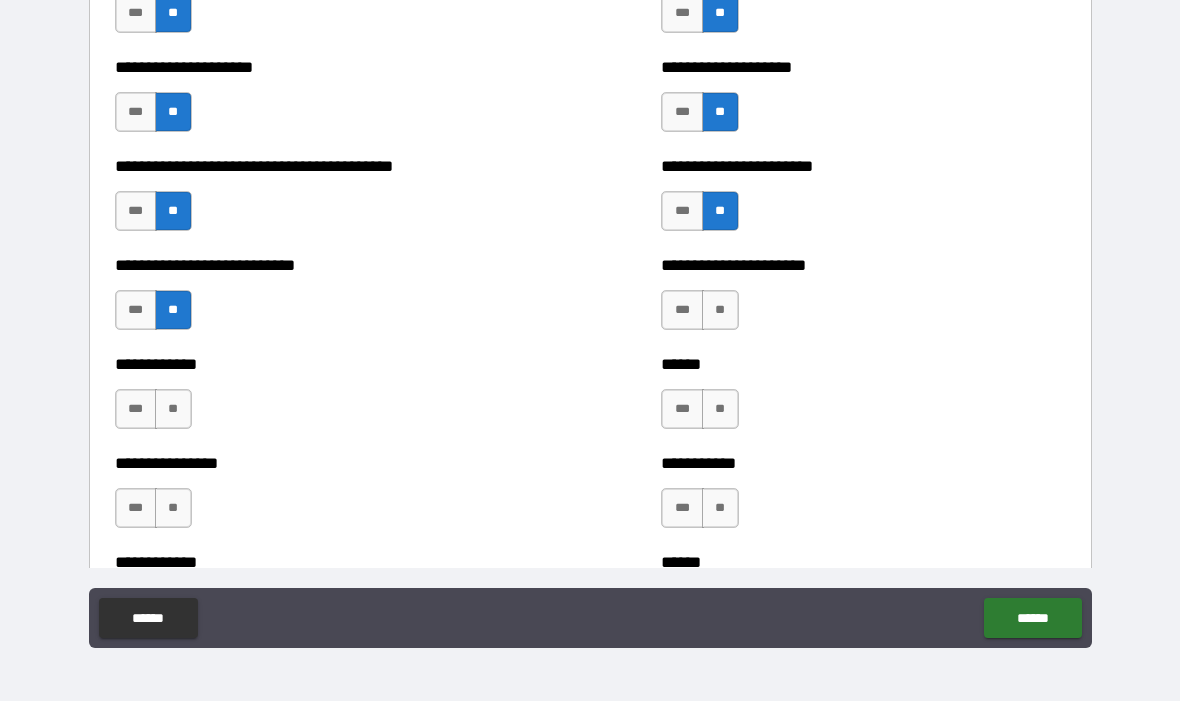 click on "**" at bounding box center (720, 311) 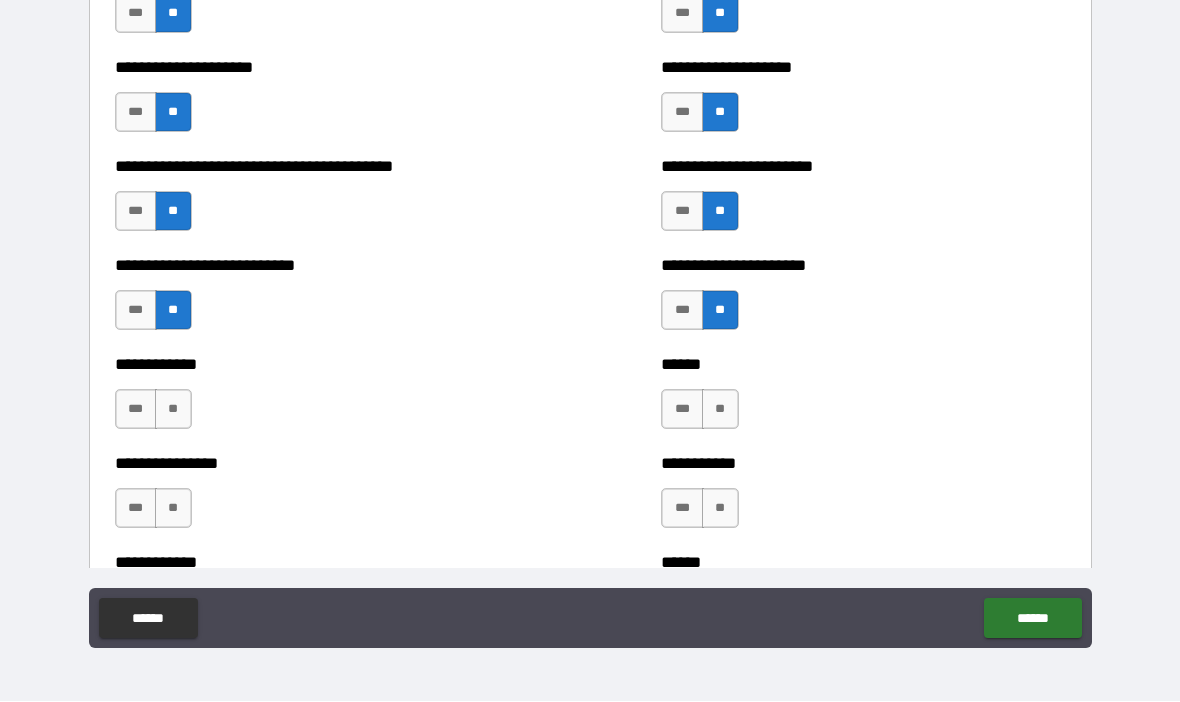 click on "**" at bounding box center (720, 410) 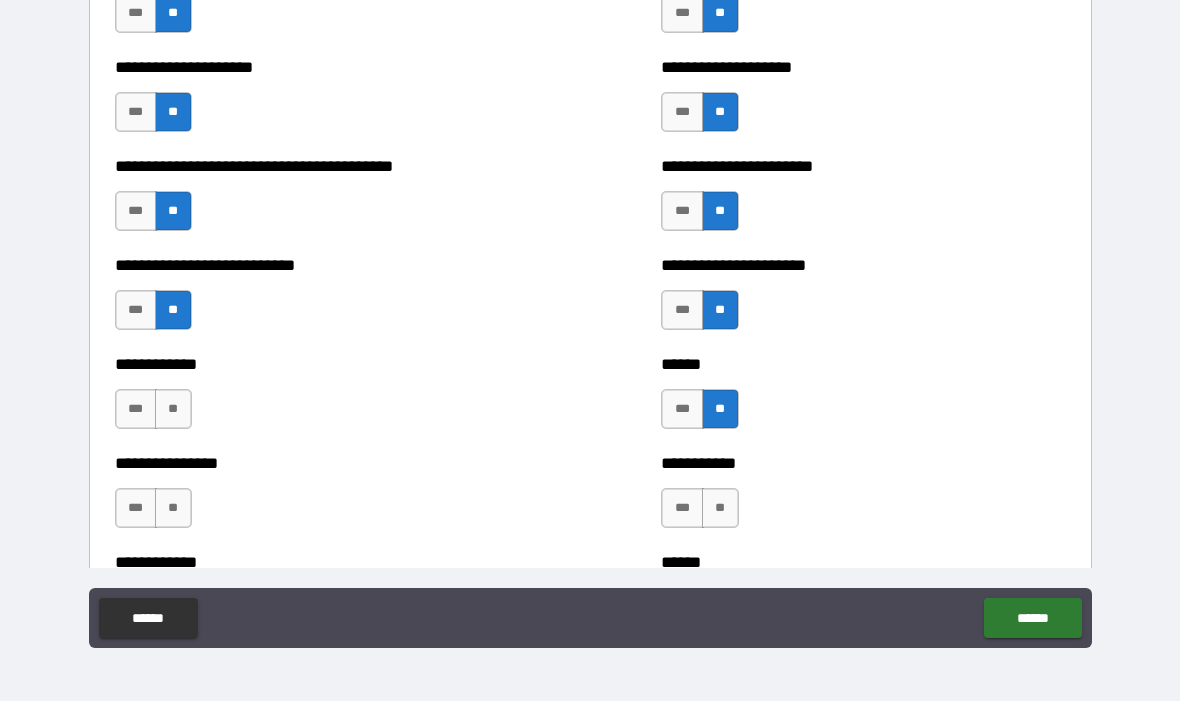 click on "**" at bounding box center [173, 410] 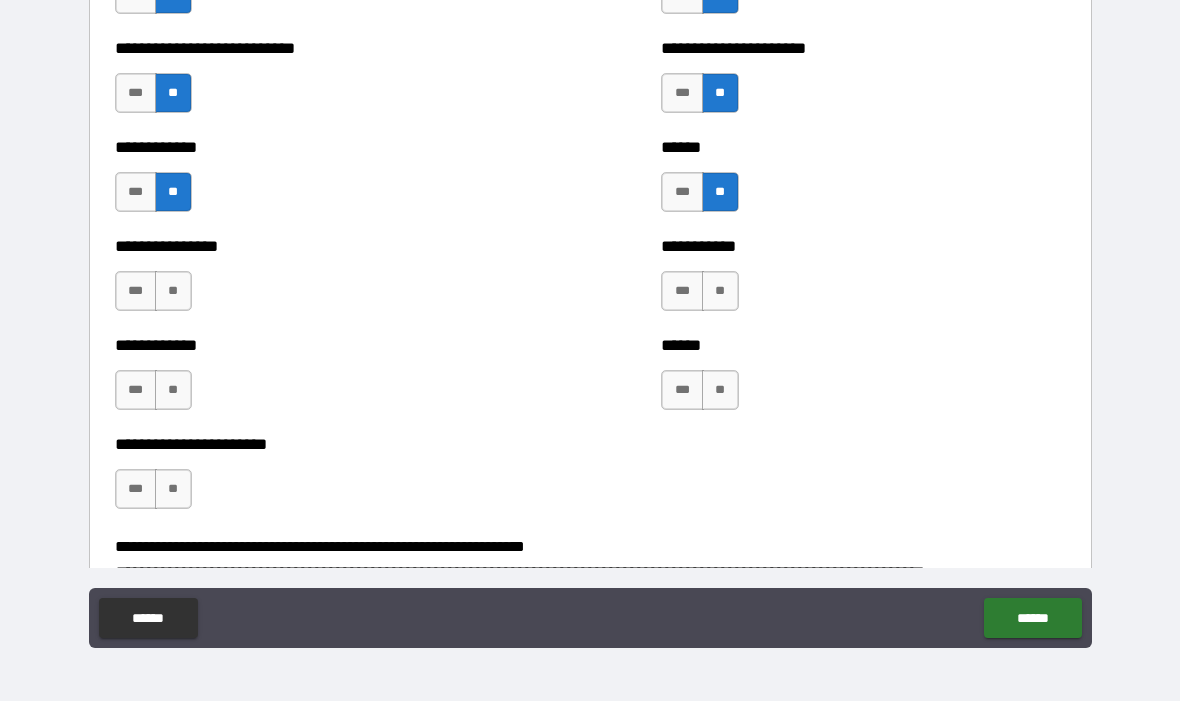 scroll, scrollTop: 4973, scrollLeft: 0, axis: vertical 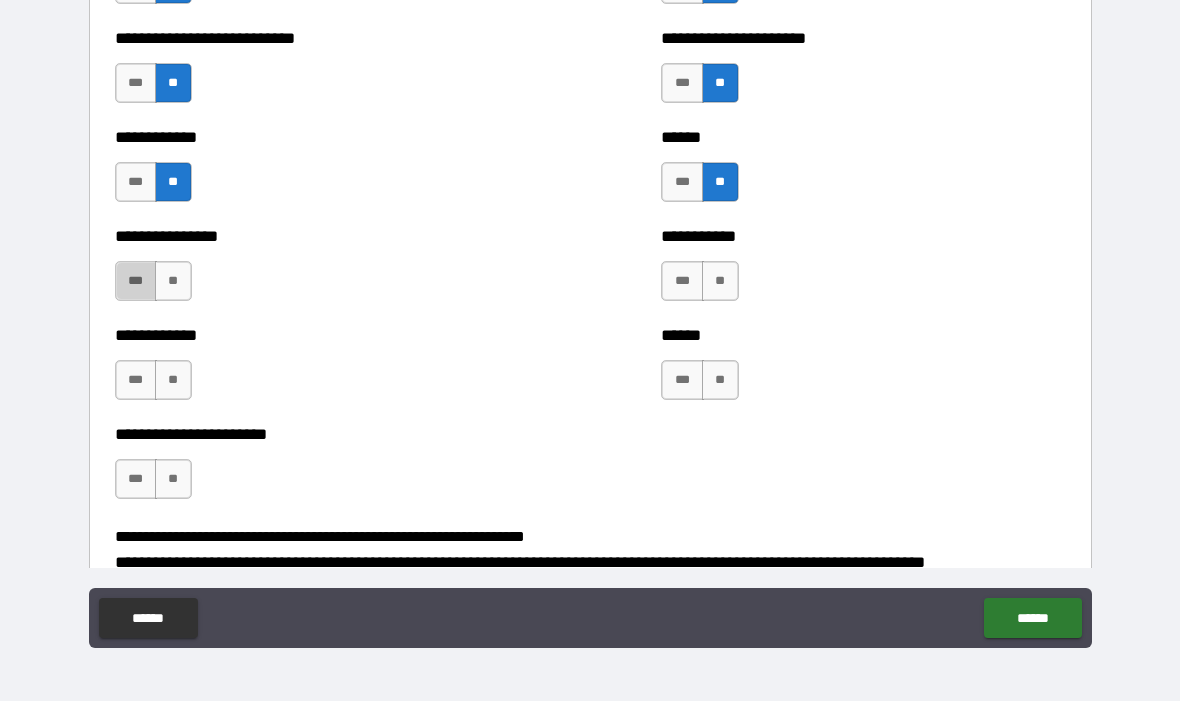 click on "***" at bounding box center (136, 282) 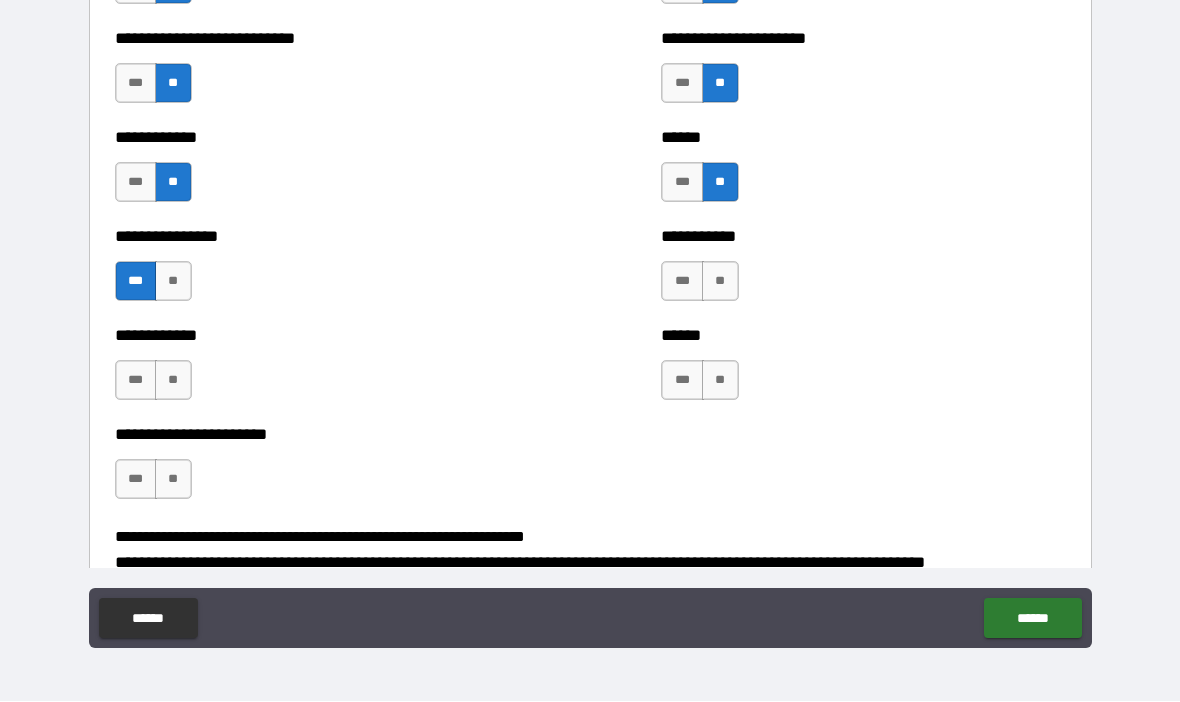 click on "**" at bounding box center (720, 282) 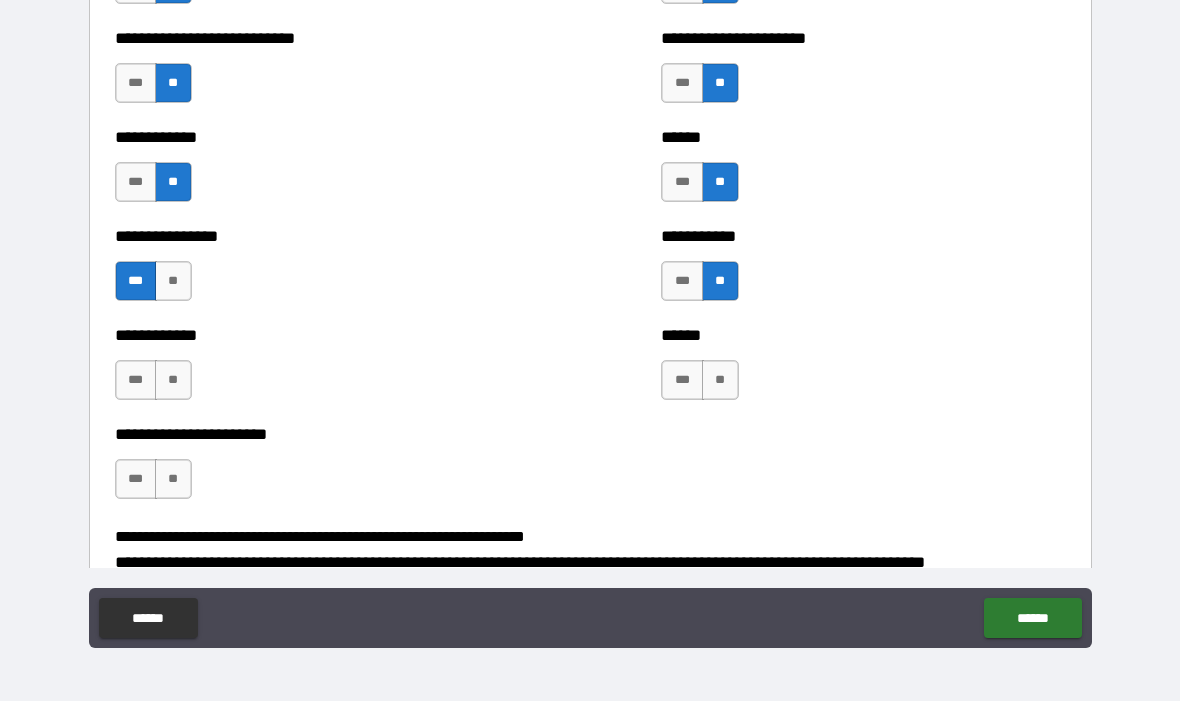 click on "**" at bounding box center (173, 381) 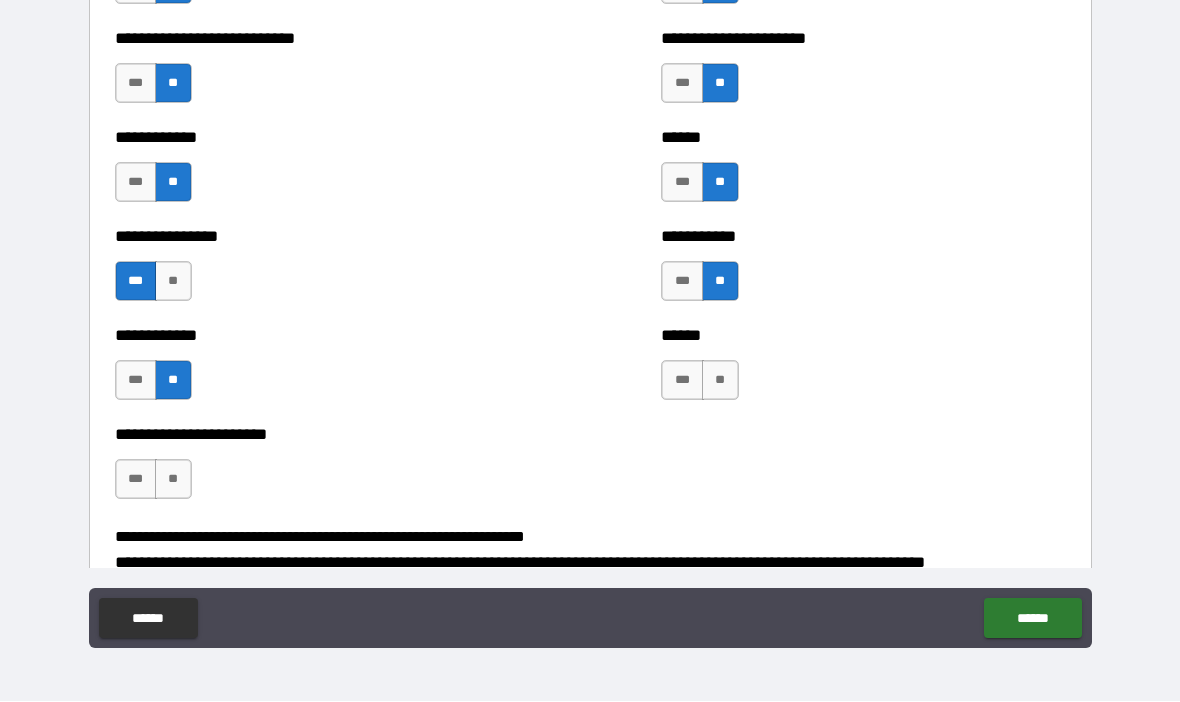click on "***" at bounding box center [682, 381] 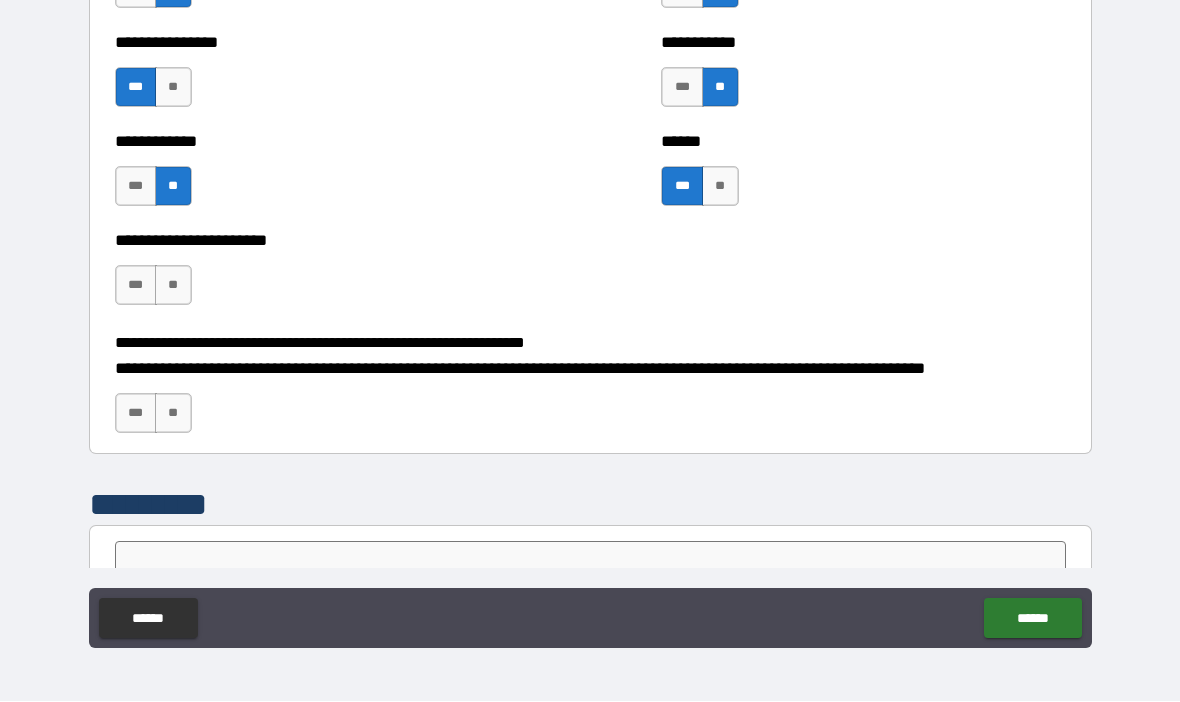scroll, scrollTop: 5169, scrollLeft: 0, axis: vertical 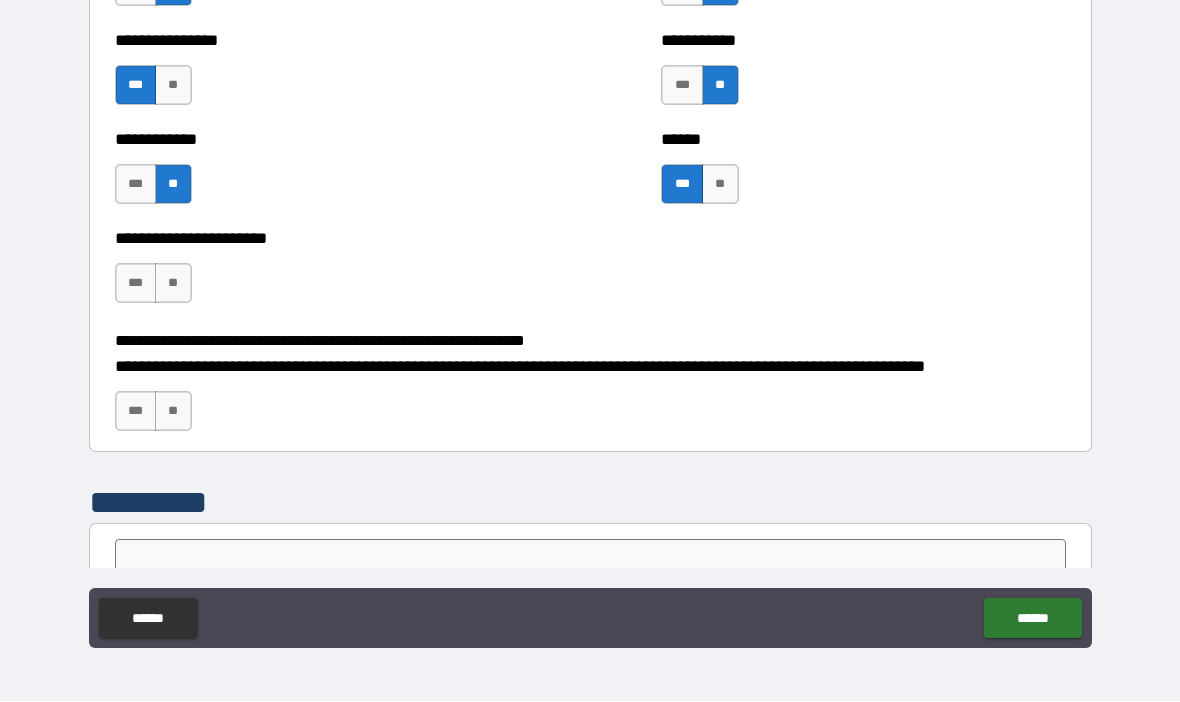 click on "**" at bounding box center (173, 284) 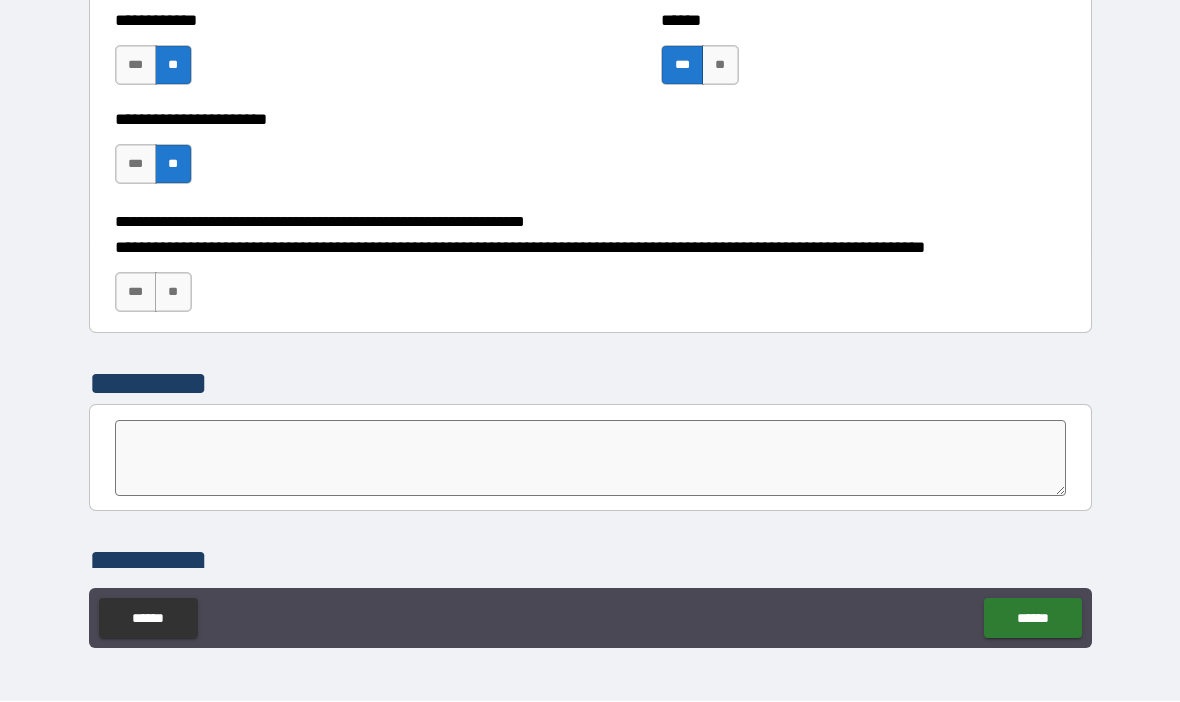 scroll, scrollTop: 5292, scrollLeft: 0, axis: vertical 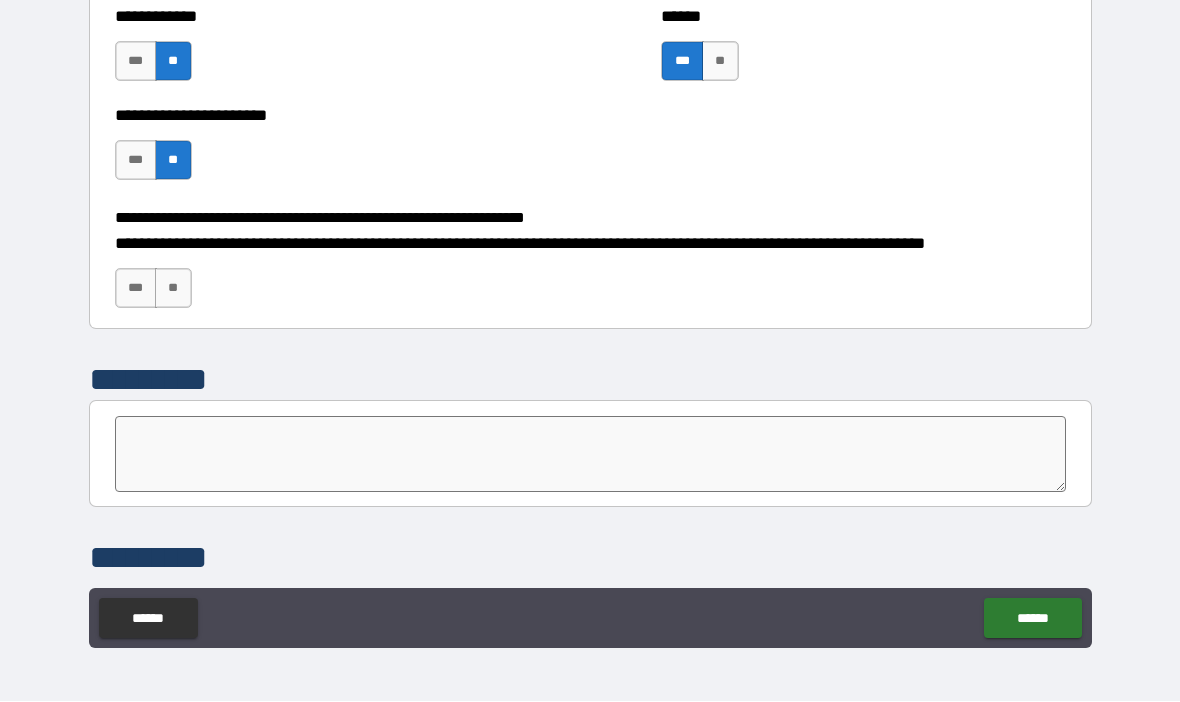 click on "**" at bounding box center [173, 289] 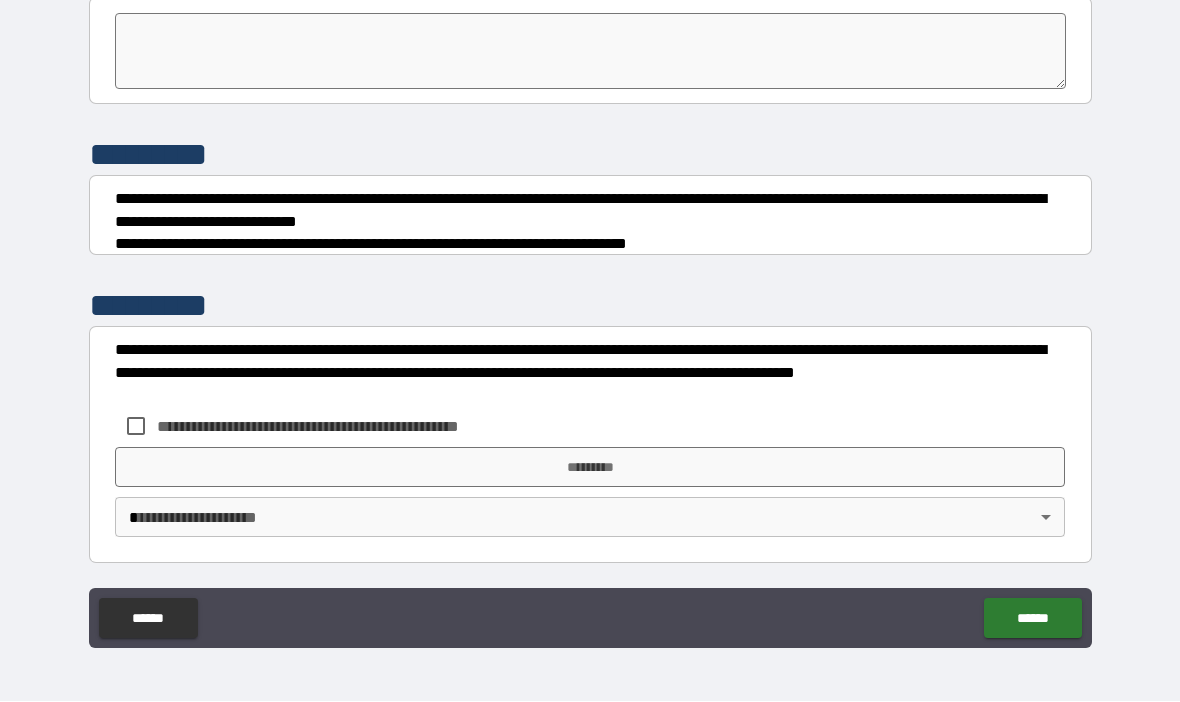 scroll, scrollTop: 5695, scrollLeft: 0, axis: vertical 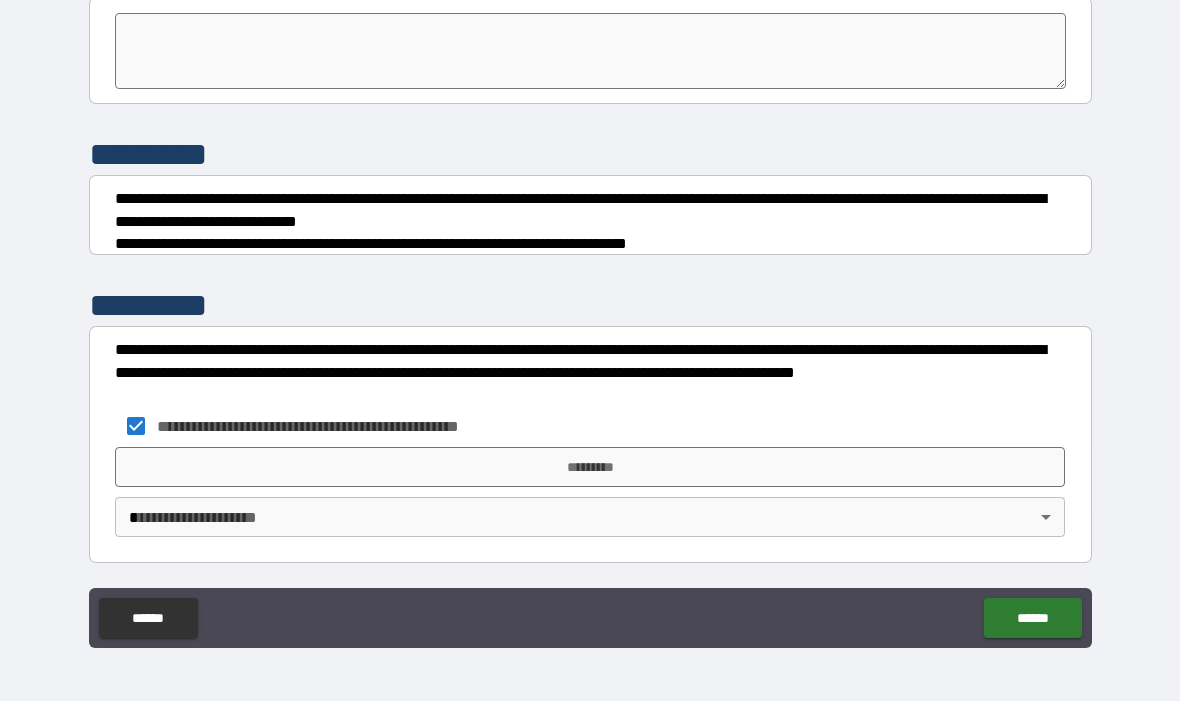 click on "*********" at bounding box center [590, 468] 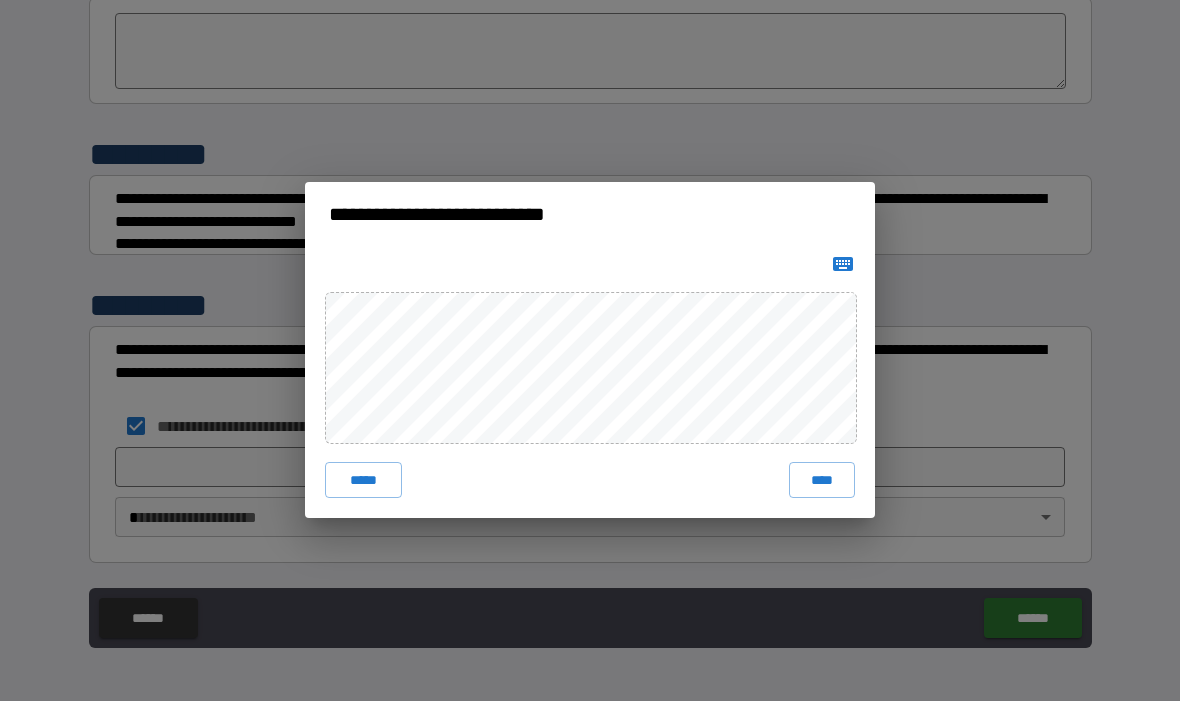 click on "****" at bounding box center [822, 481] 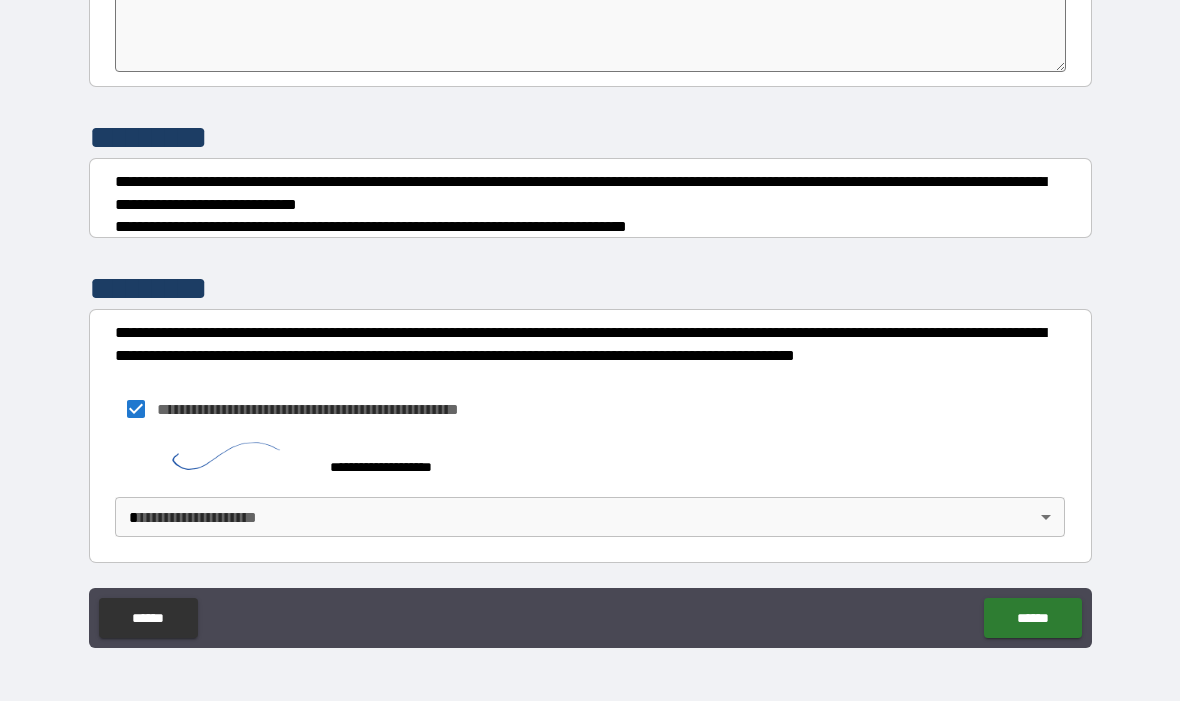 scroll, scrollTop: 5712, scrollLeft: 0, axis: vertical 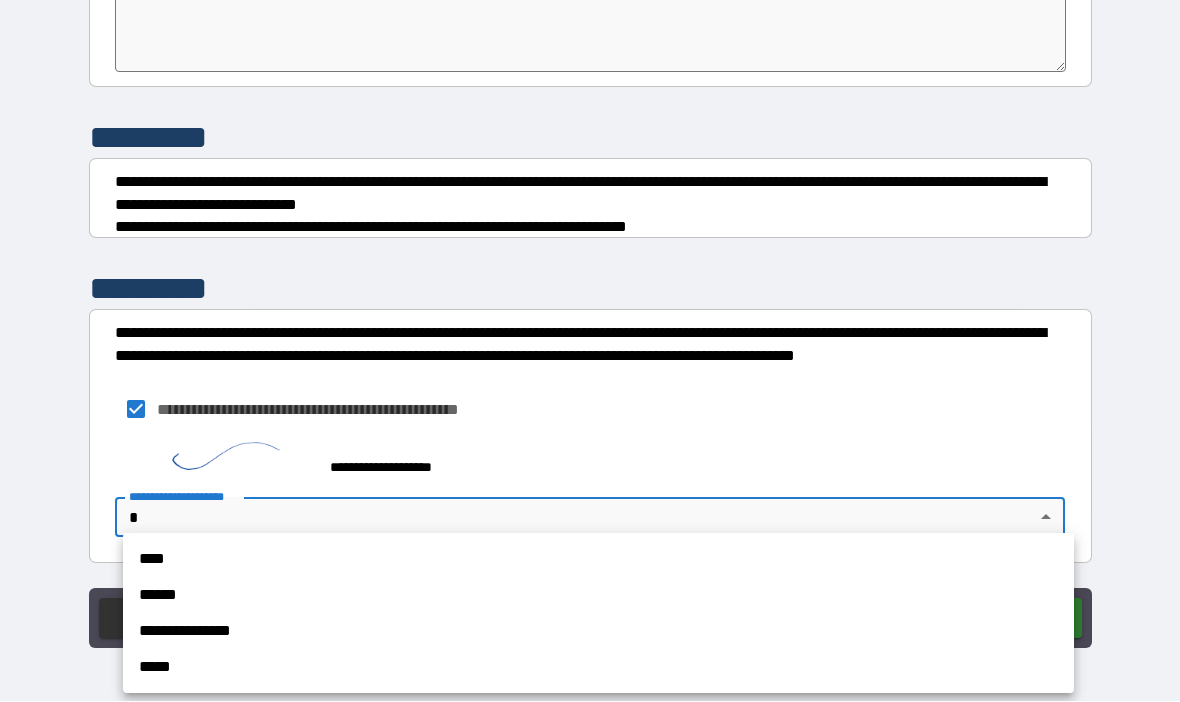click on "****" at bounding box center (598, 560) 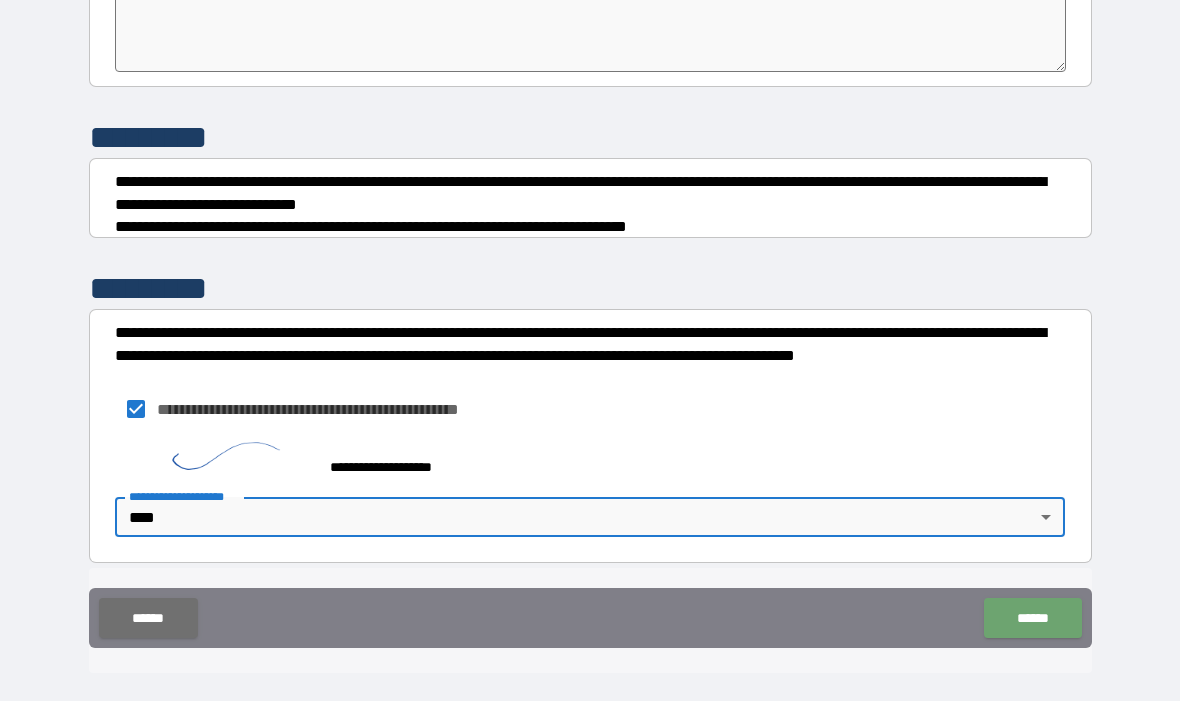 click on "******" at bounding box center (1032, 619) 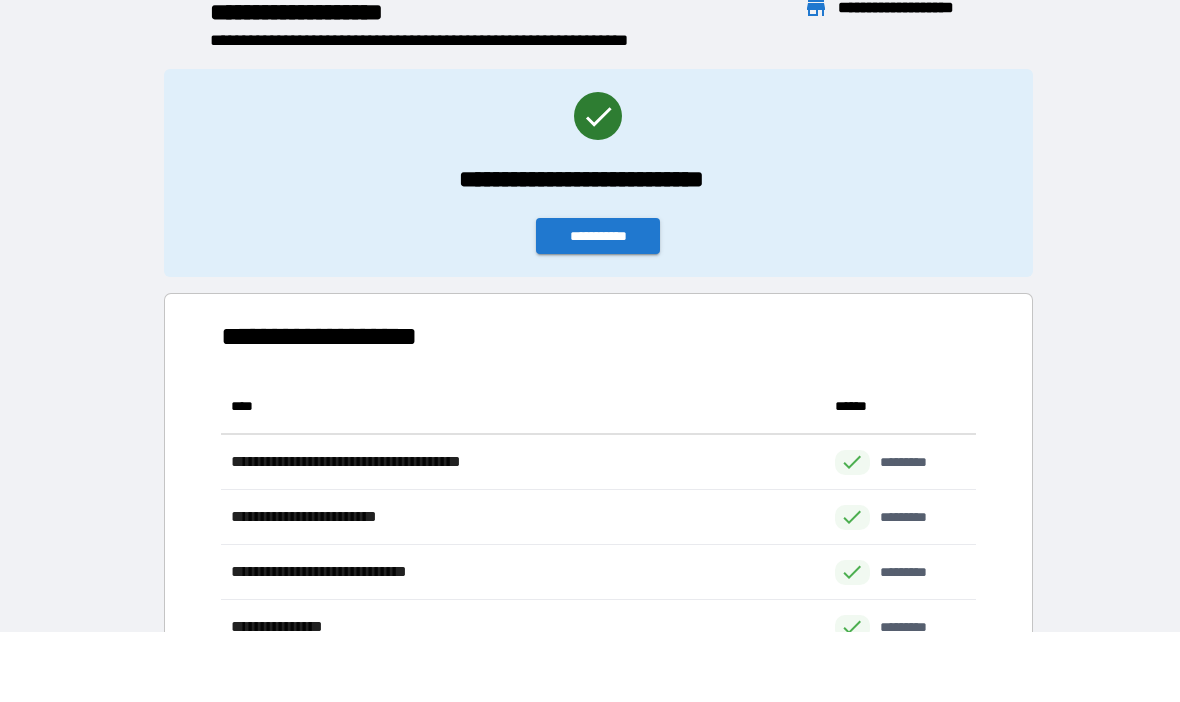 scroll, scrollTop: 1, scrollLeft: 1, axis: both 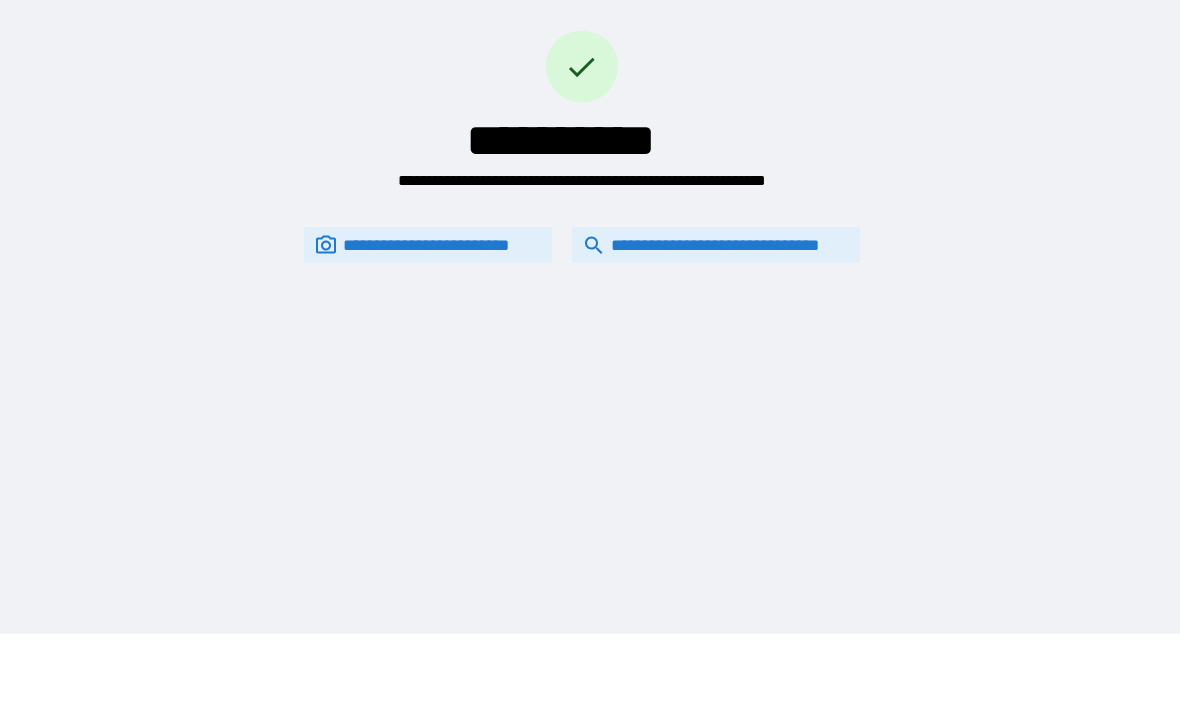 click on "**********" at bounding box center [716, 245] 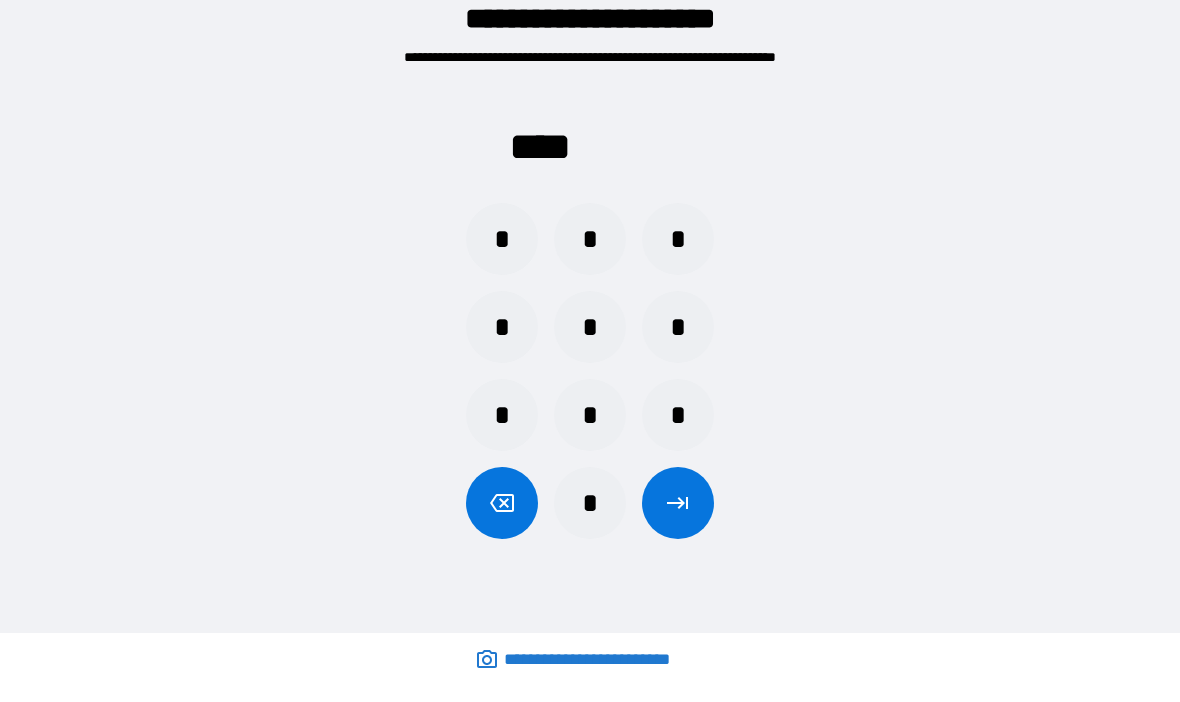 click on "*" at bounding box center (678, 415) 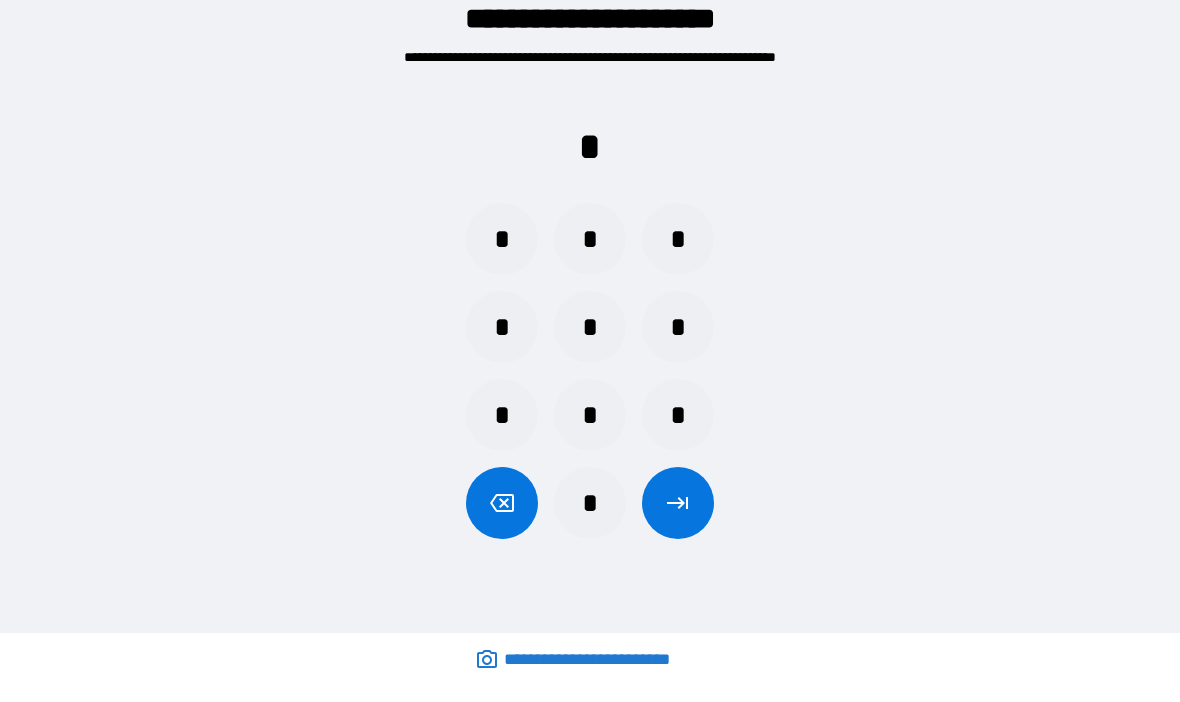 click on "*" at bounding box center [502, 327] 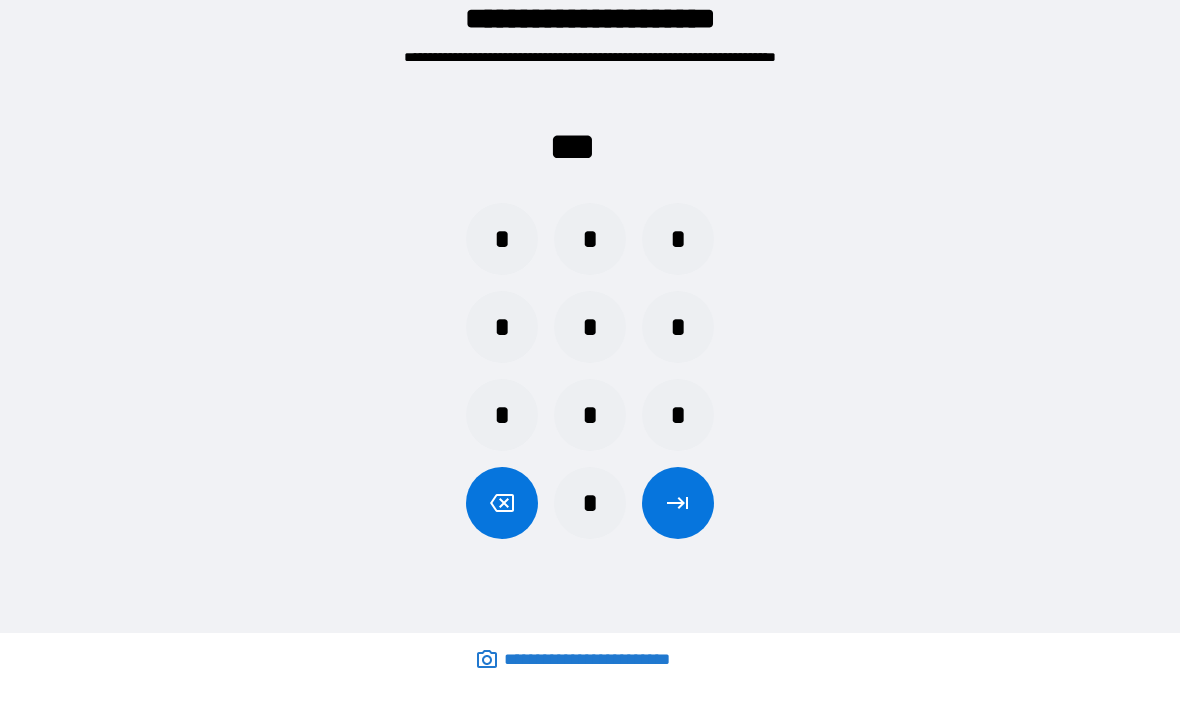click on "*" at bounding box center (502, 239) 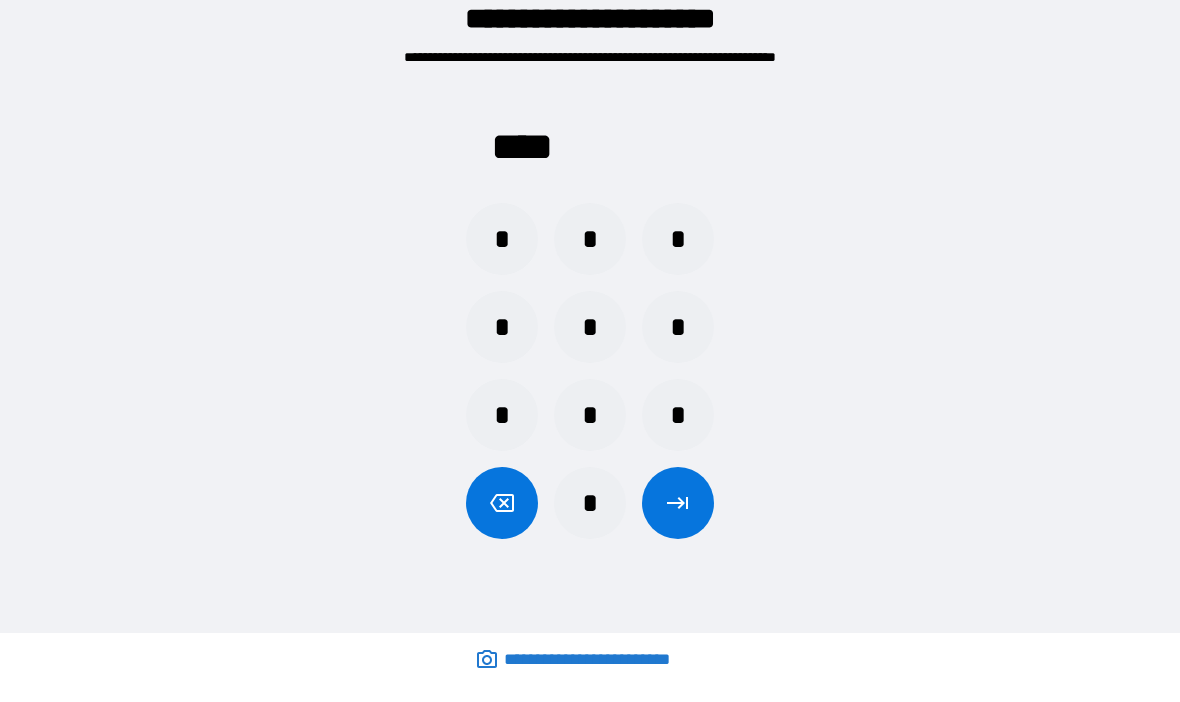 click at bounding box center (678, 503) 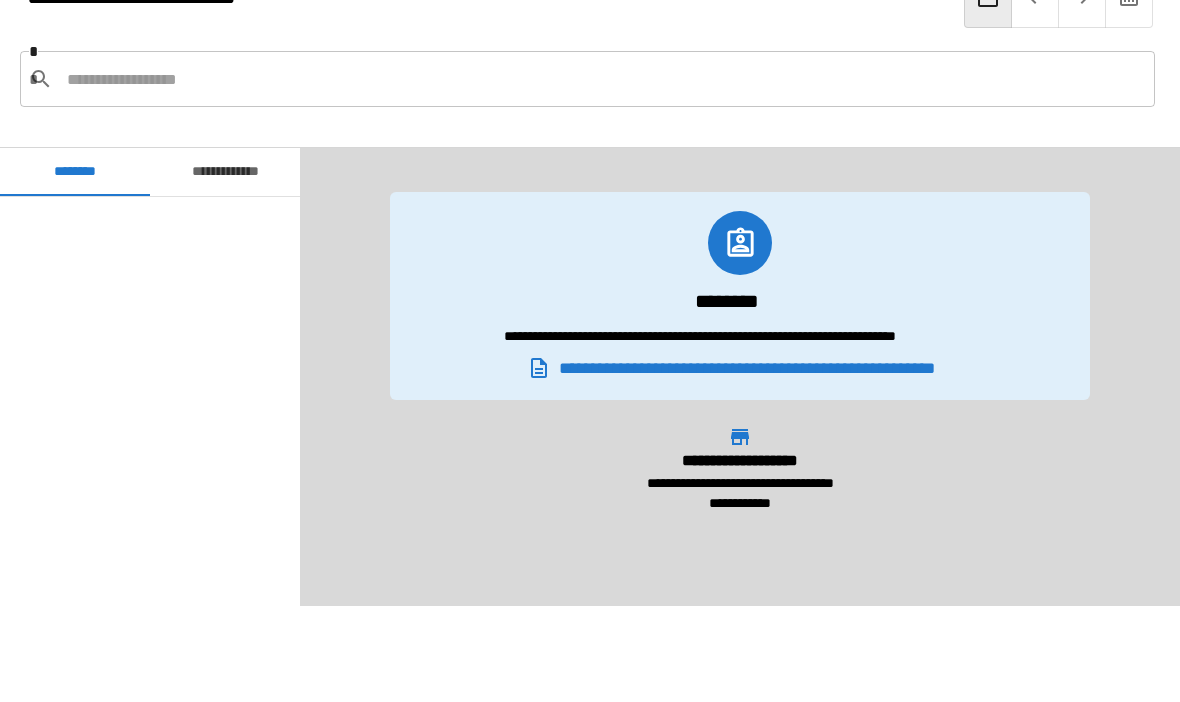 scroll, scrollTop: 871, scrollLeft: 0, axis: vertical 